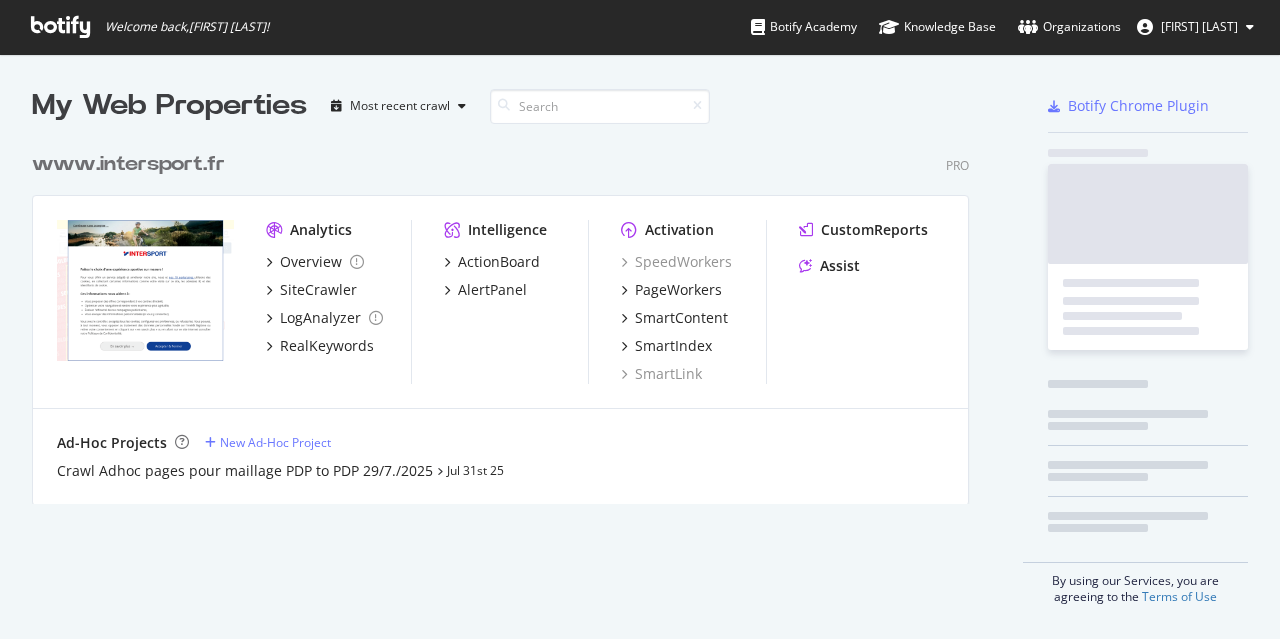scroll, scrollTop: 0, scrollLeft: 0, axis: both 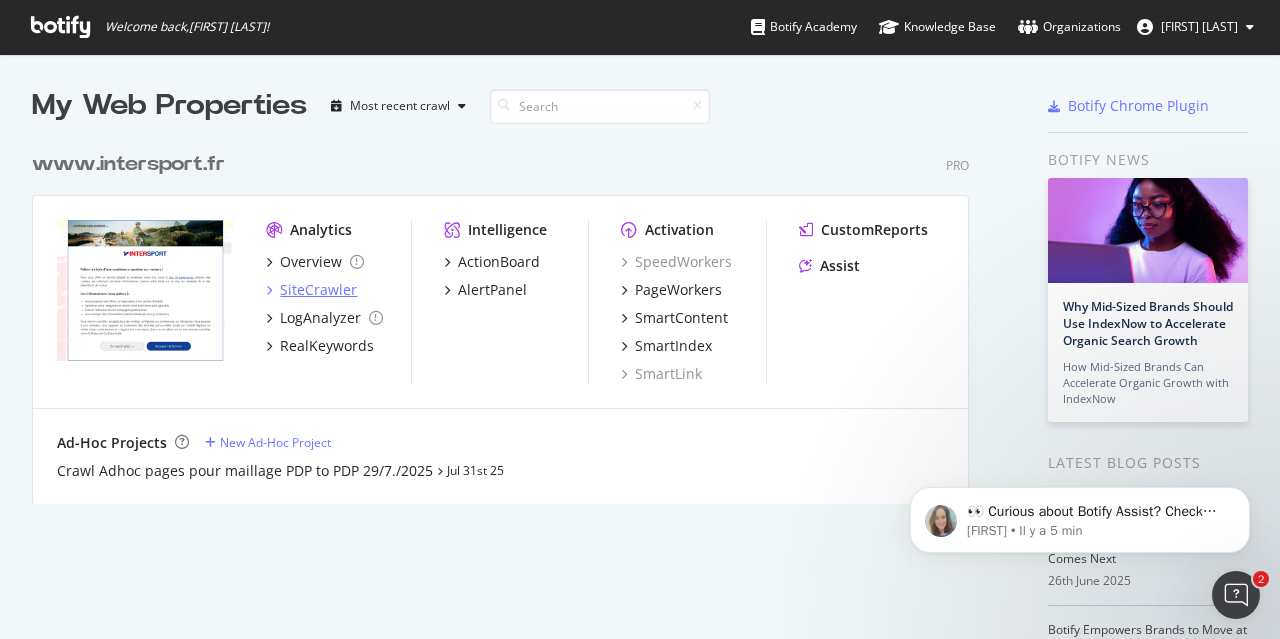 click on "SiteCrawler" at bounding box center [318, 290] 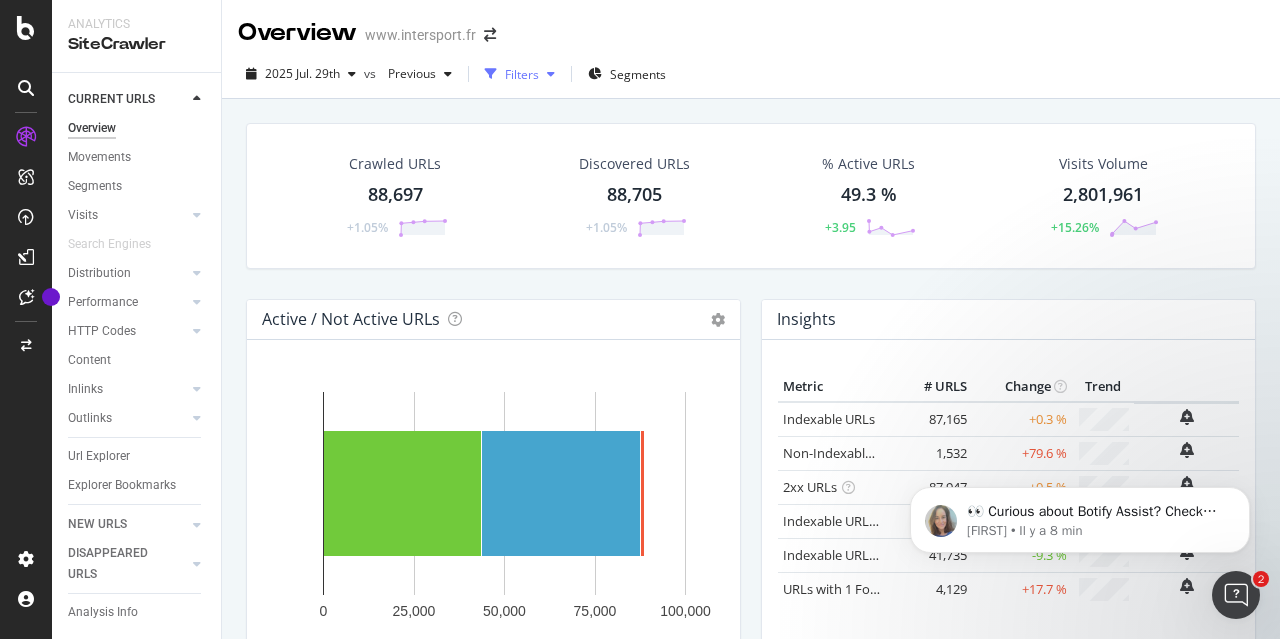 click at bounding box center (551, 74) 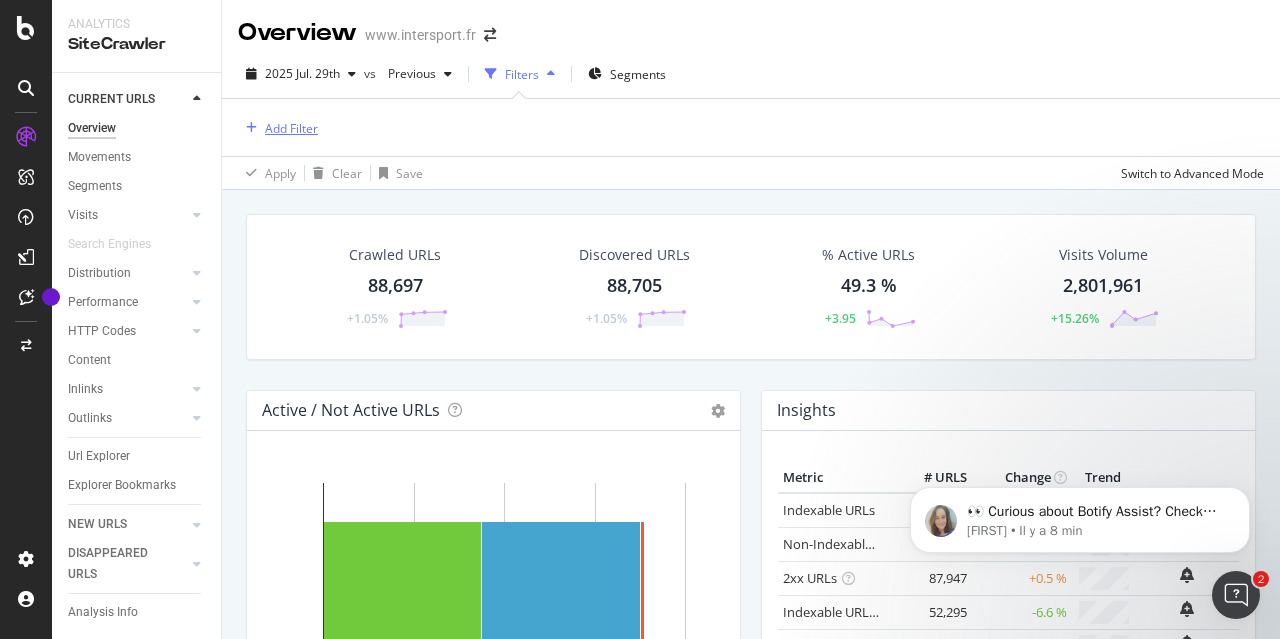 click on "Add Filter" at bounding box center [291, 128] 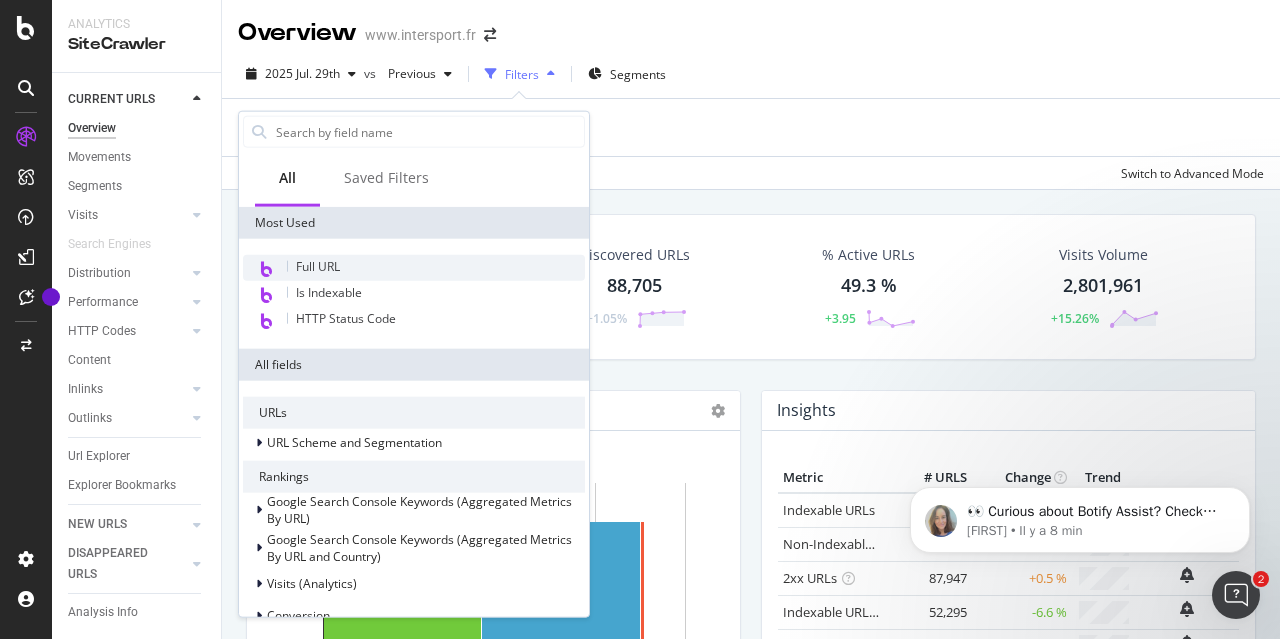 click on "Full URL" at bounding box center [318, 266] 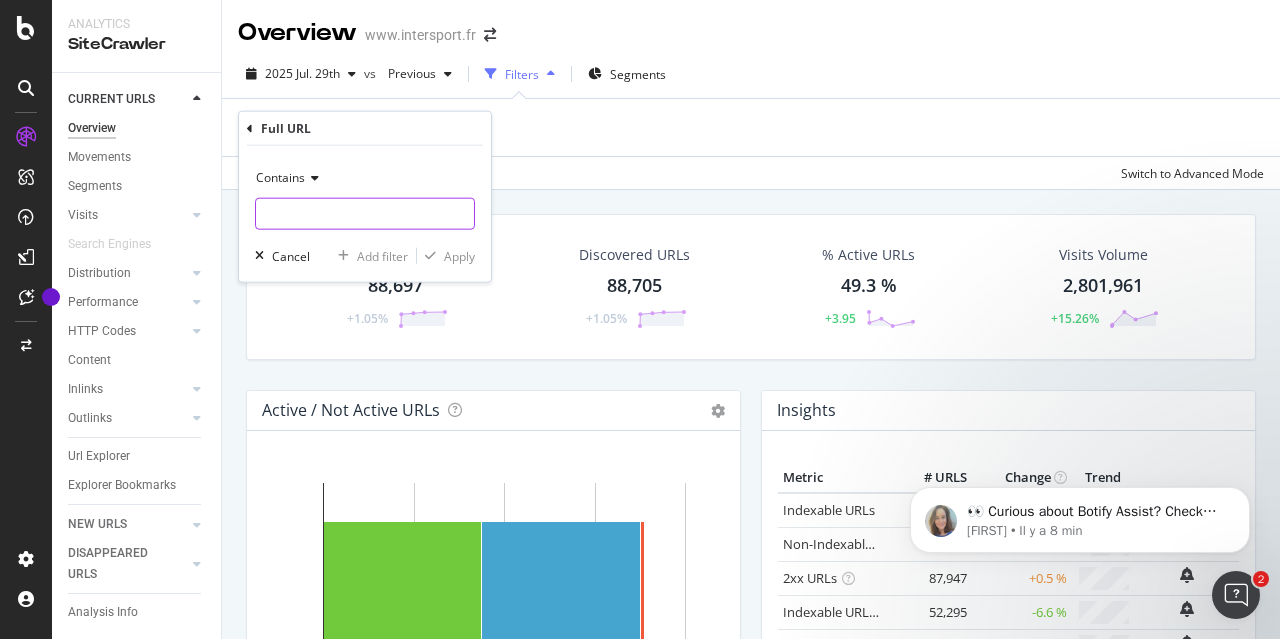 click at bounding box center [365, 214] 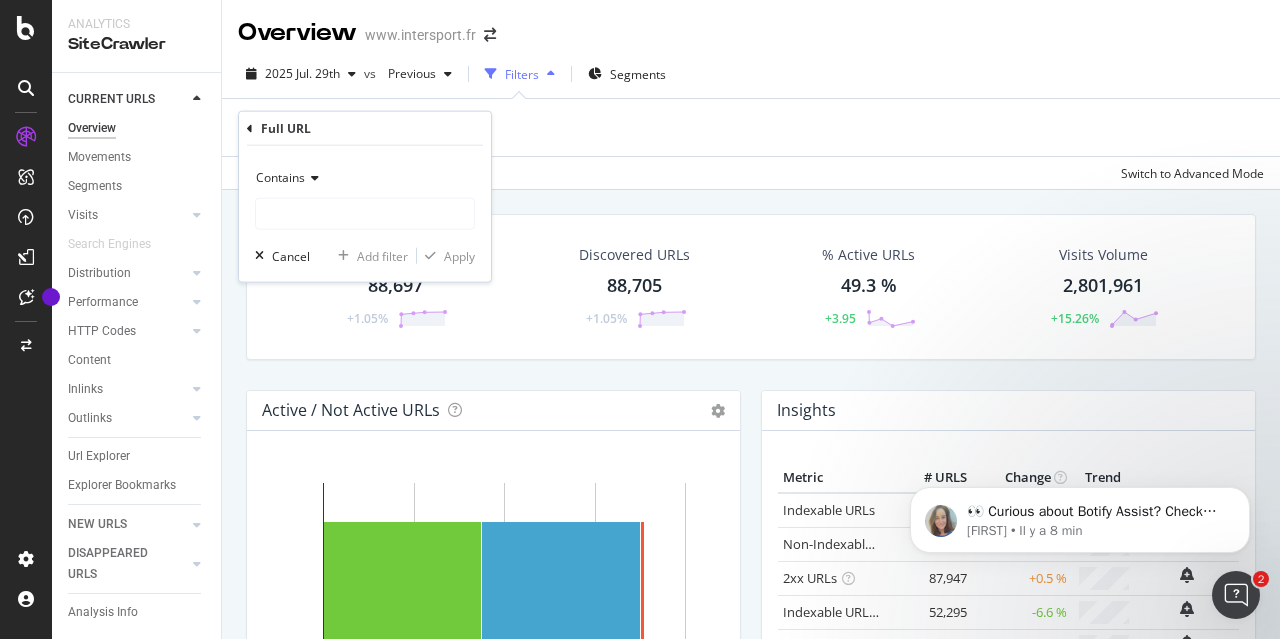 click on "Full URL Contains Cancel Add filter Apply" at bounding box center (365, 197) 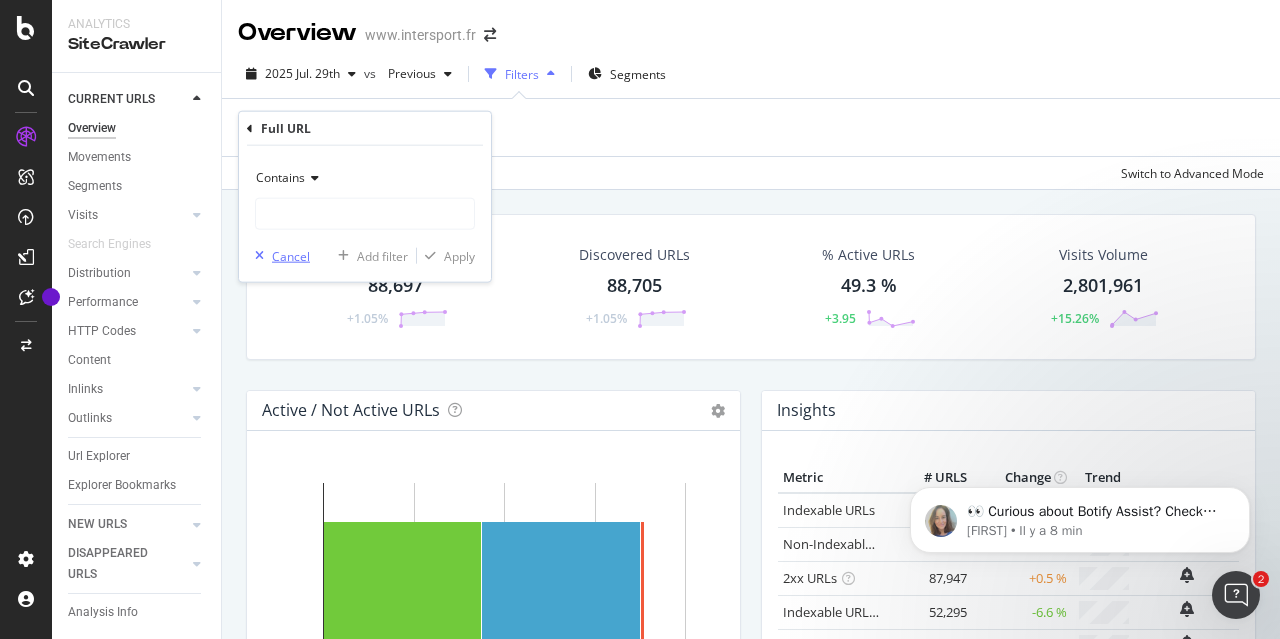 click on "Cancel" at bounding box center (291, 255) 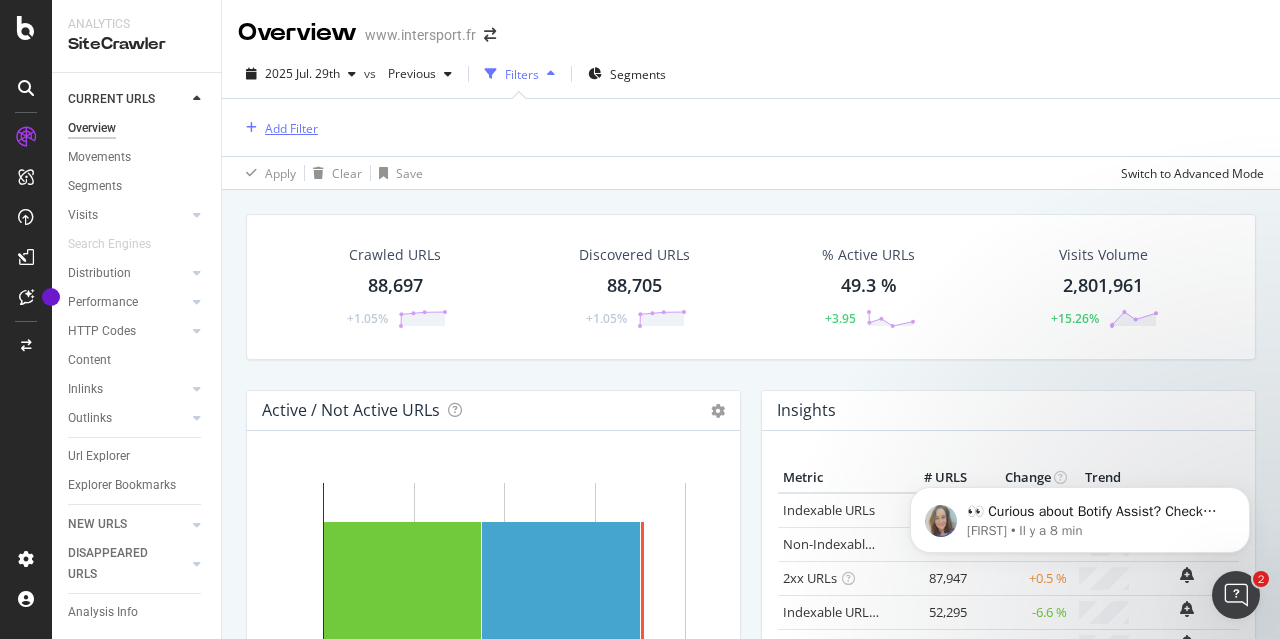 click on "Add Filter" at bounding box center (291, 128) 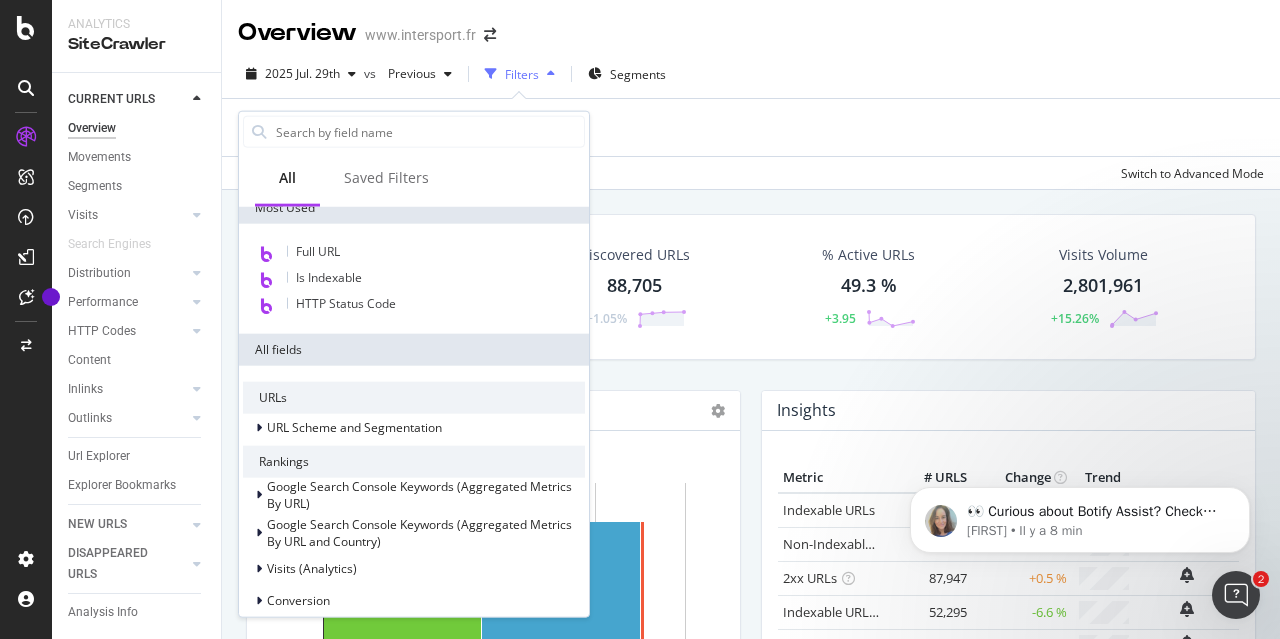 scroll, scrollTop: 0, scrollLeft: 0, axis: both 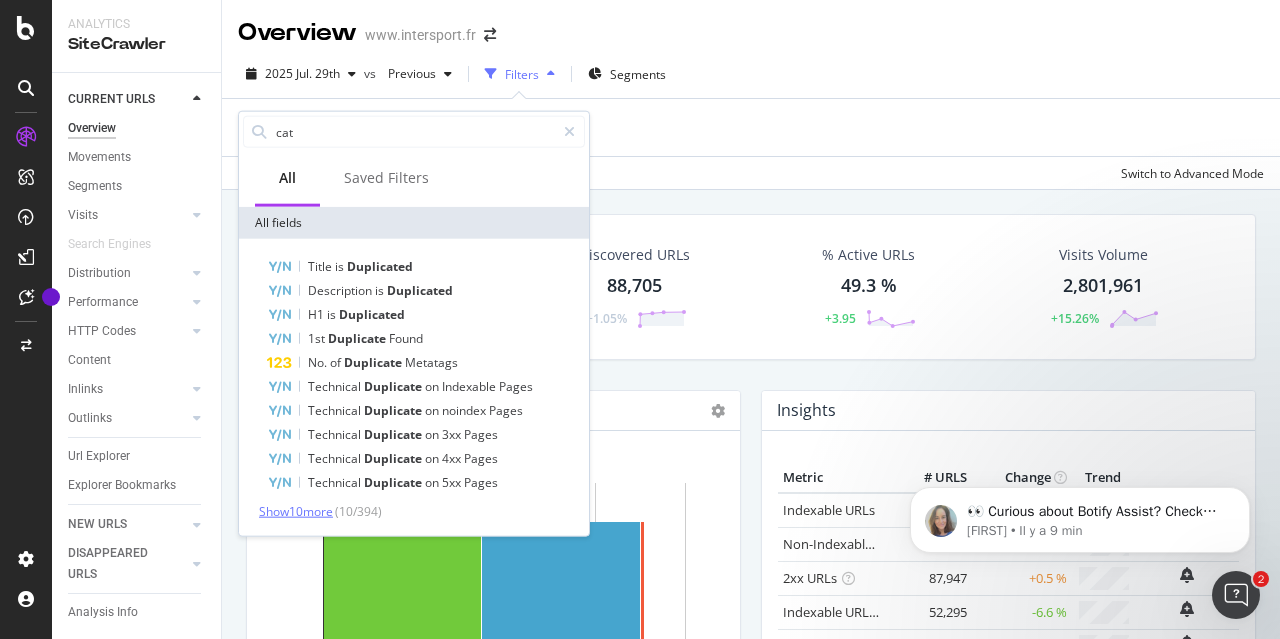 click on "Show  10  more" at bounding box center [296, 511] 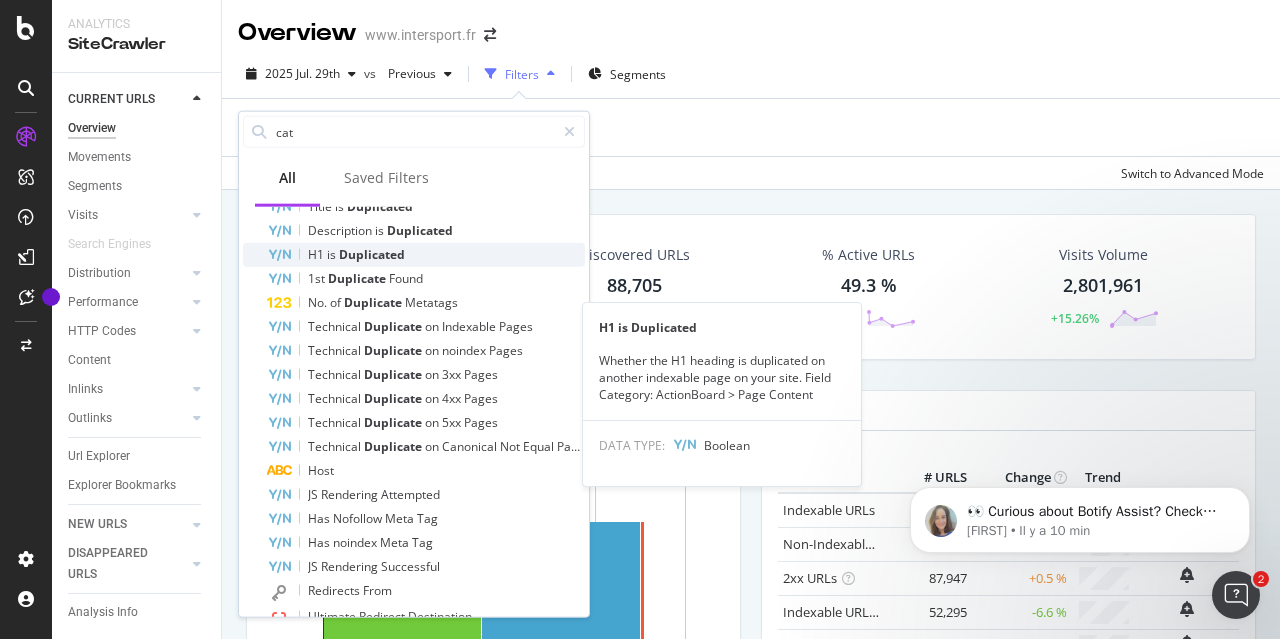 scroll, scrollTop: 0, scrollLeft: 0, axis: both 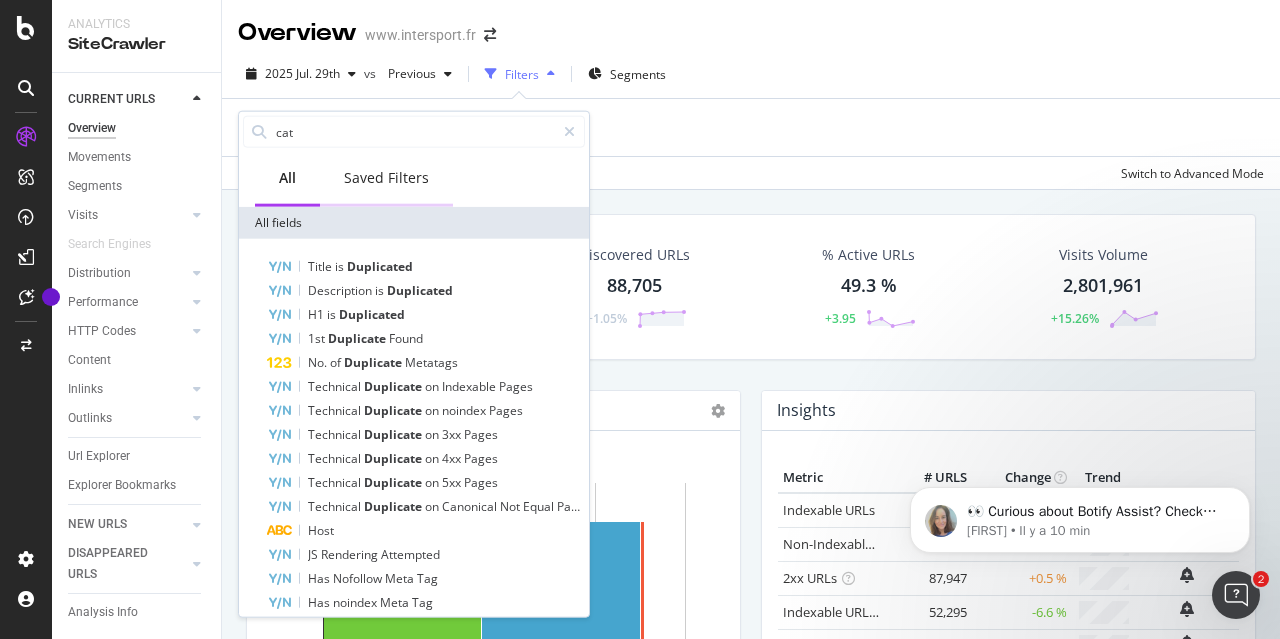 click on "Saved Filters" at bounding box center (386, 178) 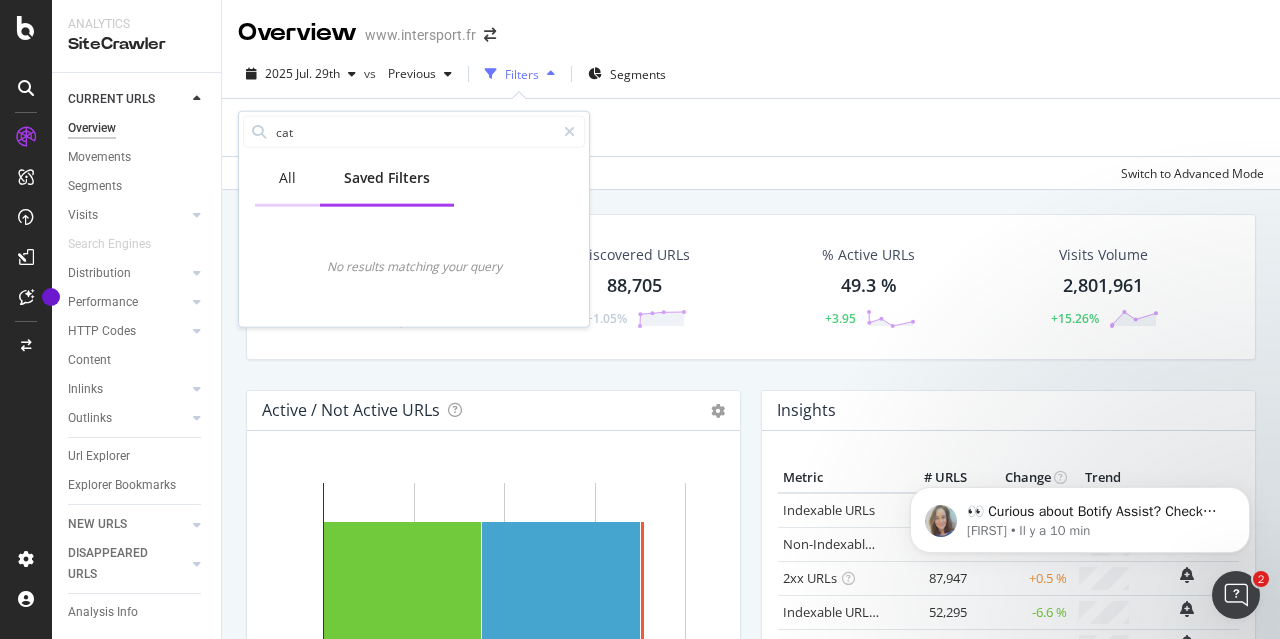 click on "All" at bounding box center (287, 179) 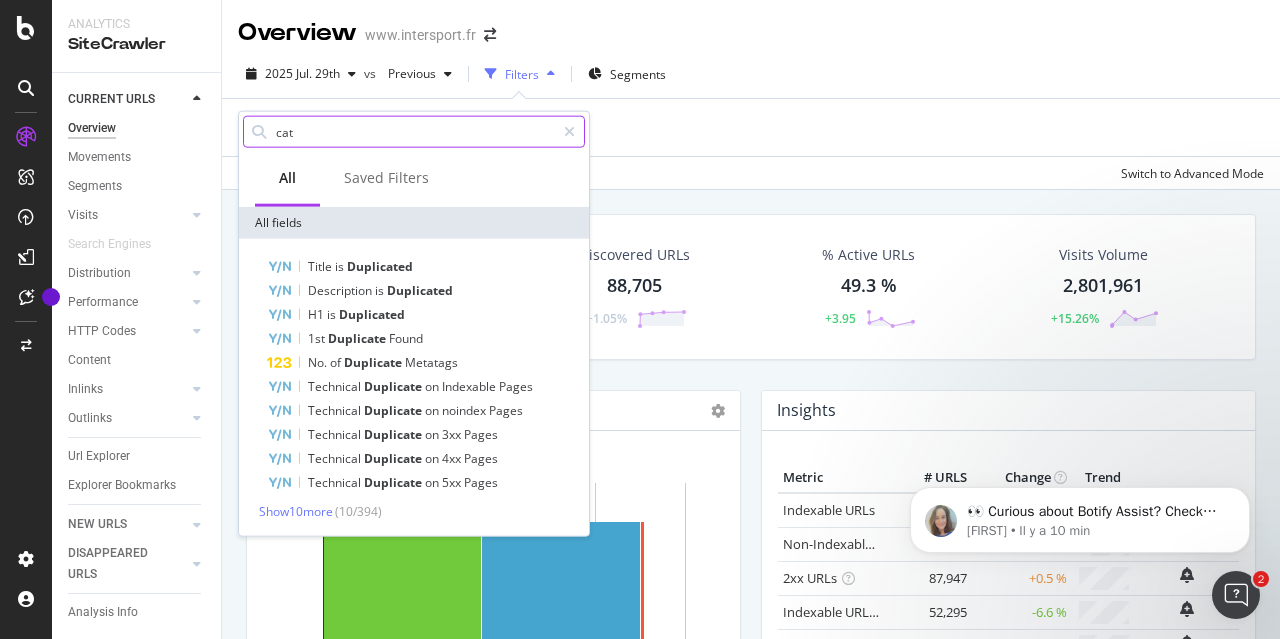 click on "cat" at bounding box center (414, 132) 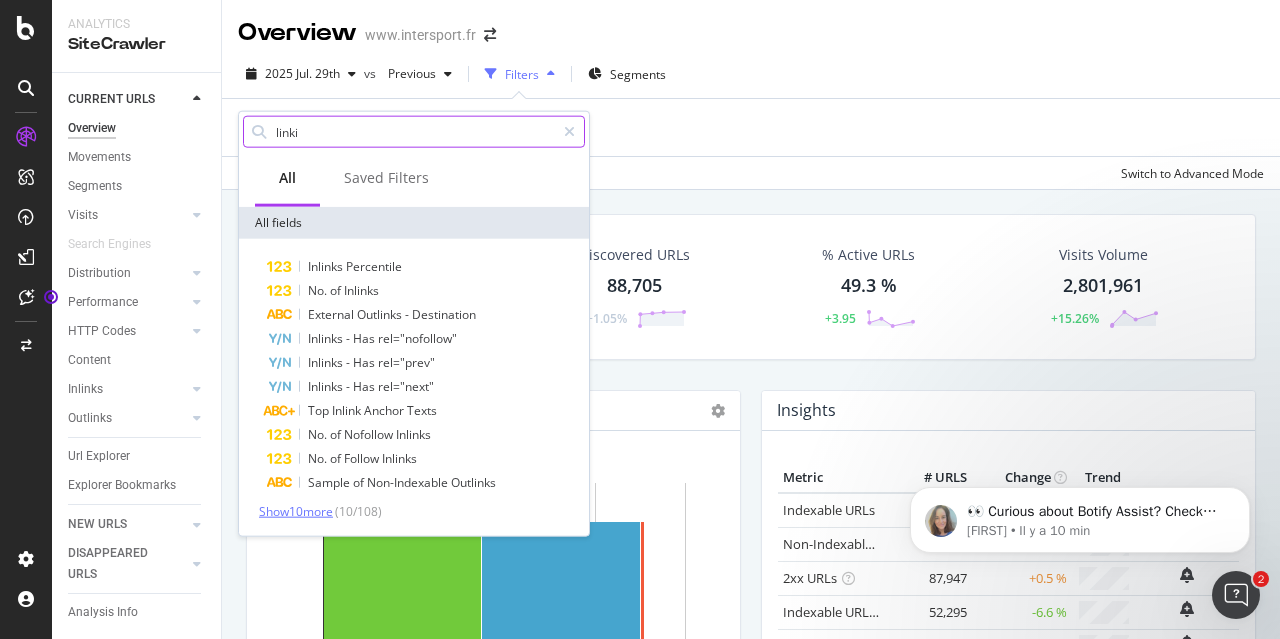 type on "linki" 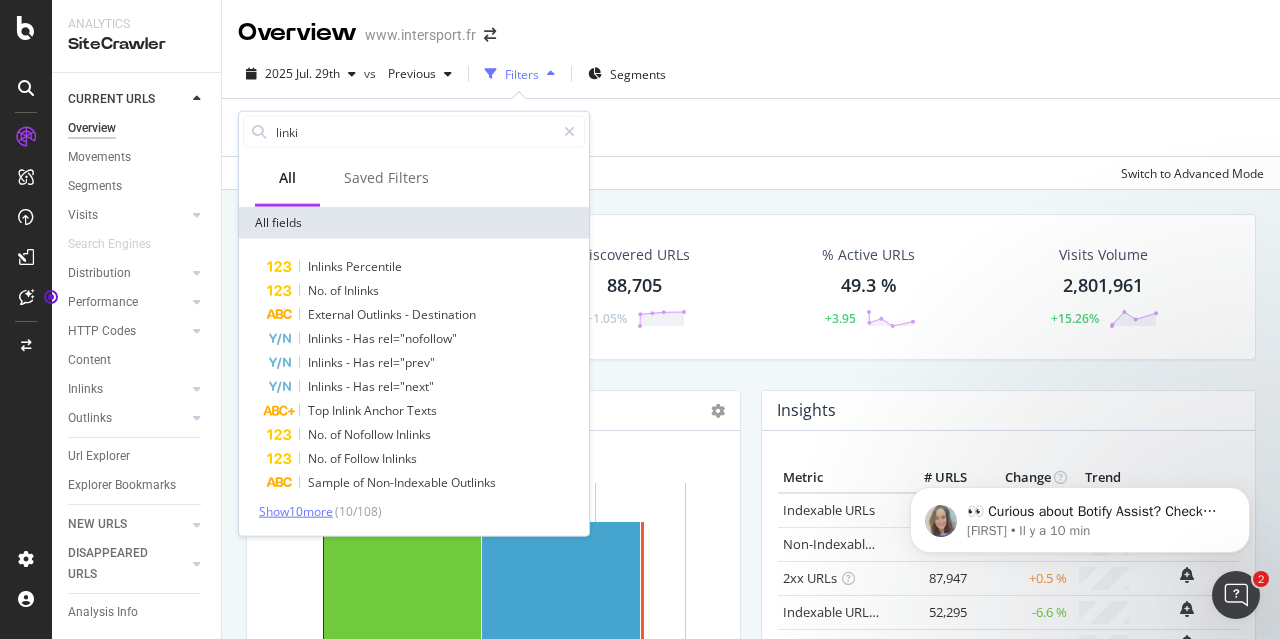 click on "Show  10  more" at bounding box center (296, 511) 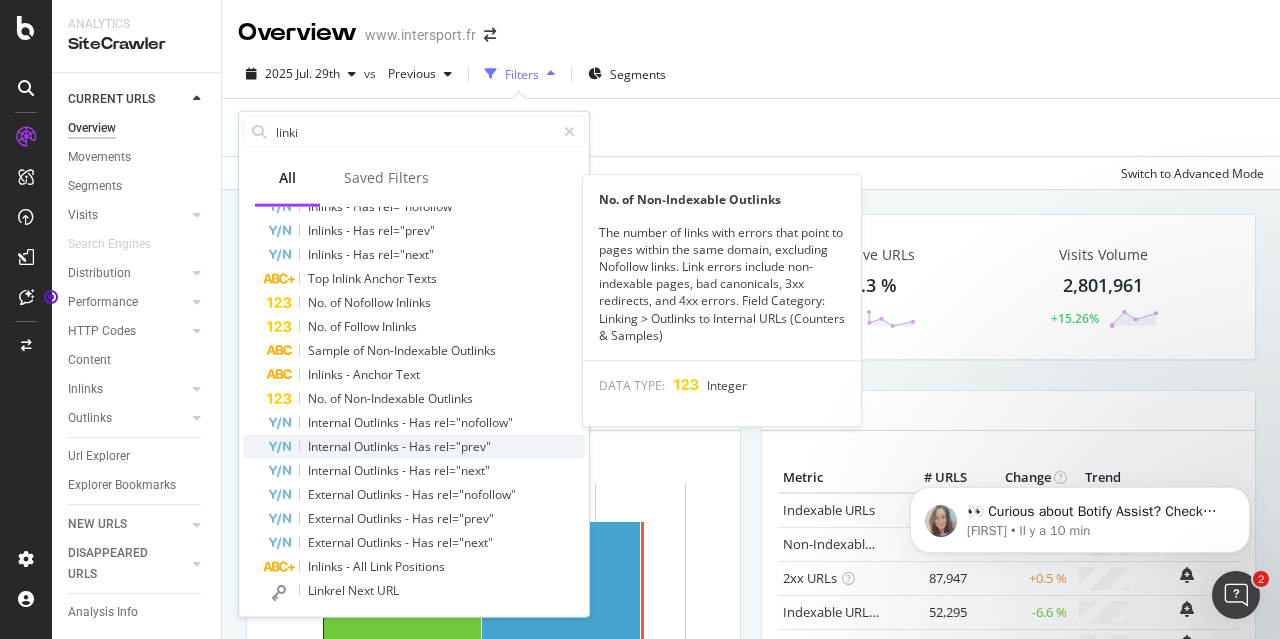 scroll, scrollTop: 160, scrollLeft: 0, axis: vertical 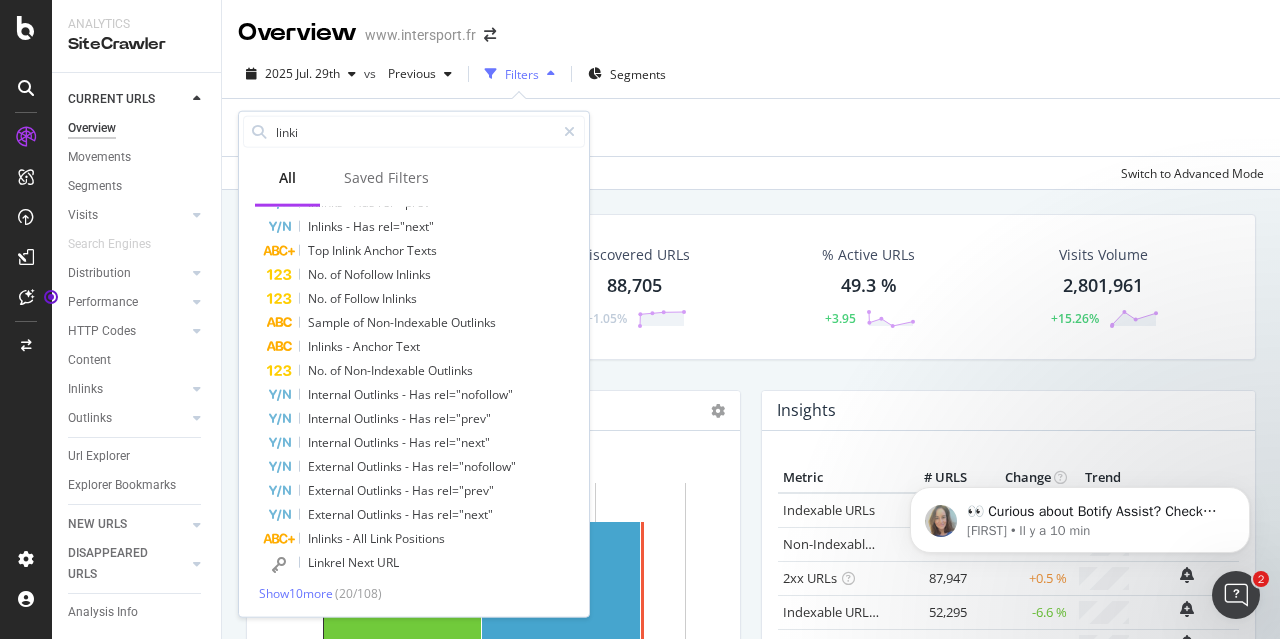 click on "Add Filter" at bounding box center (751, 127) 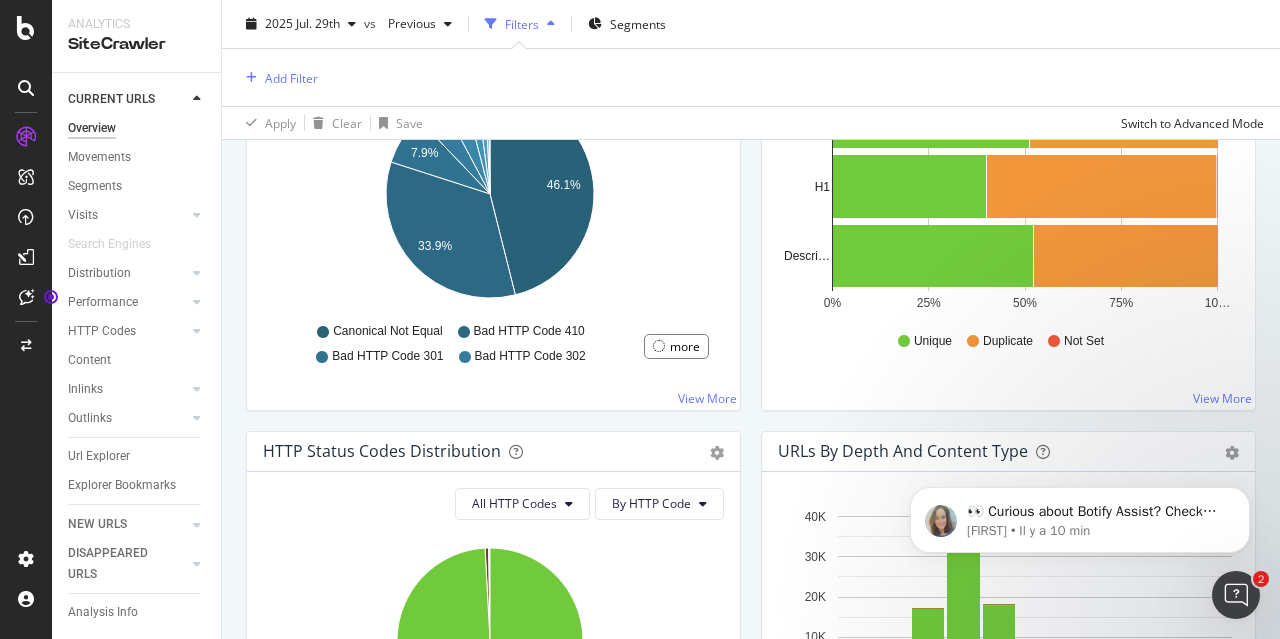 scroll, scrollTop: 1000, scrollLeft: 0, axis: vertical 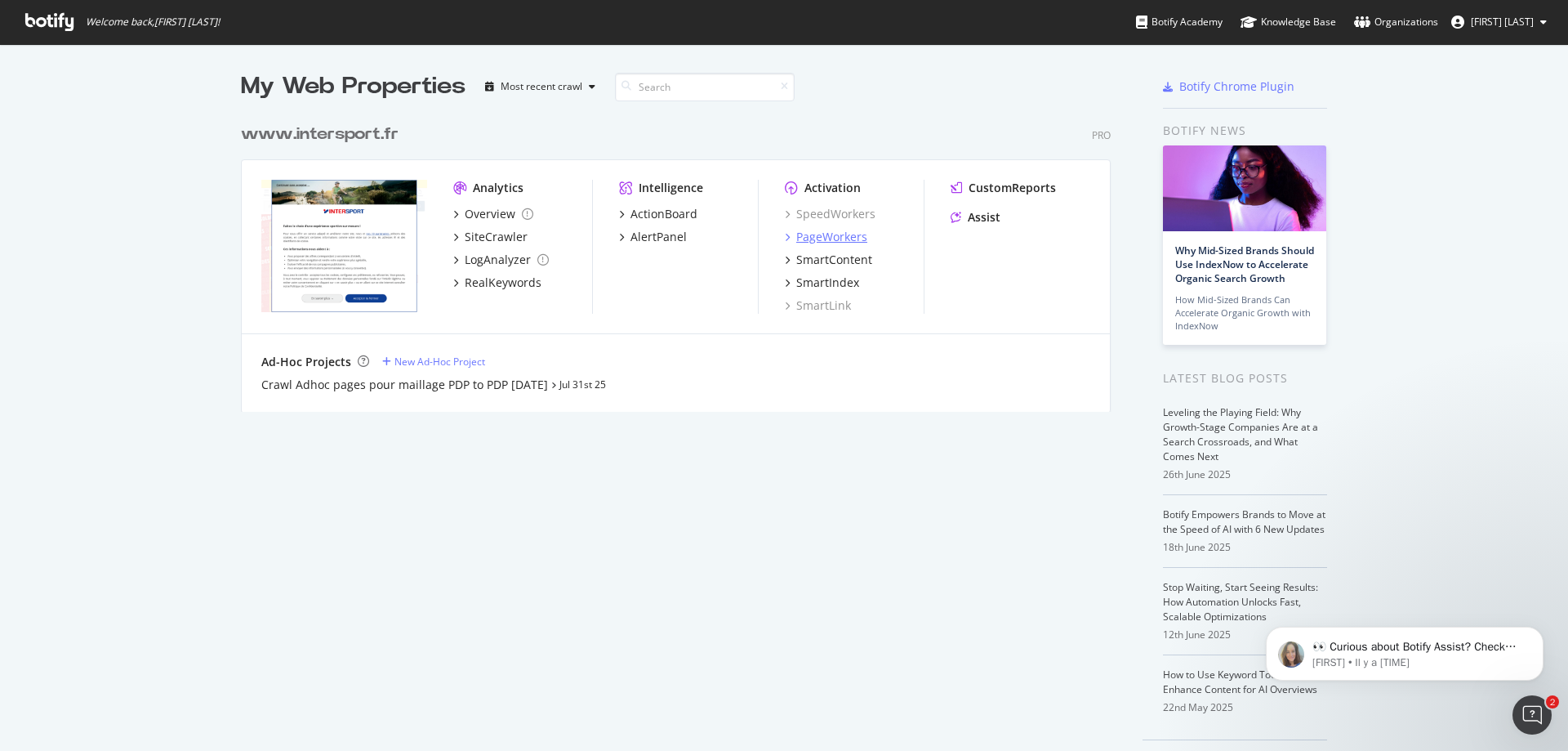 click on "PageWorkers" at bounding box center (831, 237) 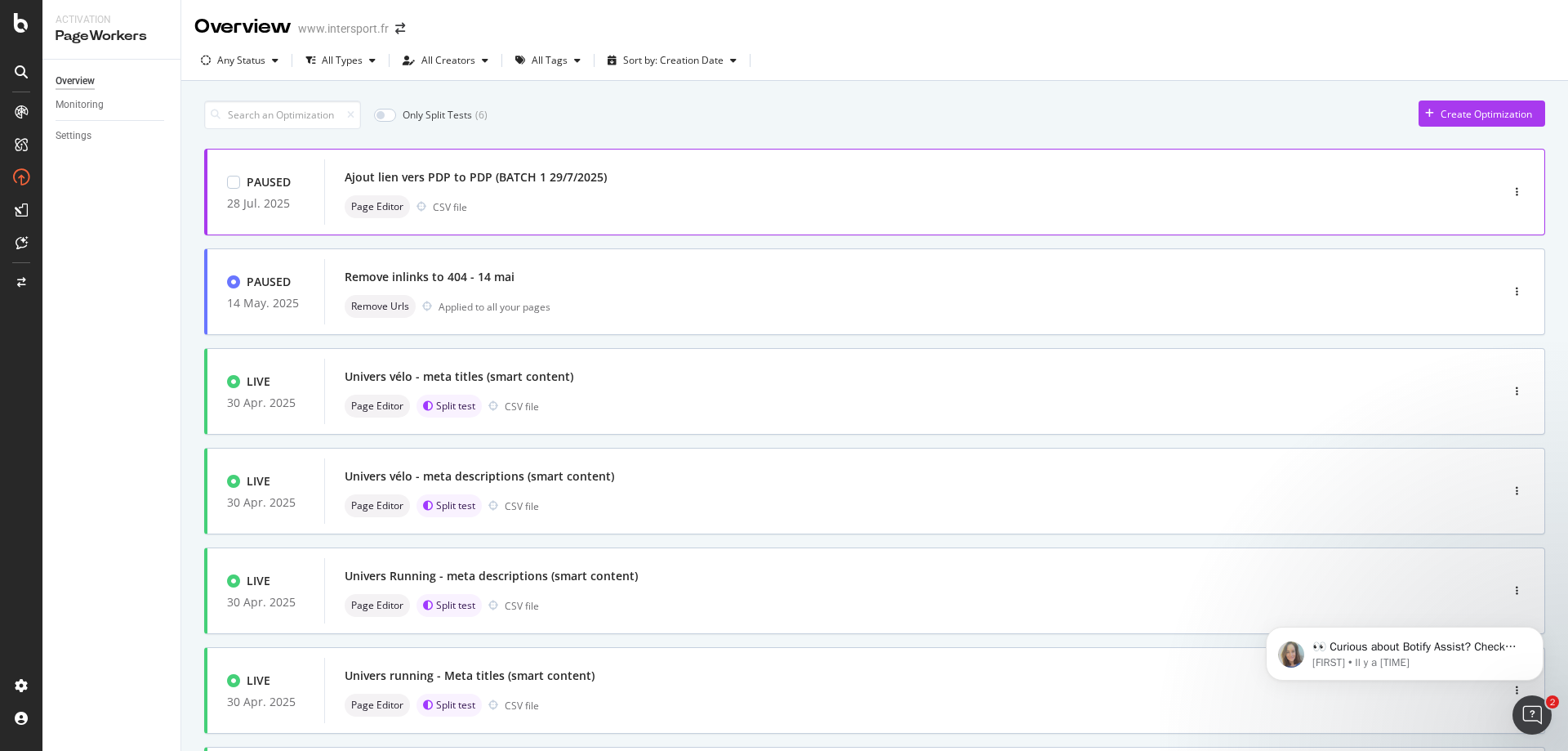 click on "Ajout lien vers PDP to PDP (BATCH 1 29/7/2025) Page Editor CSV file" at bounding box center (888, 192) 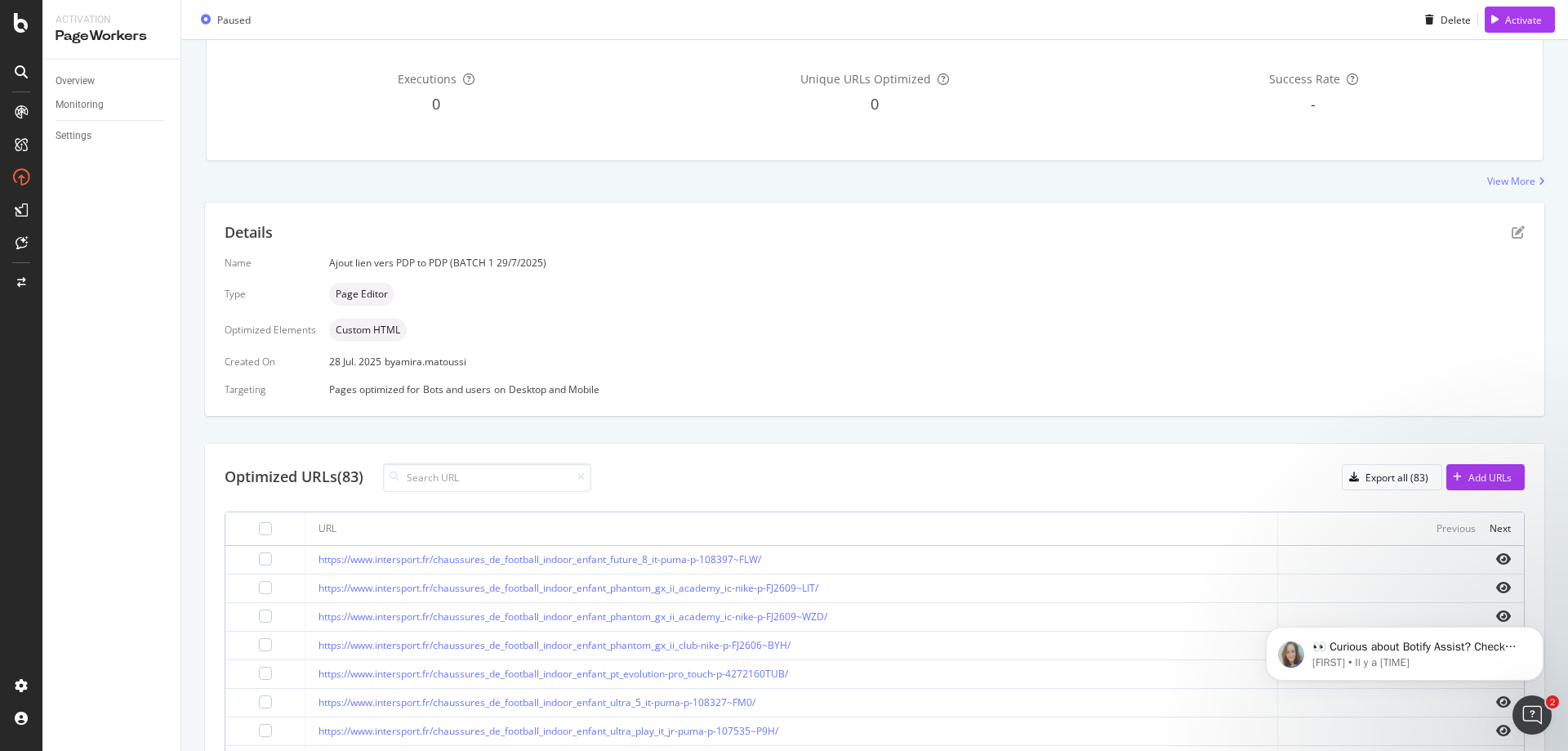 scroll, scrollTop: 163, scrollLeft: 0, axis: vertical 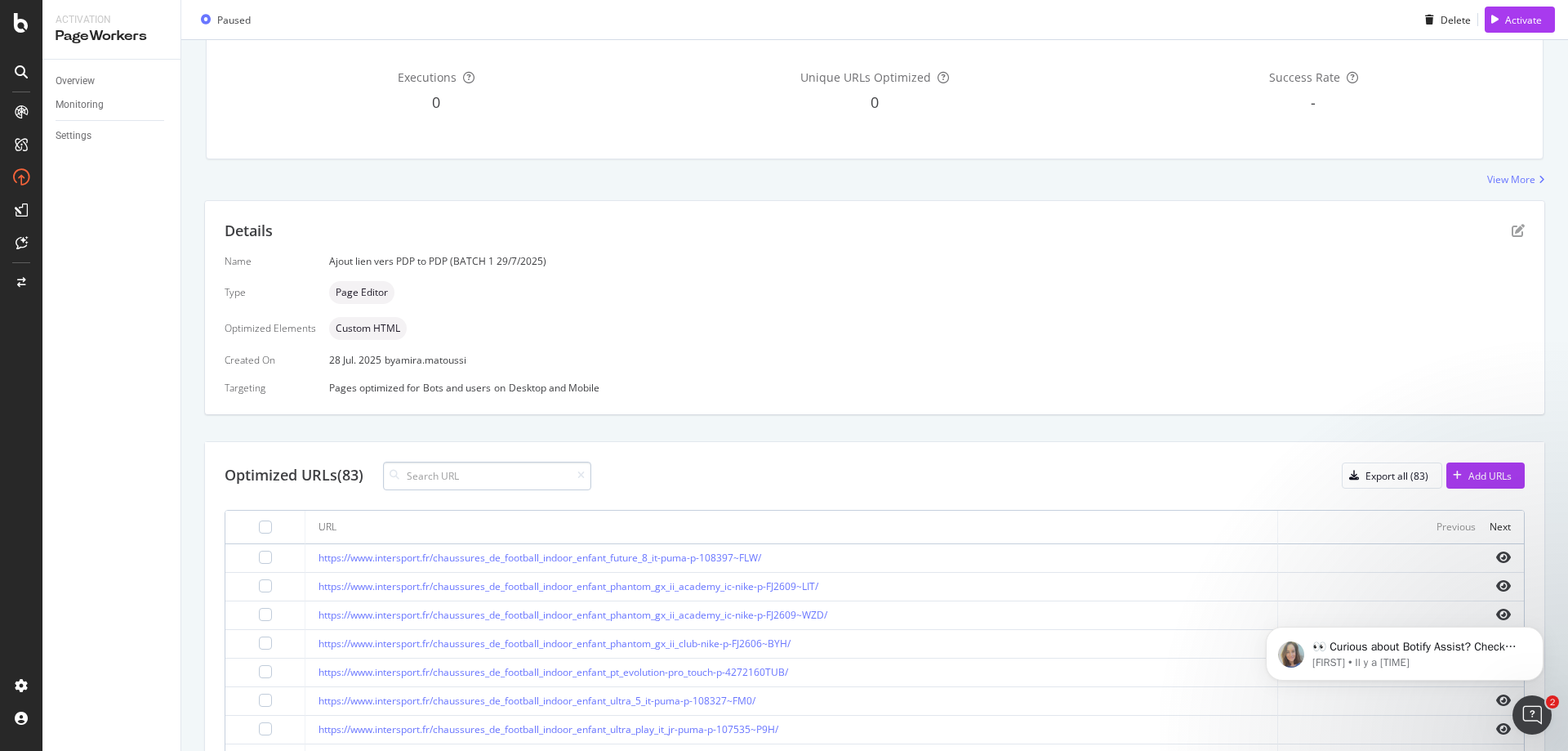 click at bounding box center [487, 476] 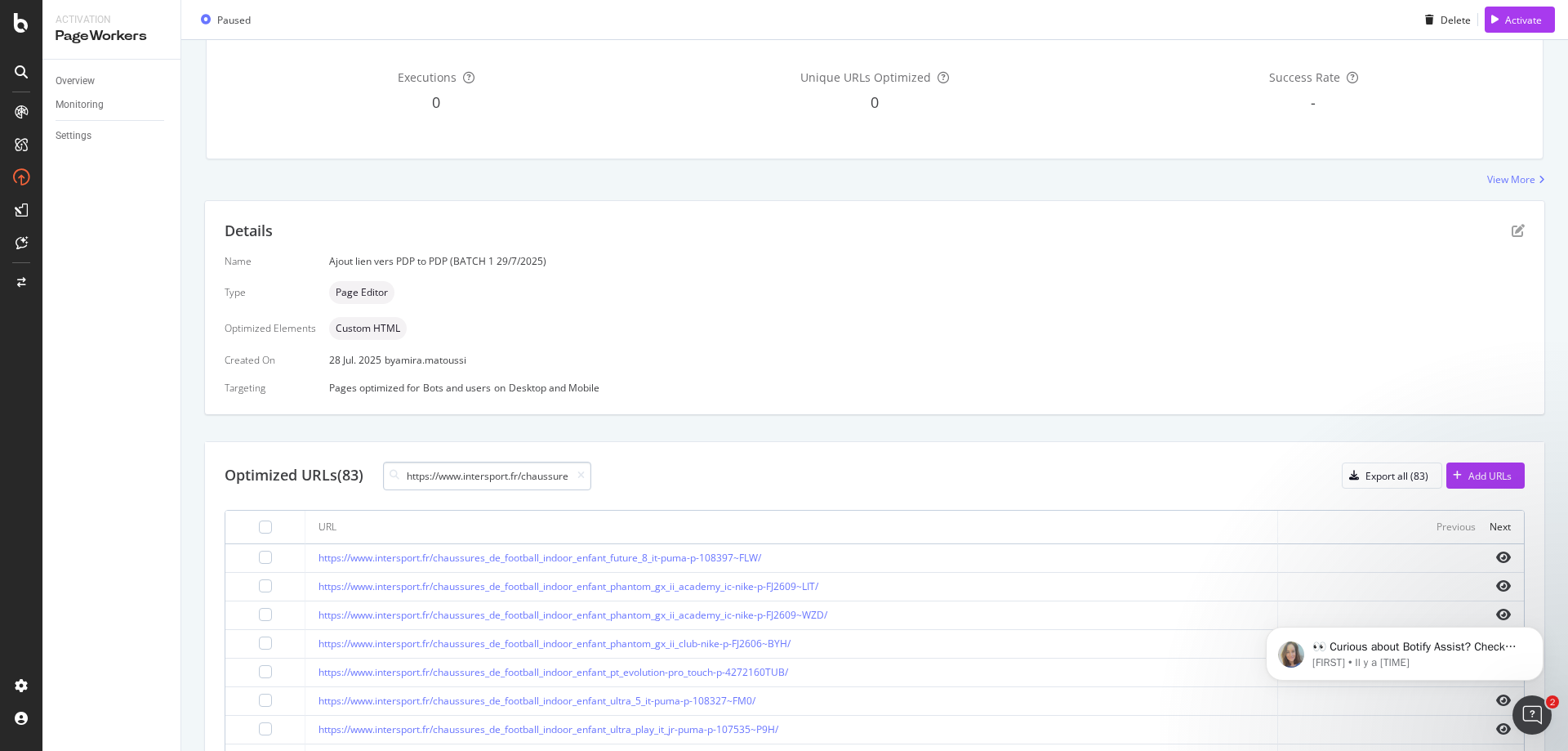 scroll, scrollTop: 0, scrollLeft: 385, axis: horizontal 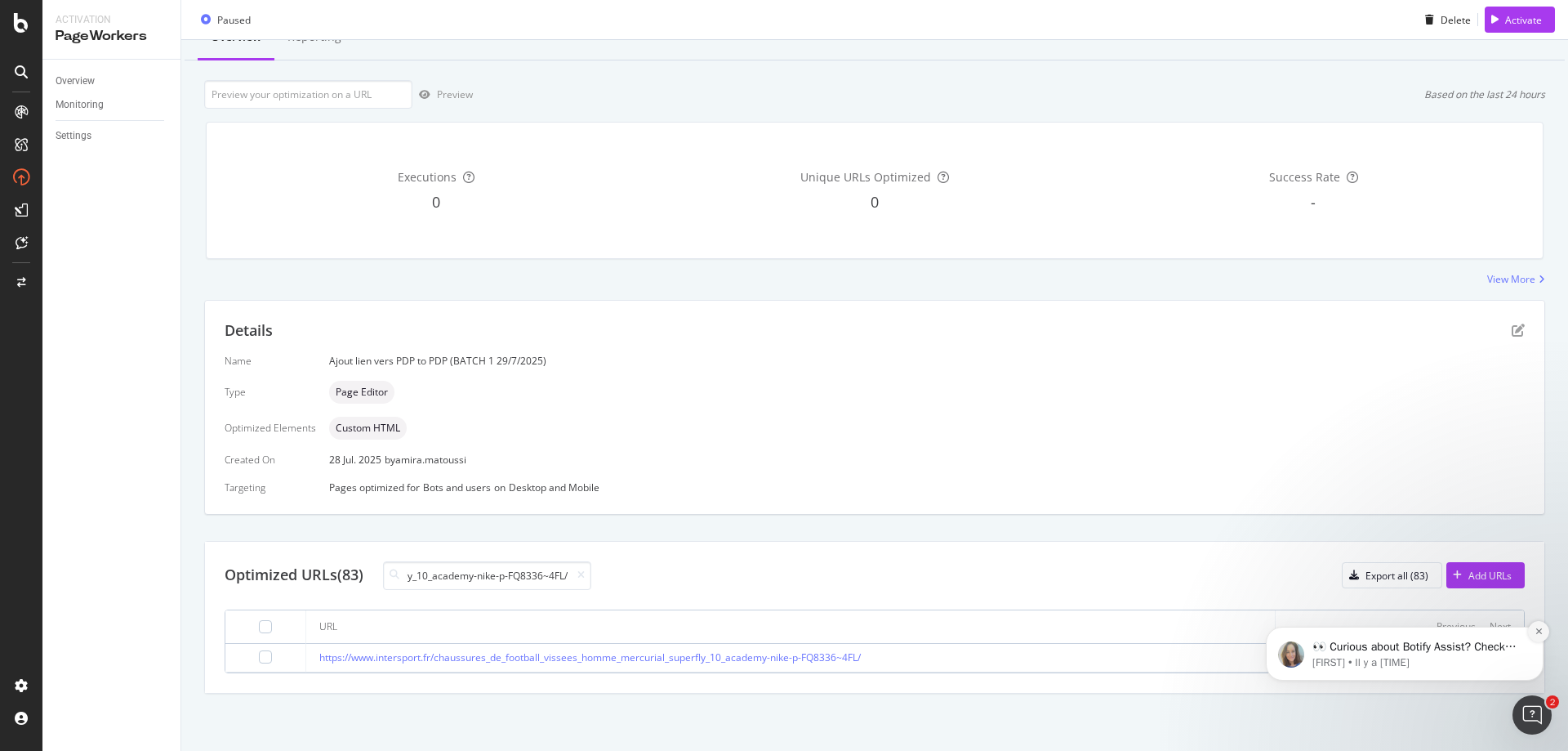 type on "https://www.intersport.fr/chaussures_de_football_vissees_homme_mercurial_superfly_10_academy-nike-p-FQ8336~4FL/" 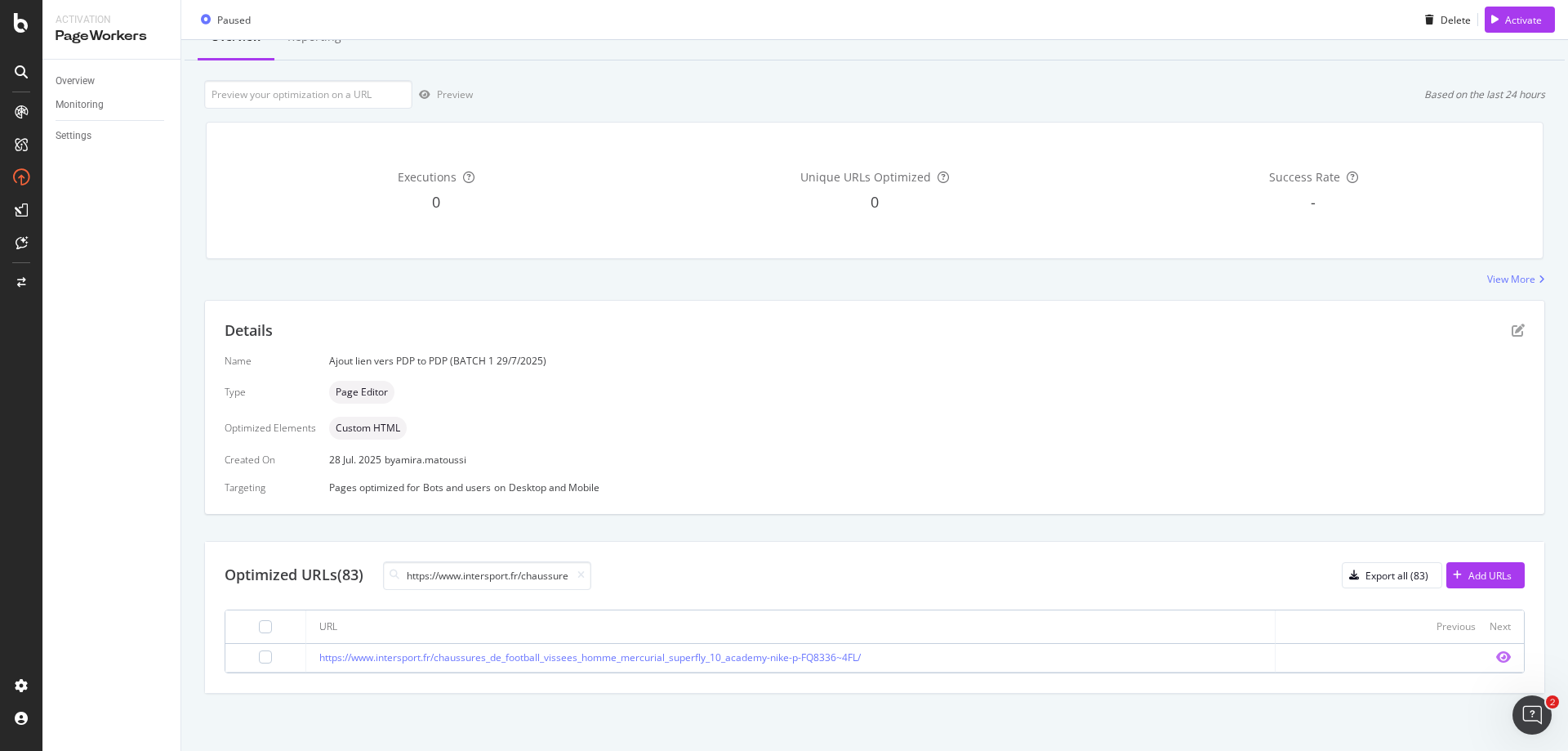click at bounding box center (1503, 657) 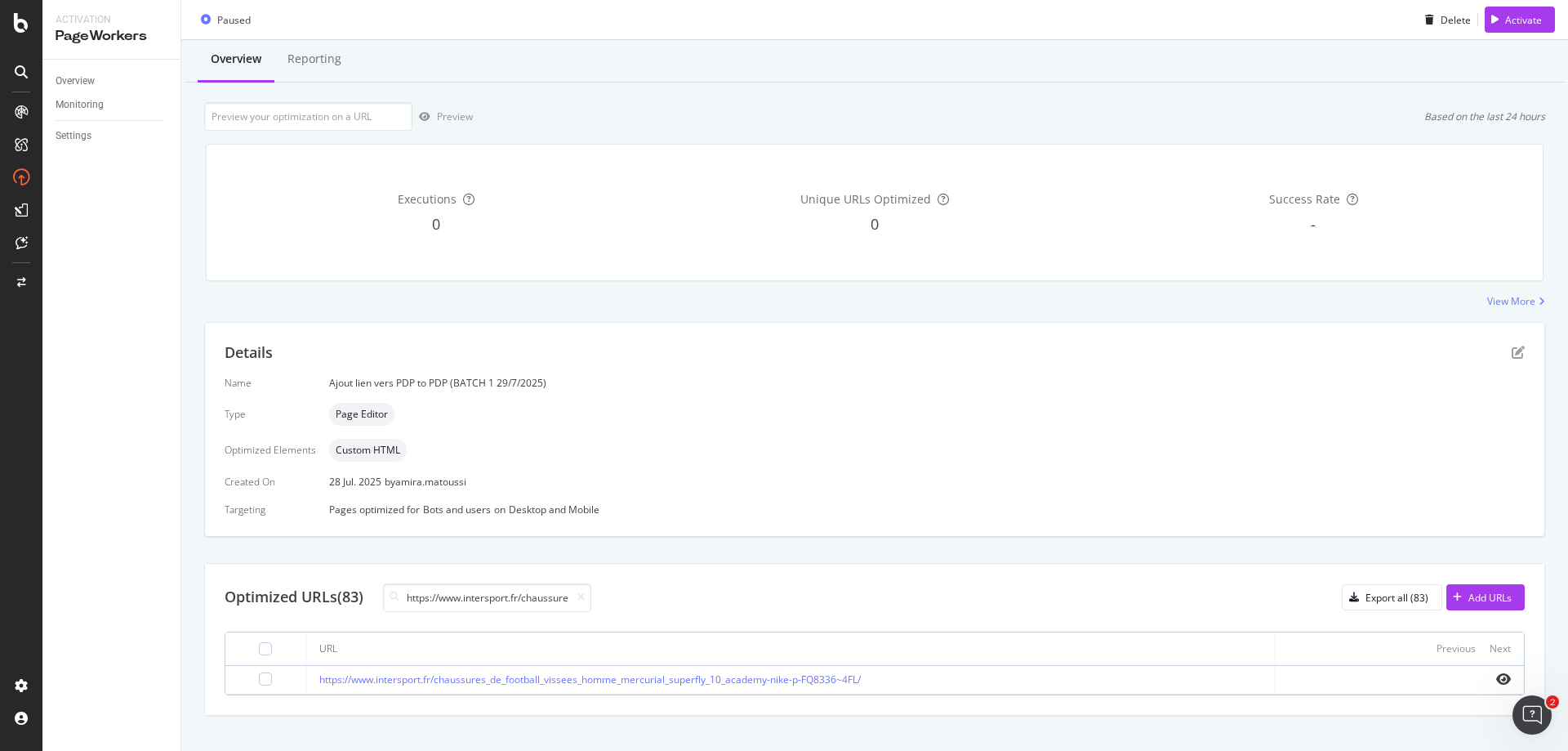 scroll, scrollTop: 64, scrollLeft: 0, axis: vertical 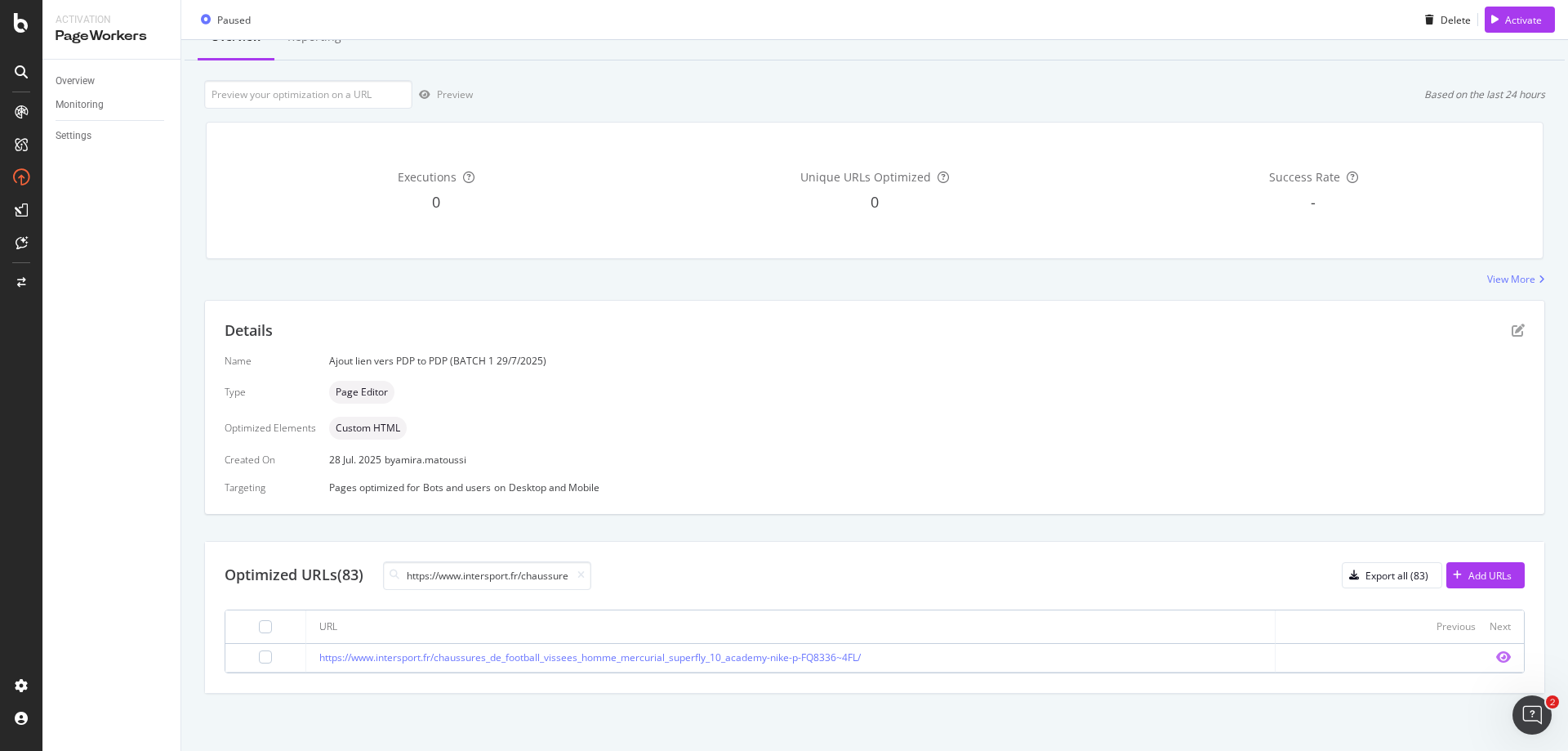 click at bounding box center [1503, 657] 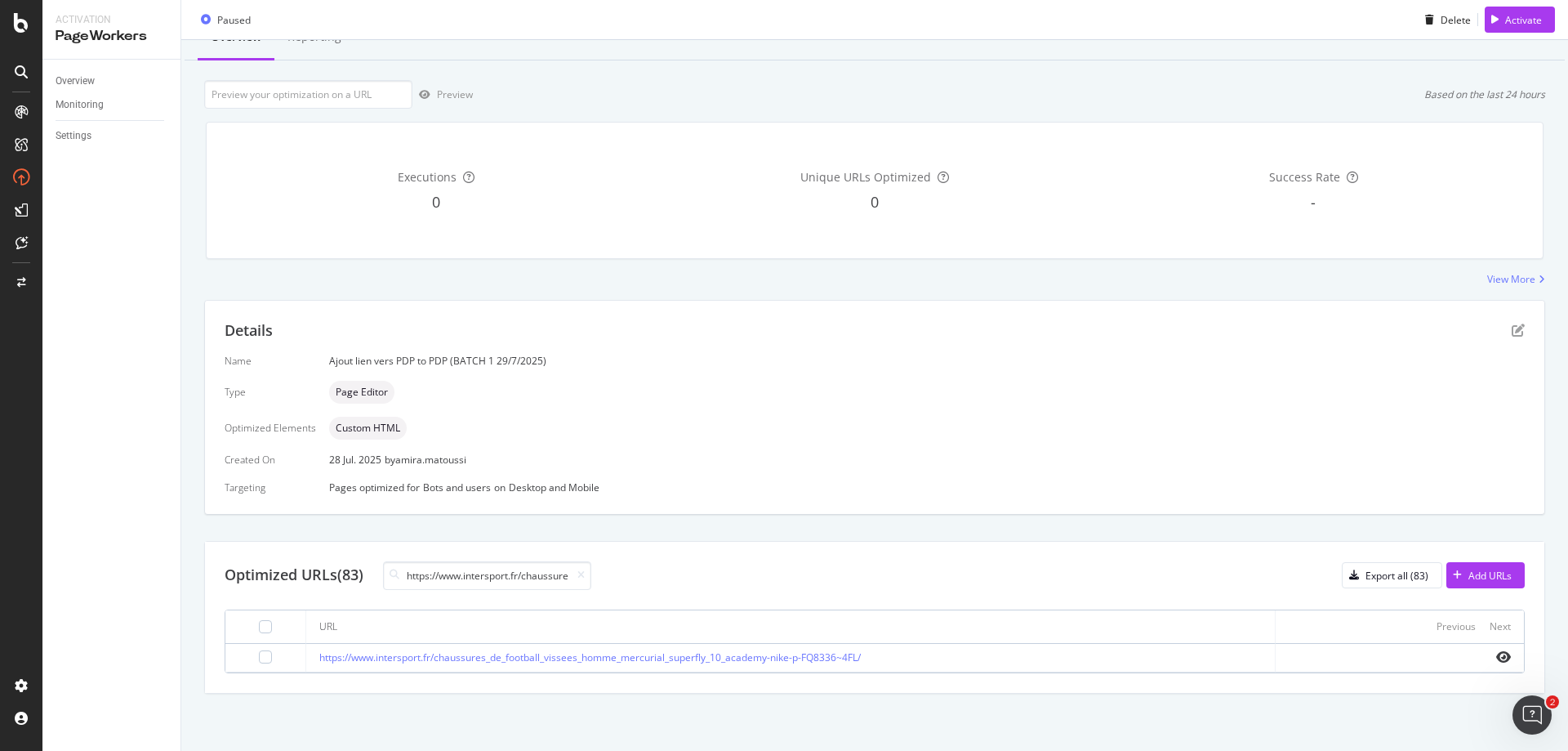 click at bounding box center (577, 575) 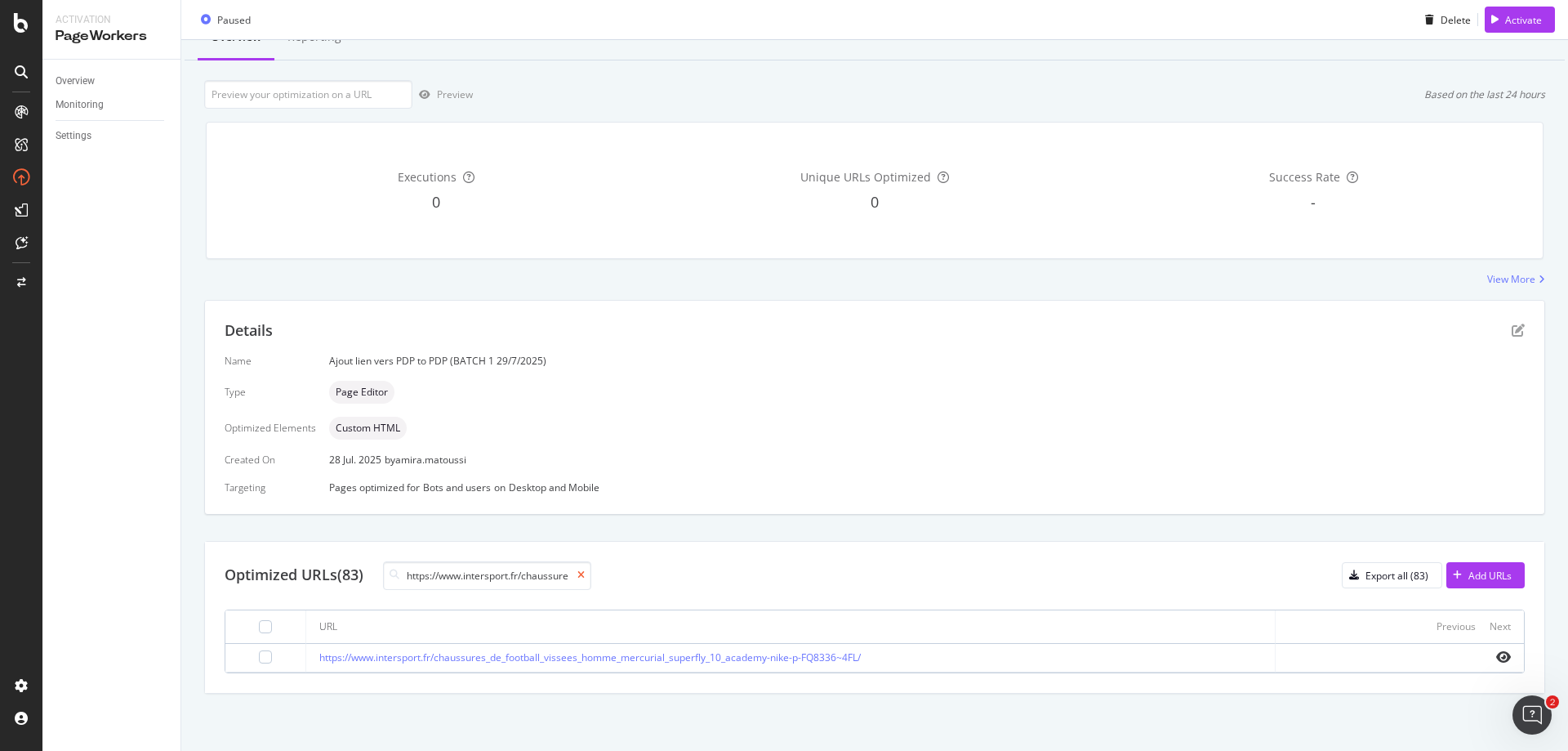 click at bounding box center (581, 575) 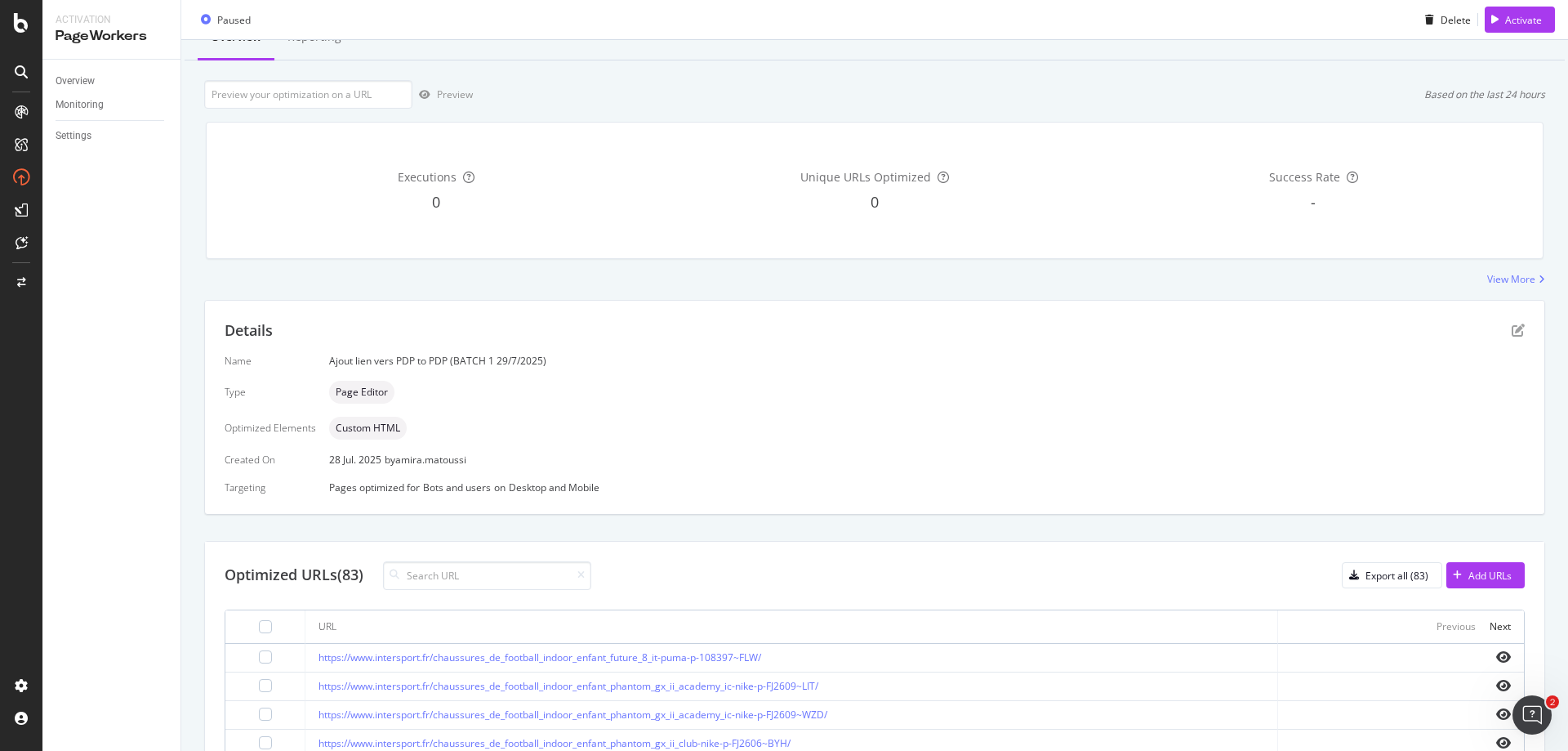 scroll, scrollTop: 227, scrollLeft: 0, axis: vertical 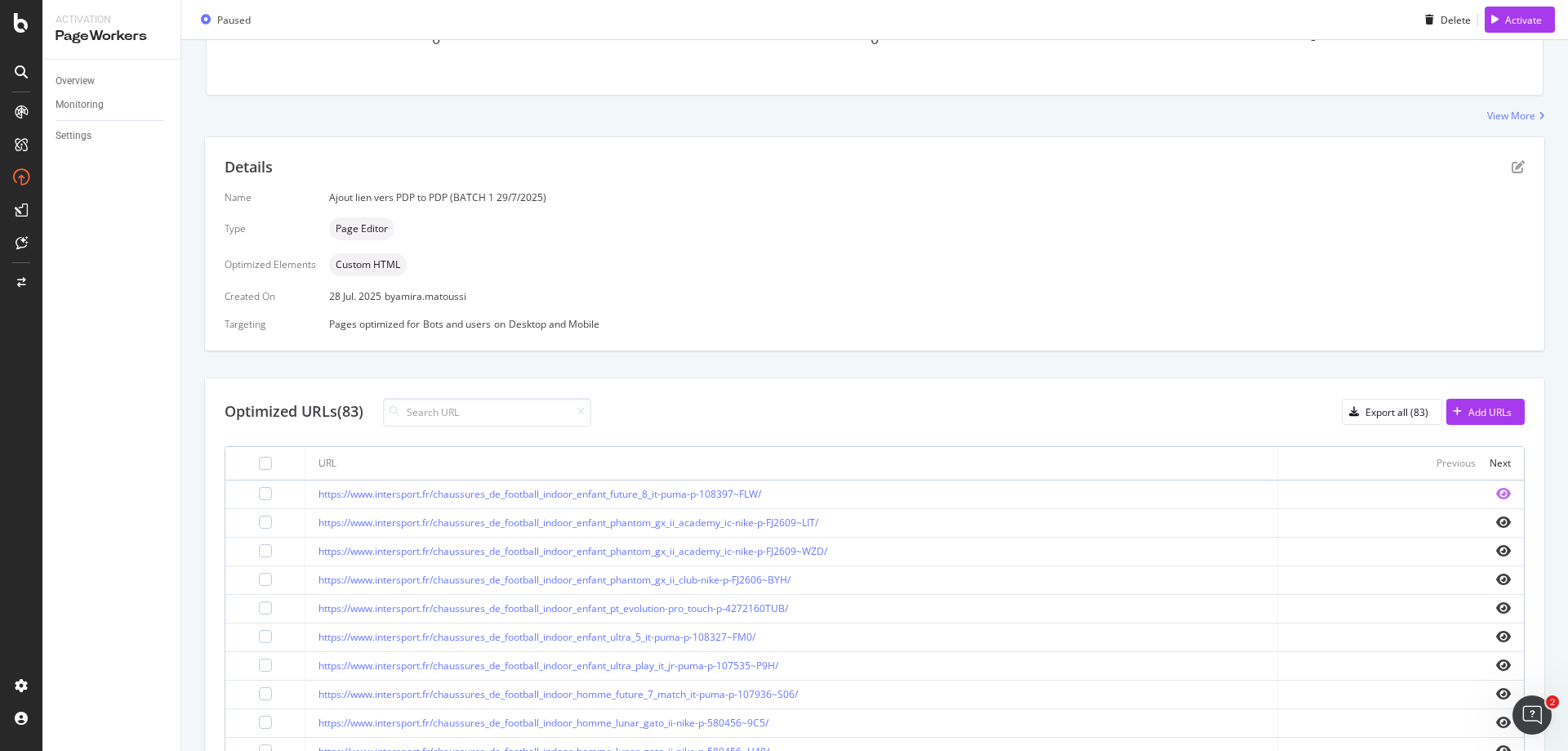 click at bounding box center (1503, 494) 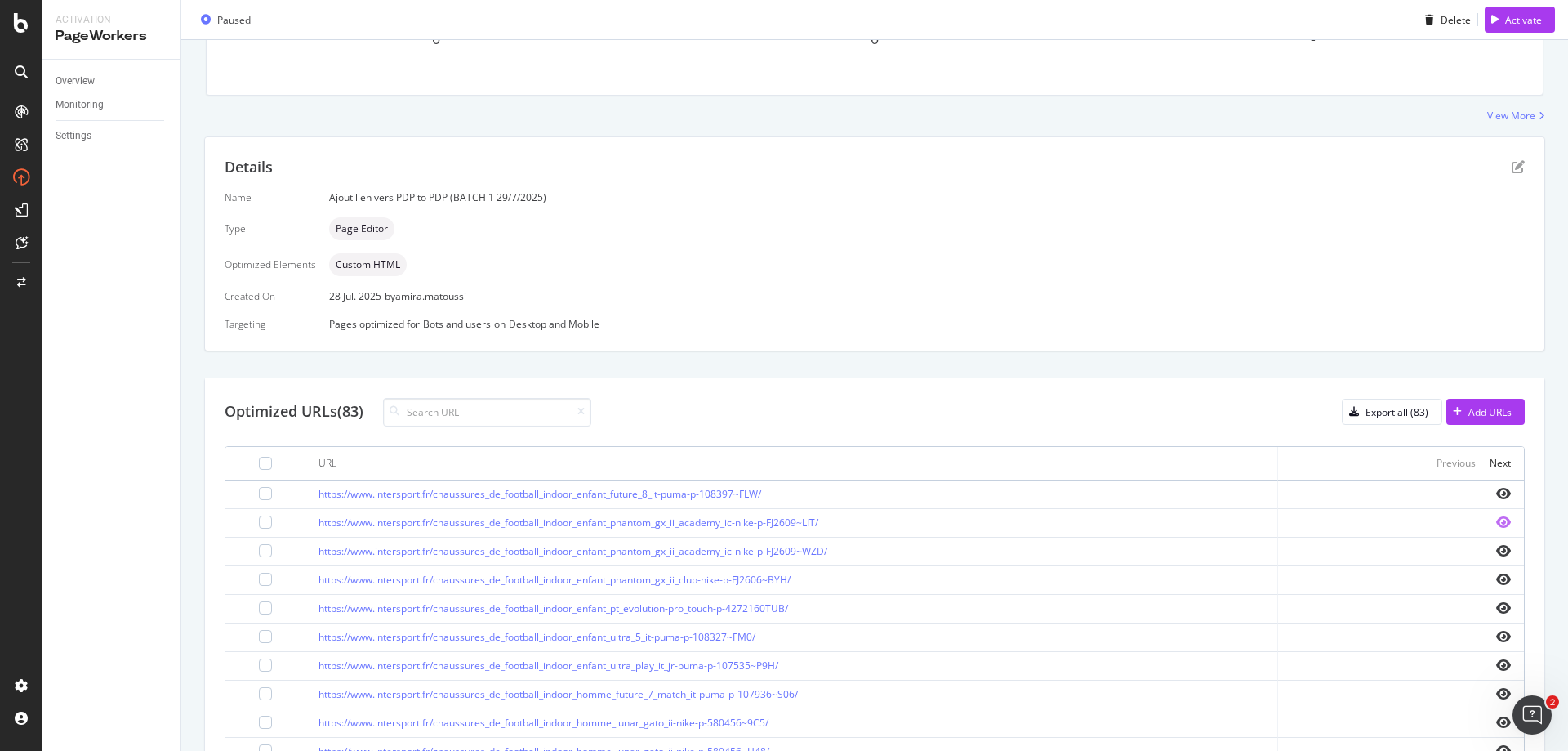 click at bounding box center [1503, 522] 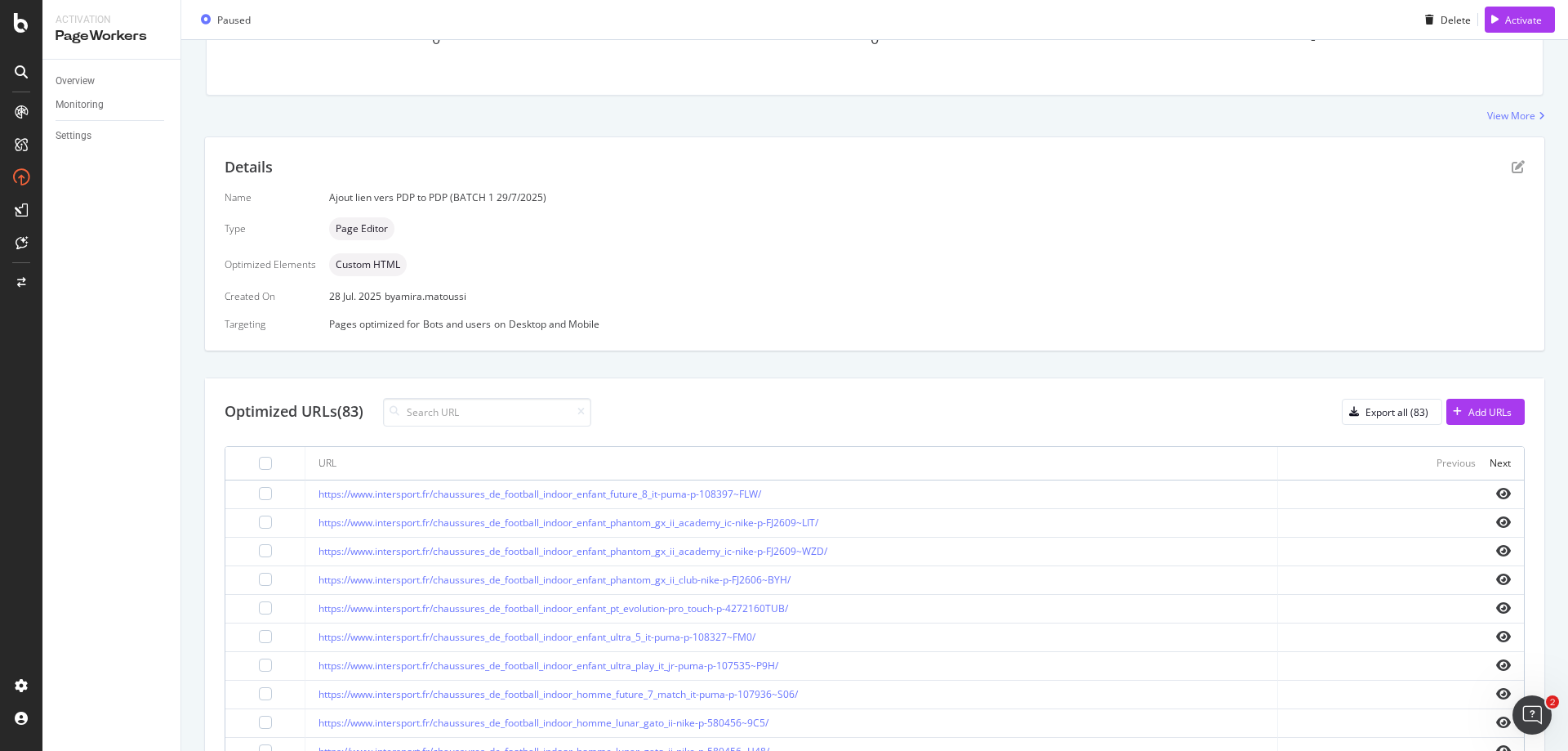 scroll, scrollTop: 0, scrollLeft: 0, axis: both 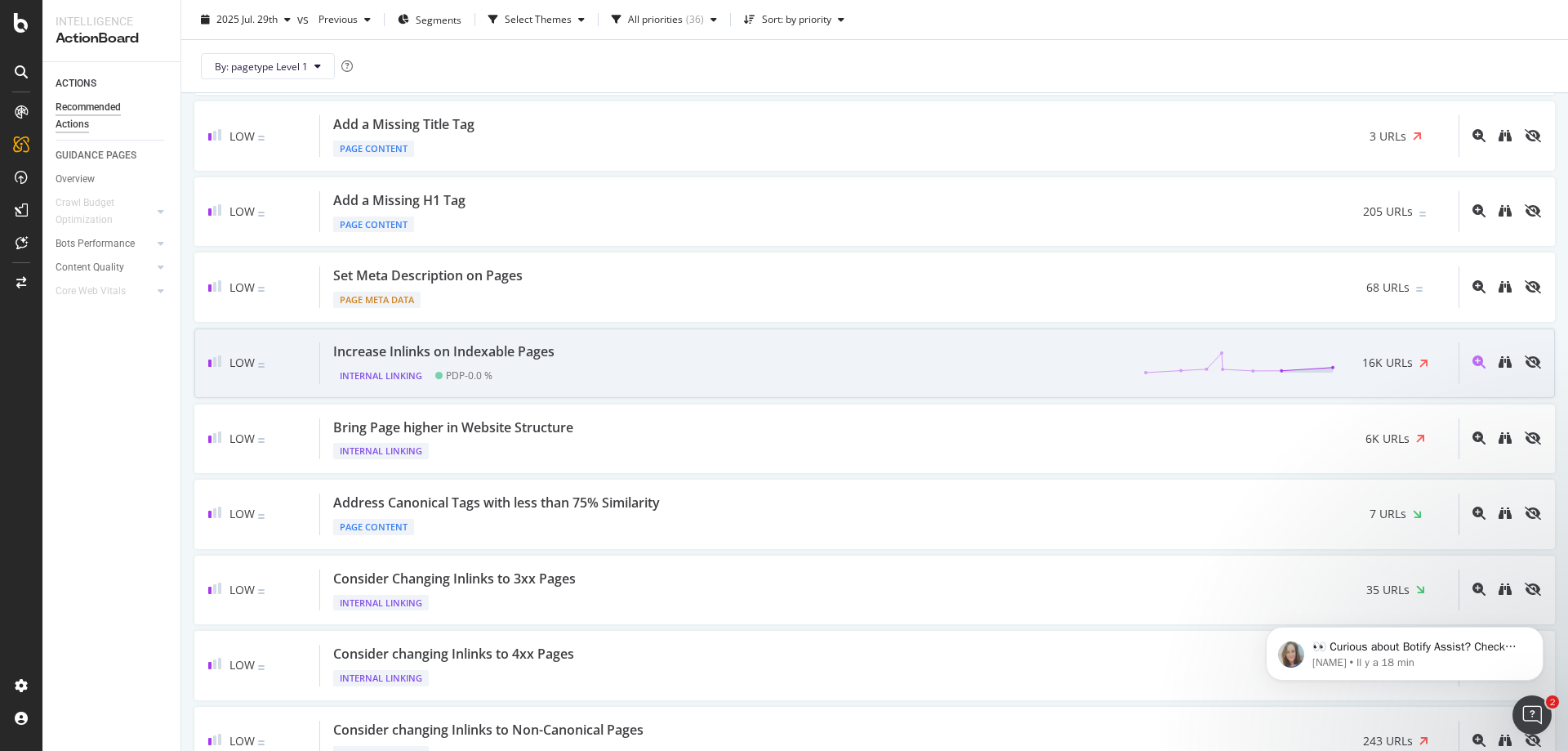click on "Increase Inlinks on Indexable Pages Internal Linking PDP  -  0.0 % 16K URLs" at bounding box center (889, 363) 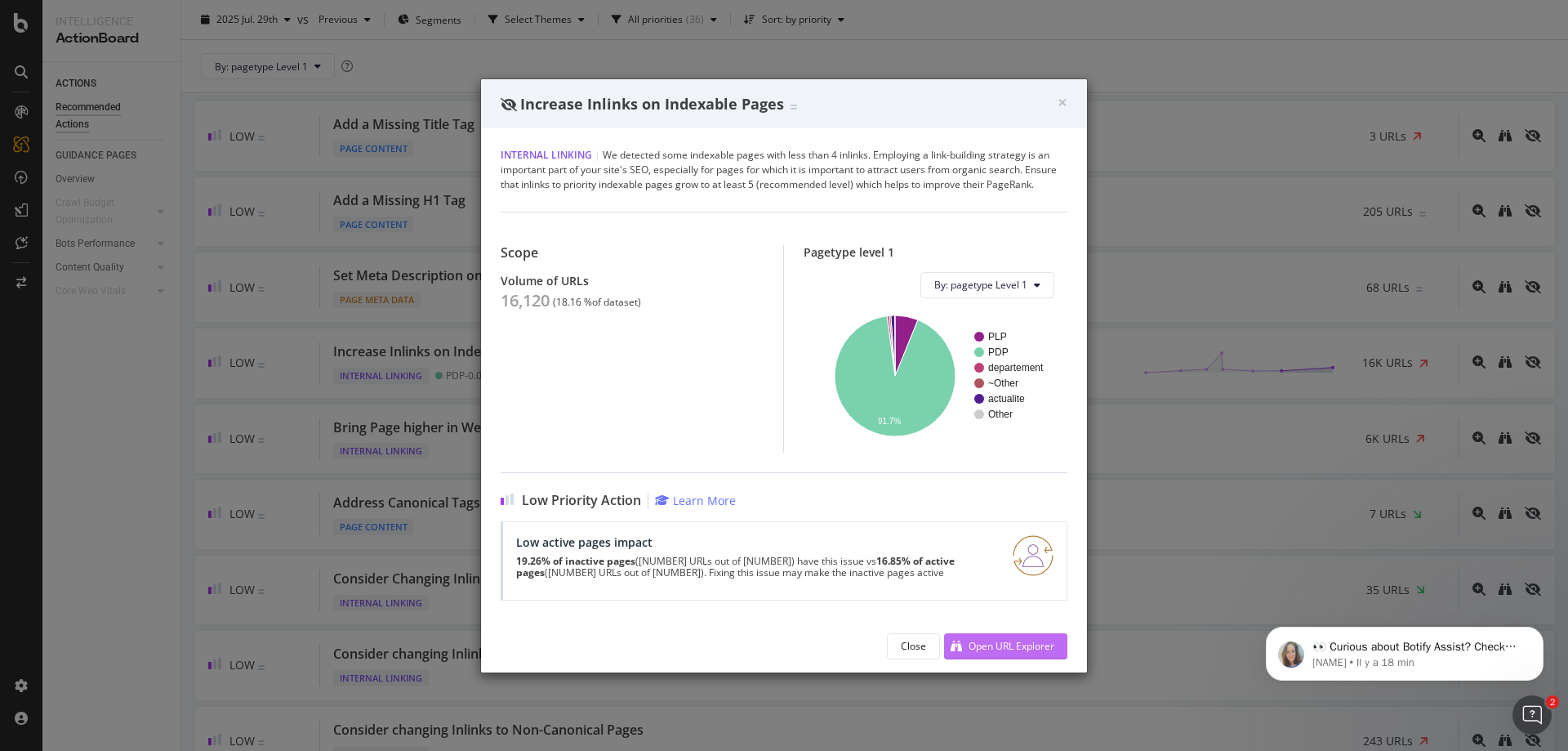 click on "Open URL Explorer" at bounding box center [999, 646] 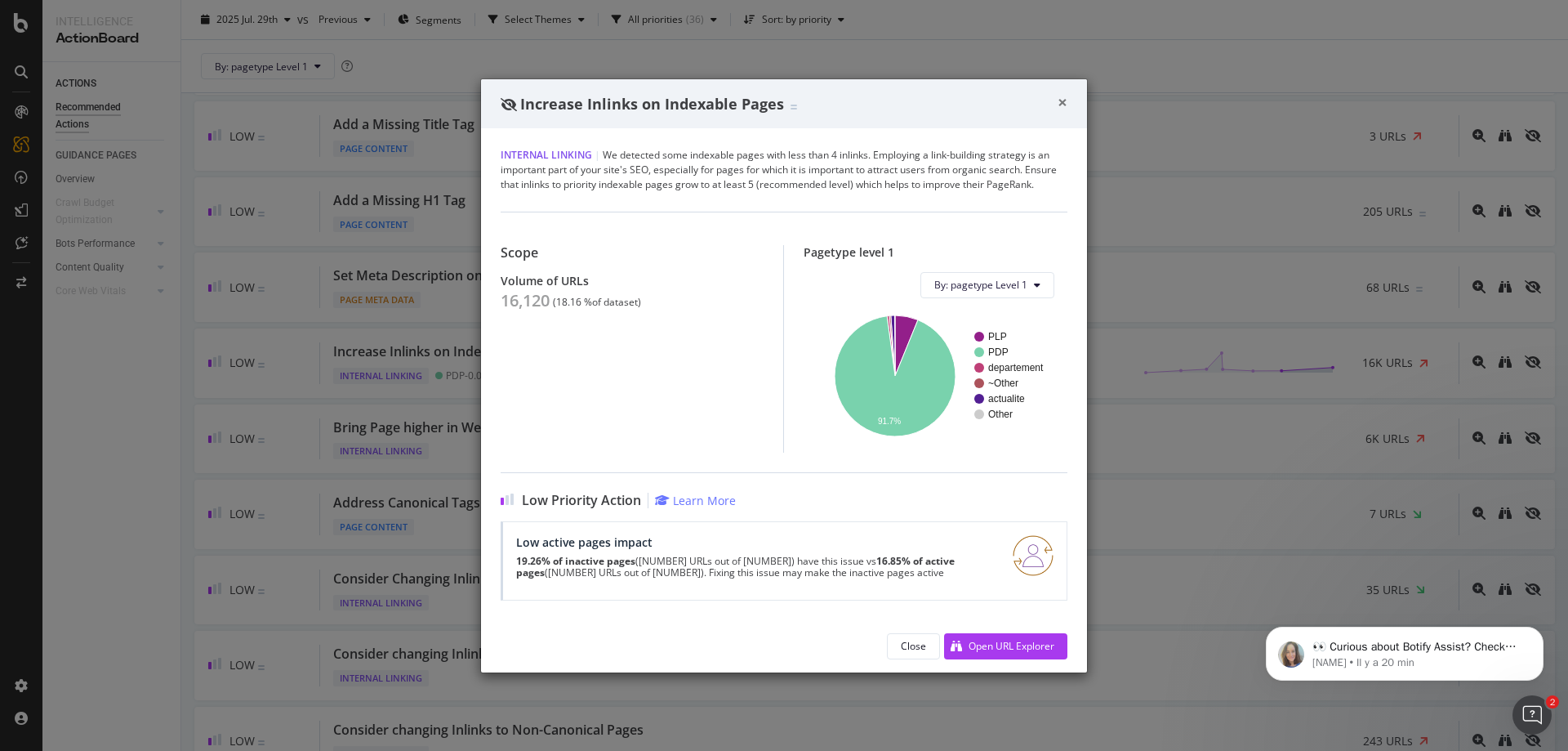 click on "×" at bounding box center [1062, 102] 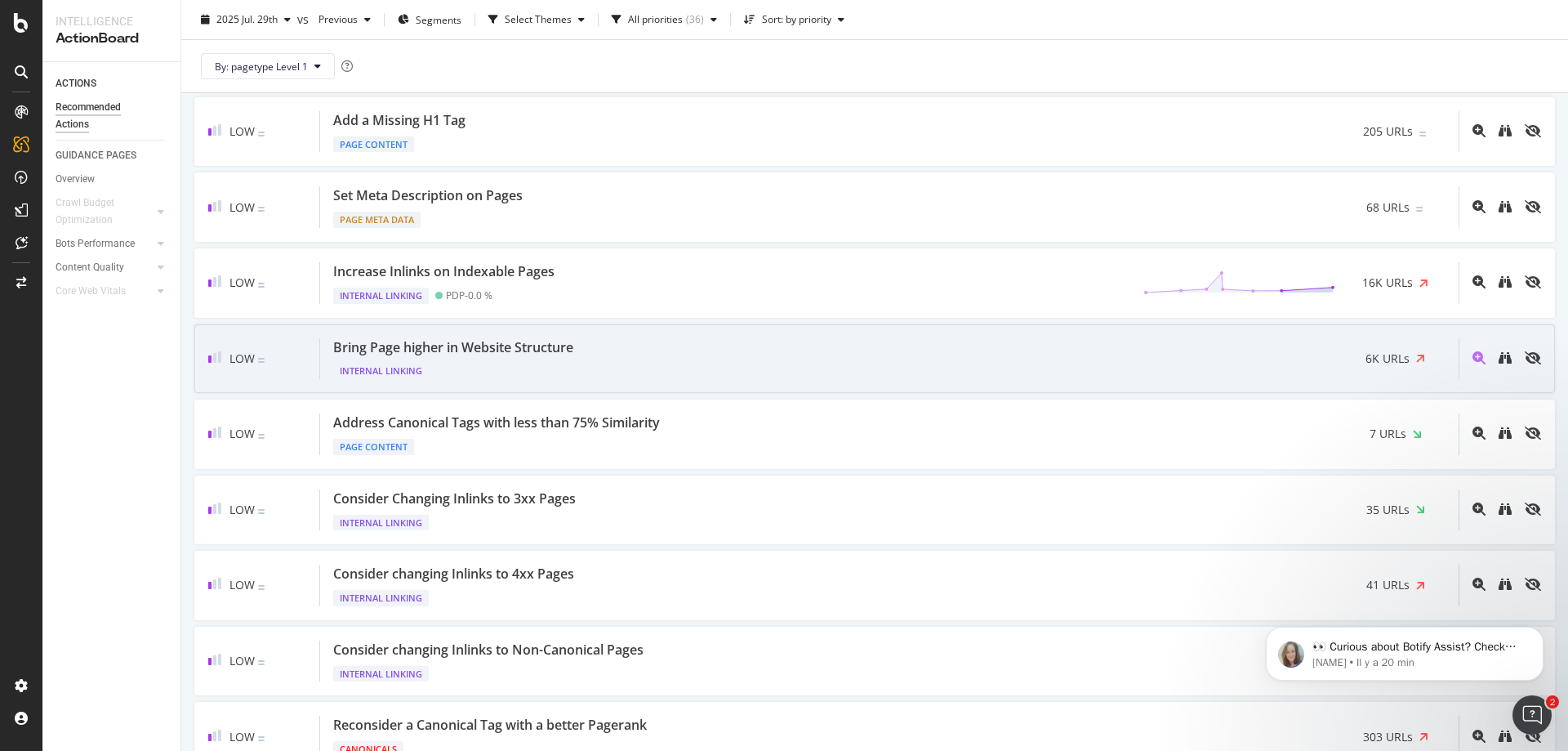 scroll, scrollTop: 1152, scrollLeft: 0, axis: vertical 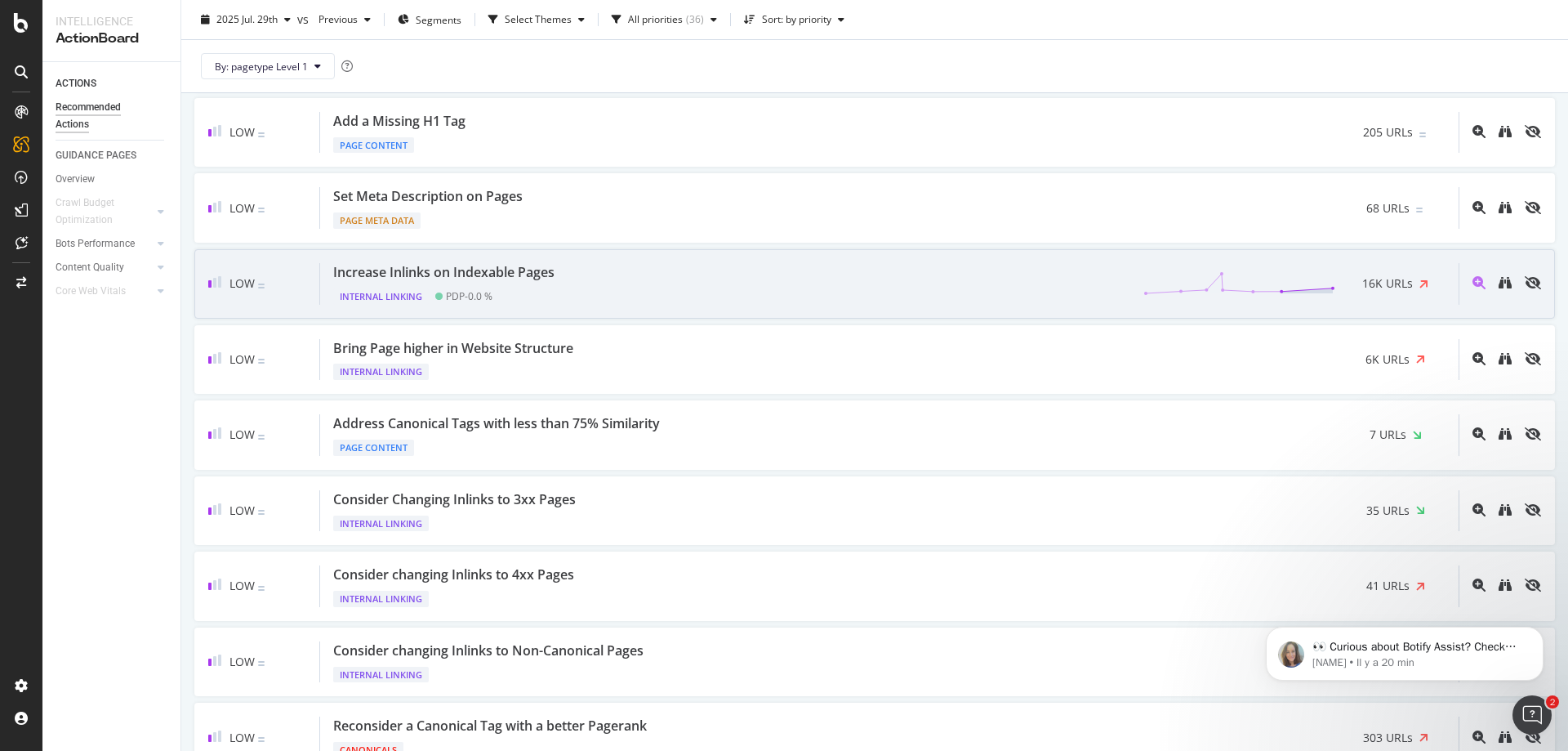click on "Increase Inlinks on Indexable Pages Internal Linking PDP  -  0.0 % 16K URLs" at bounding box center [889, 284] 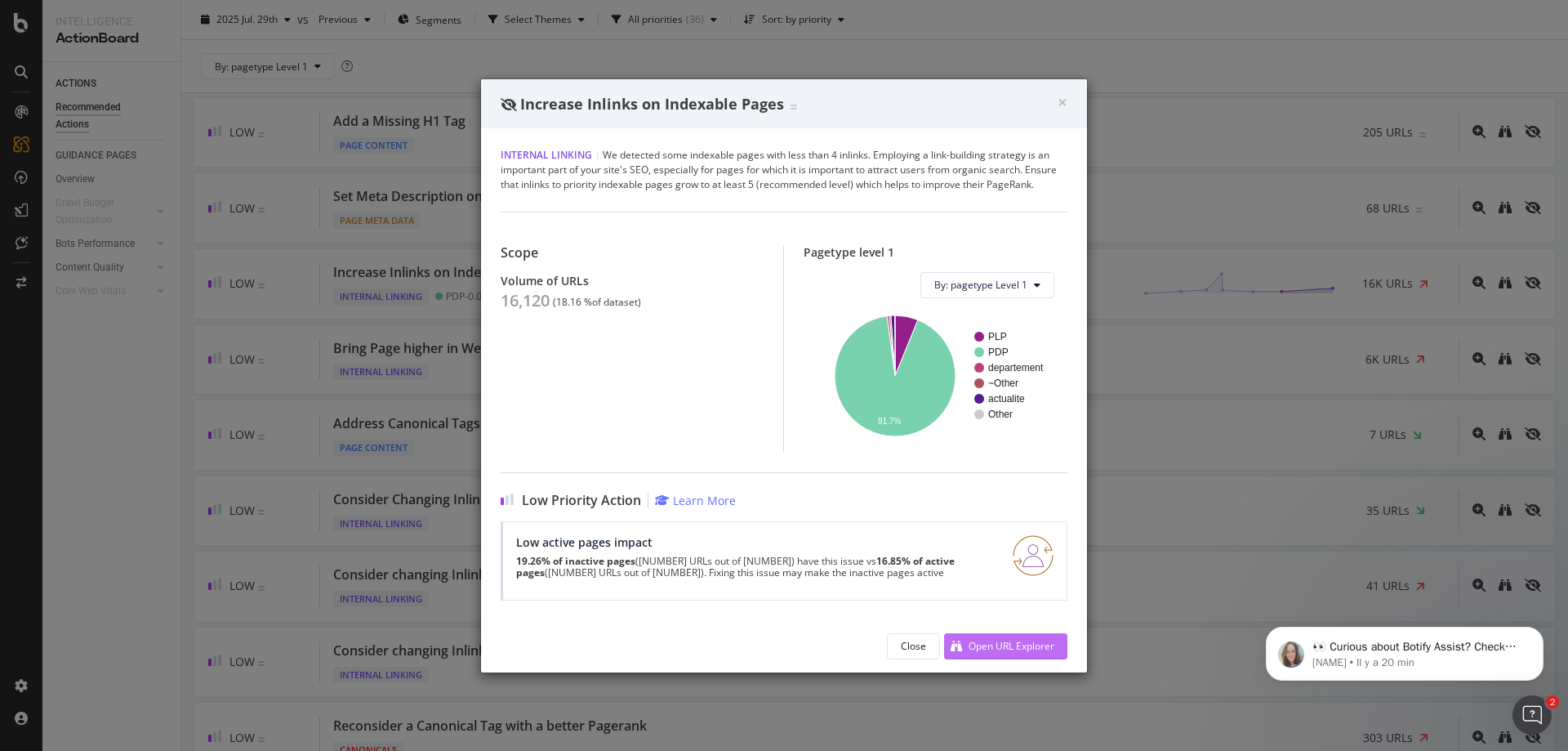 click on "Open URL Explorer" at bounding box center [999, 646] 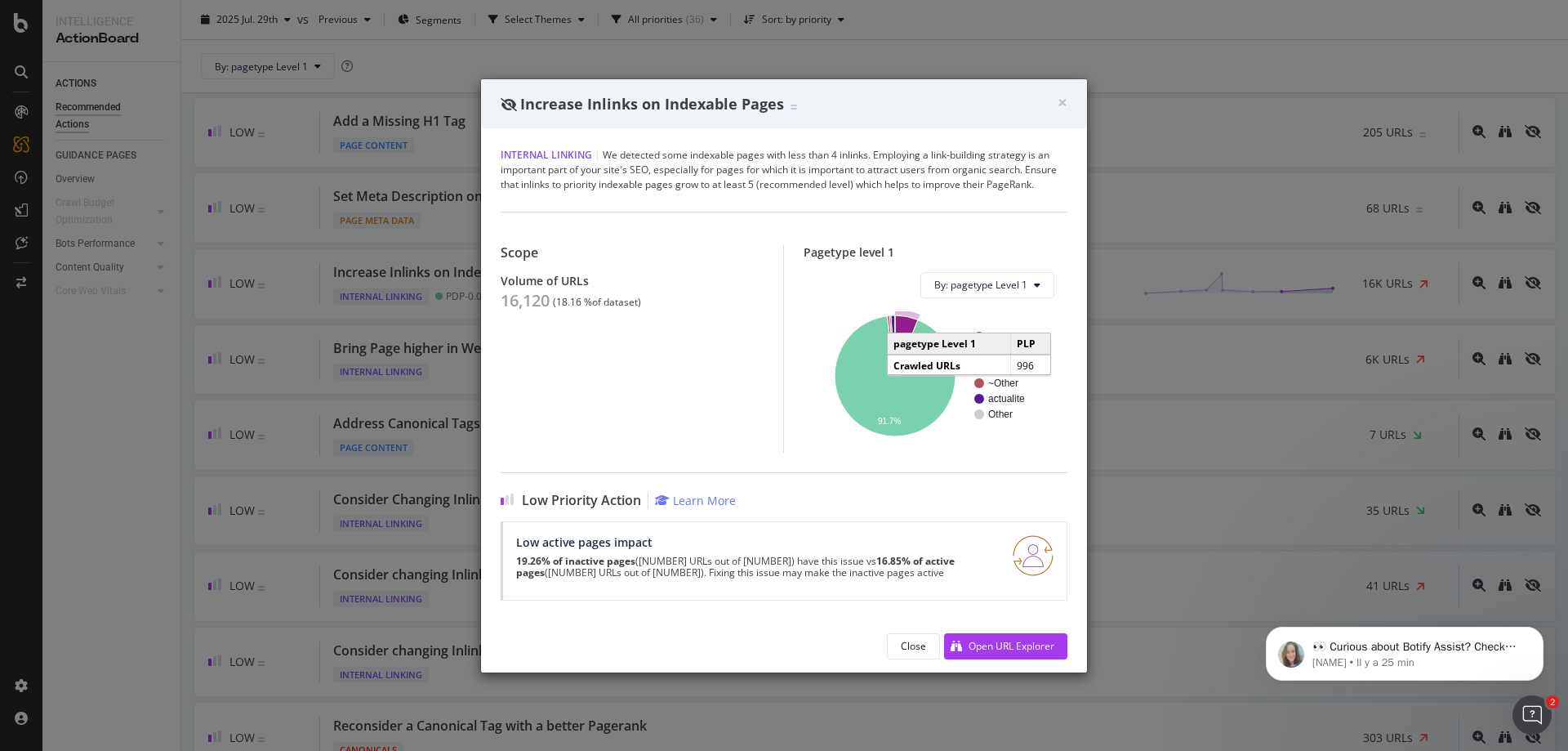 click 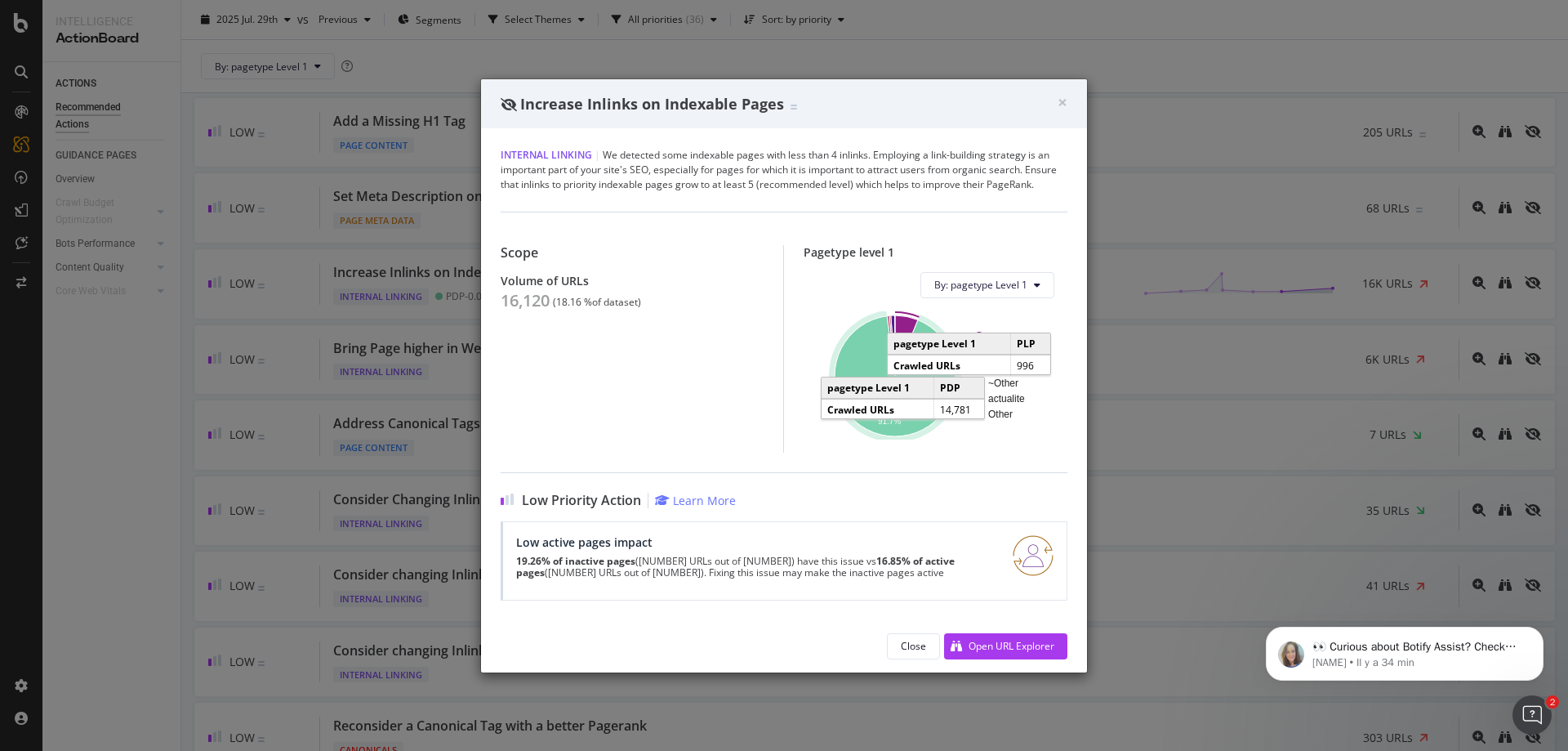 click on "91.7%" 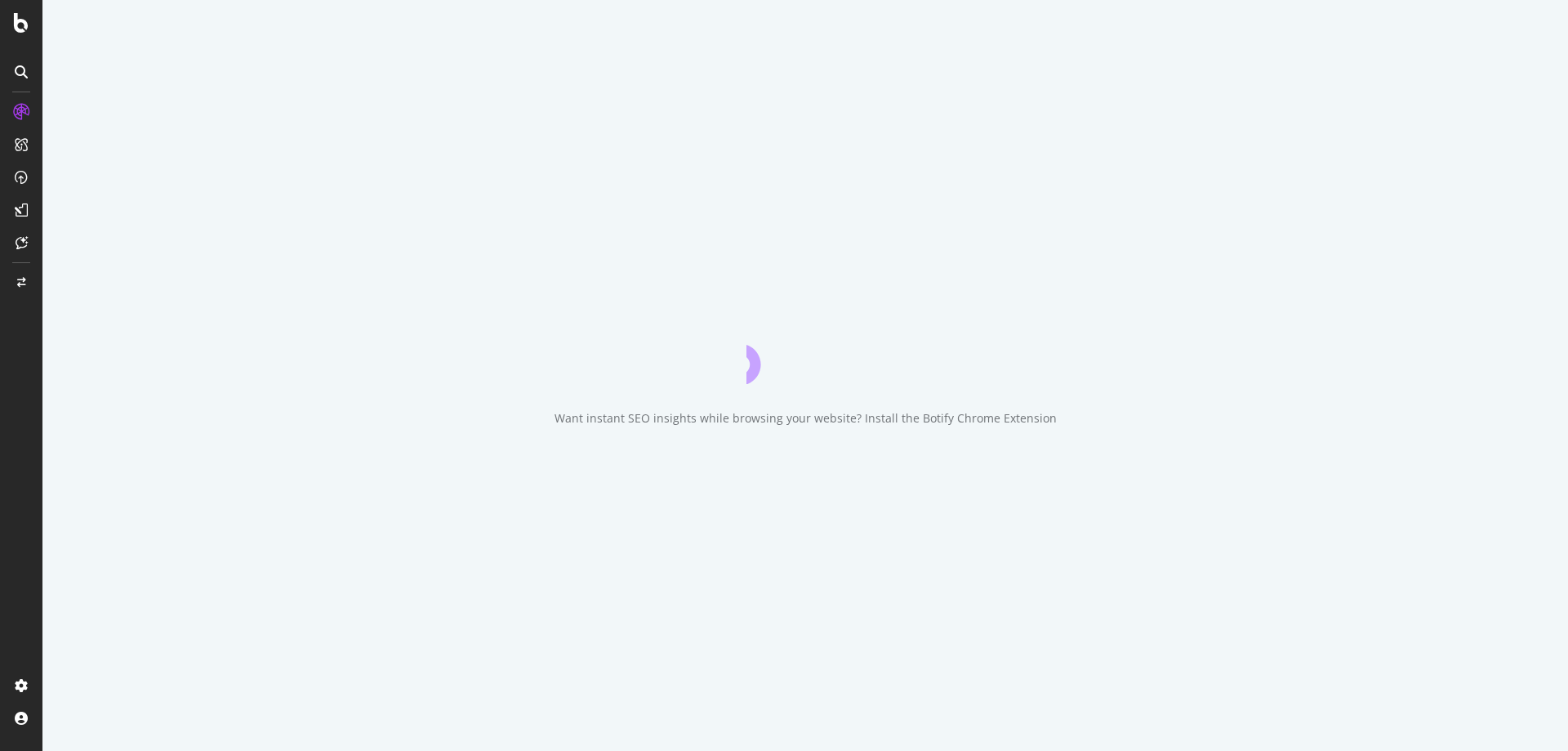 scroll, scrollTop: 0, scrollLeft: 0, axis: both 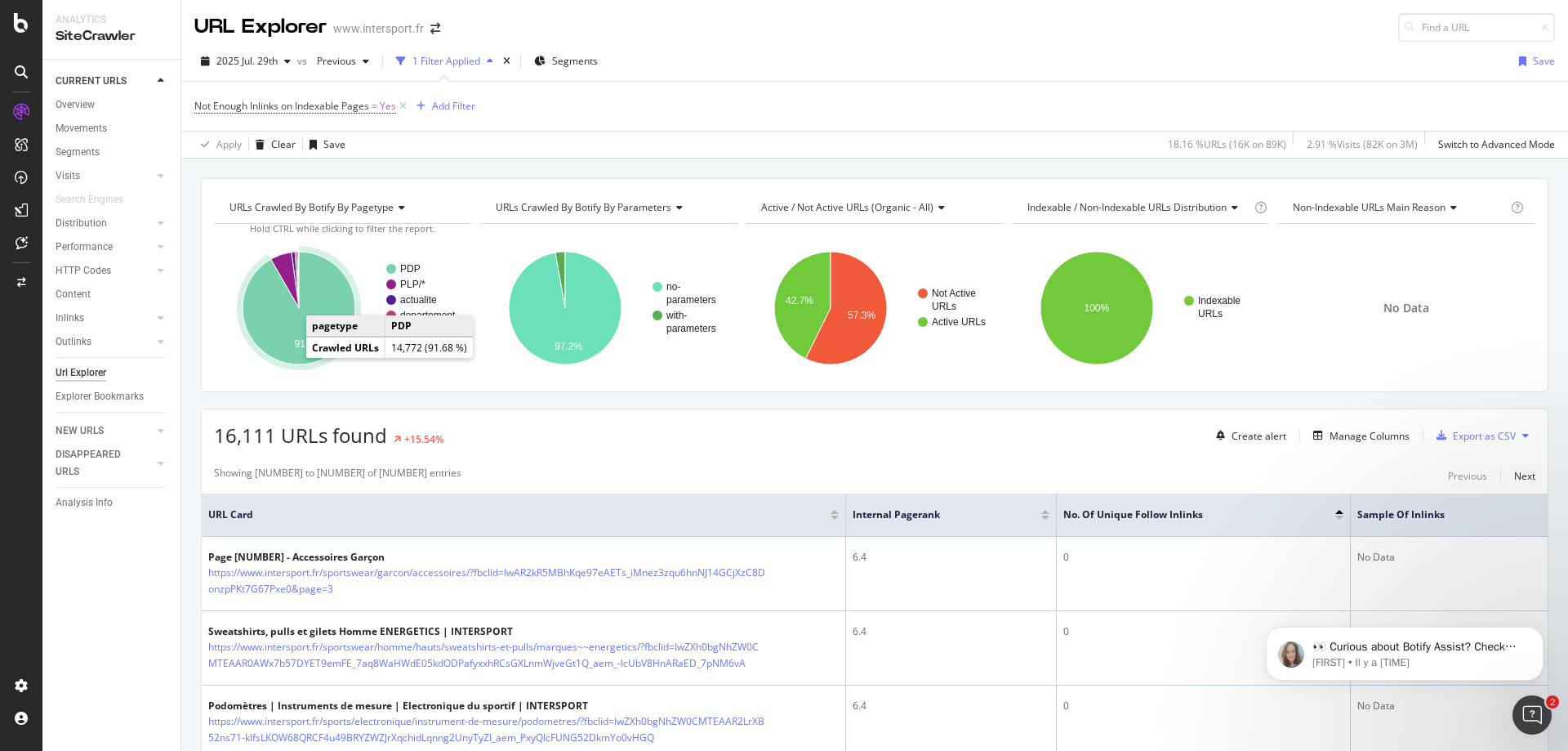 click 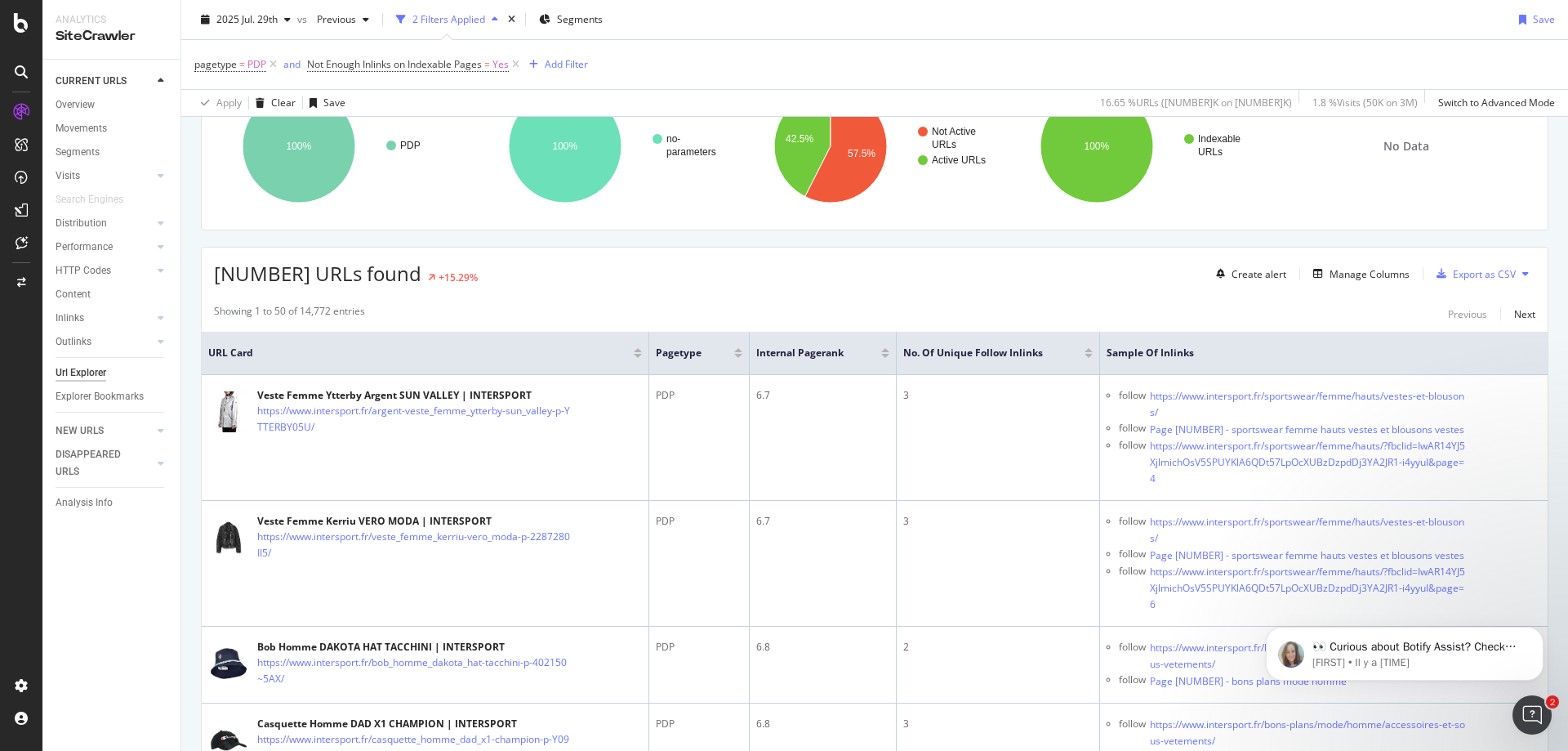 scroll, scrollTop: 163, scrollLeft: 0, axis: vertical 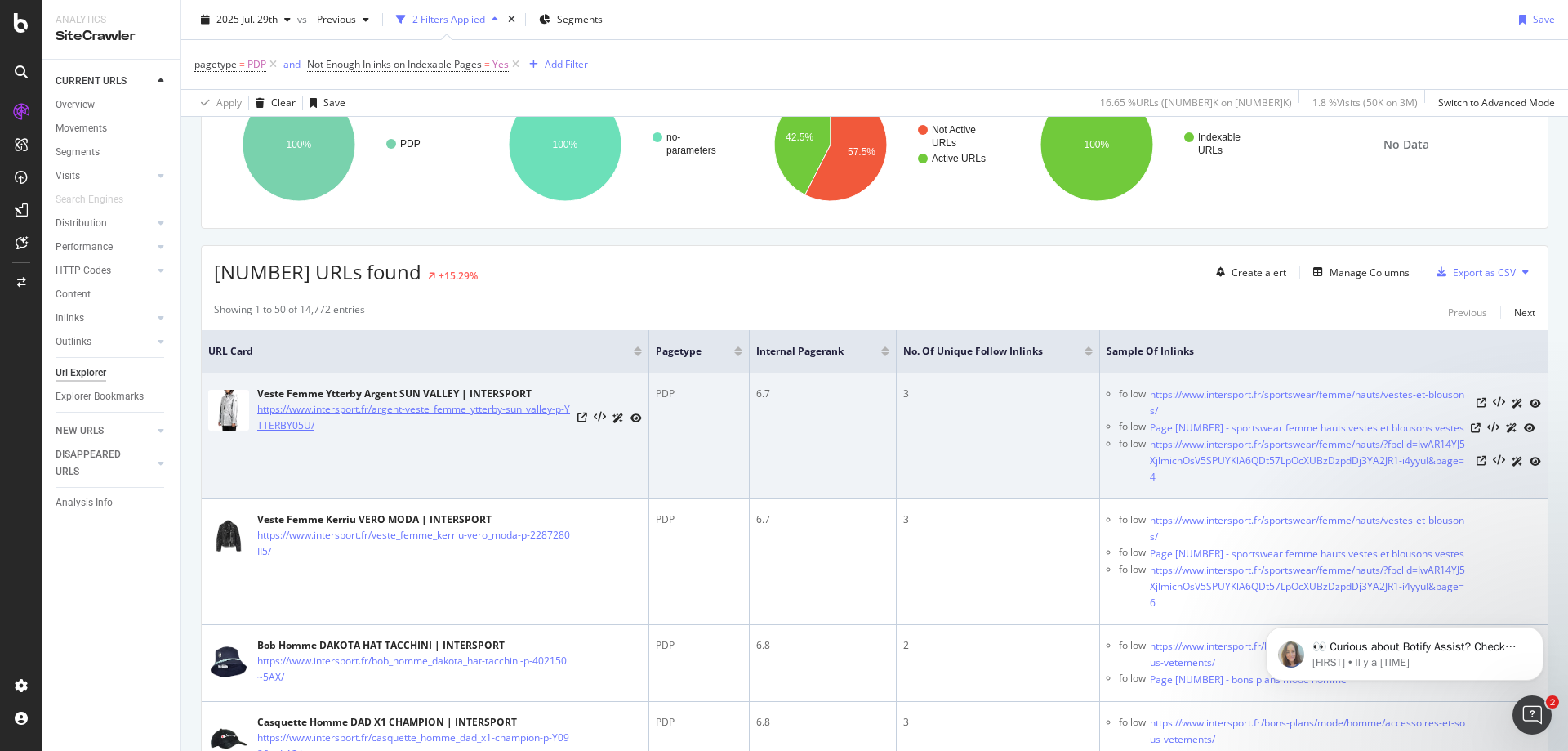 click on "https://www.intersport.fr/argent-veste_femme_ytterby-sun_valley-p-YTTERBY05U/" at bounding box center (414, 418) 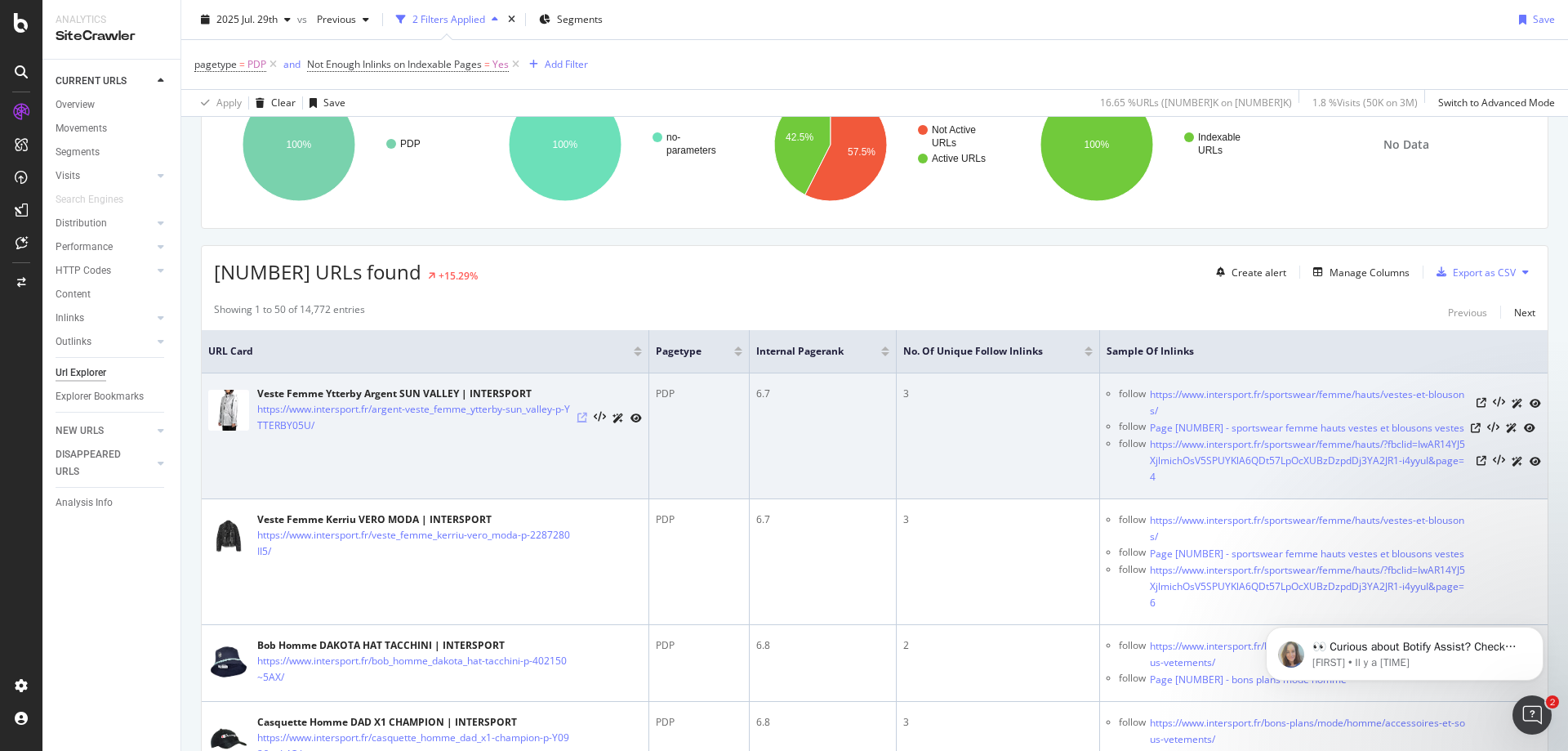 click at bounding box center [582, 418] 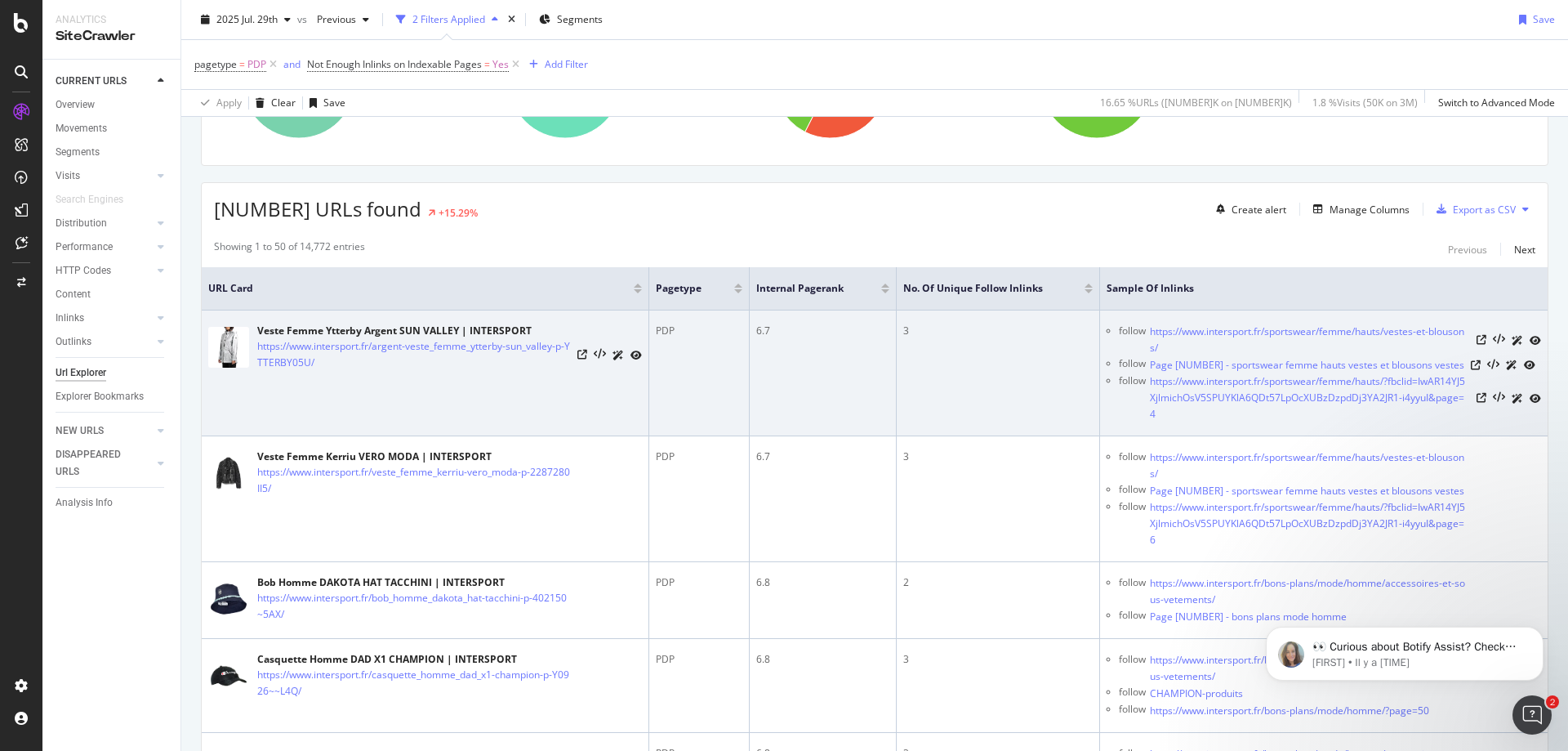 scroll, scrollTop: 245, scrollLeft: 0, axis: vertical 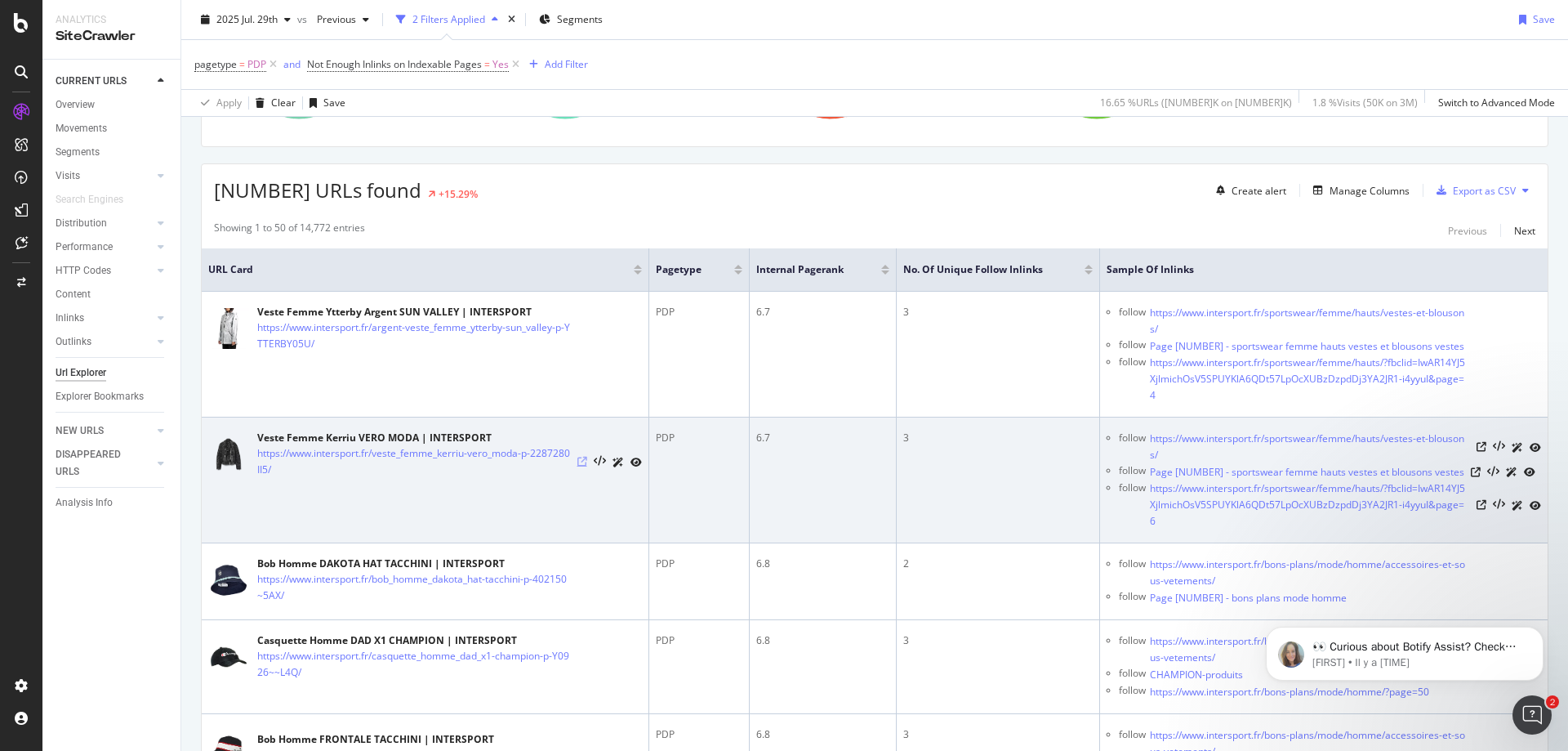 click at bounding box center [582, 462] 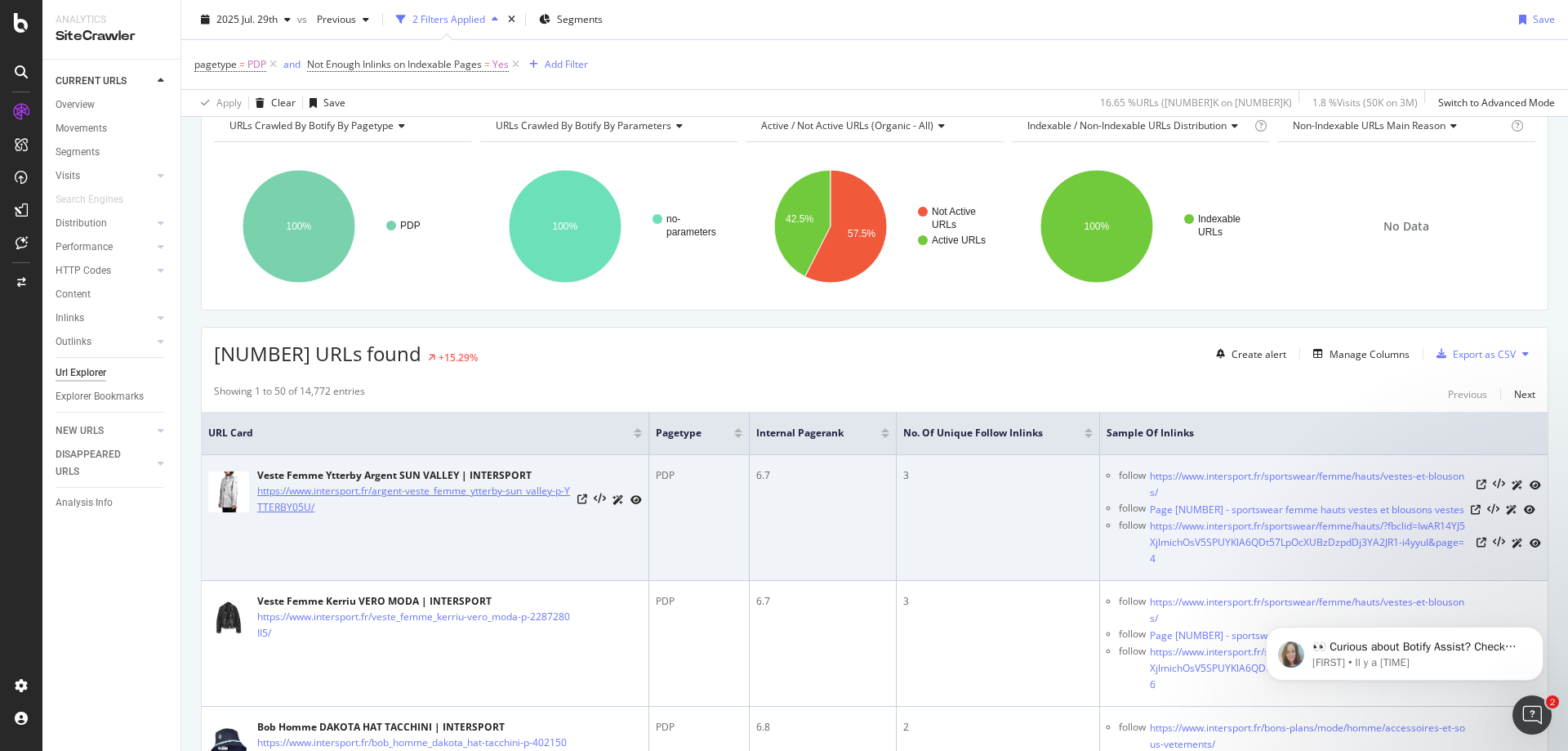 scroll, scrollTop: 0, scrollLeft: 0, axis: both 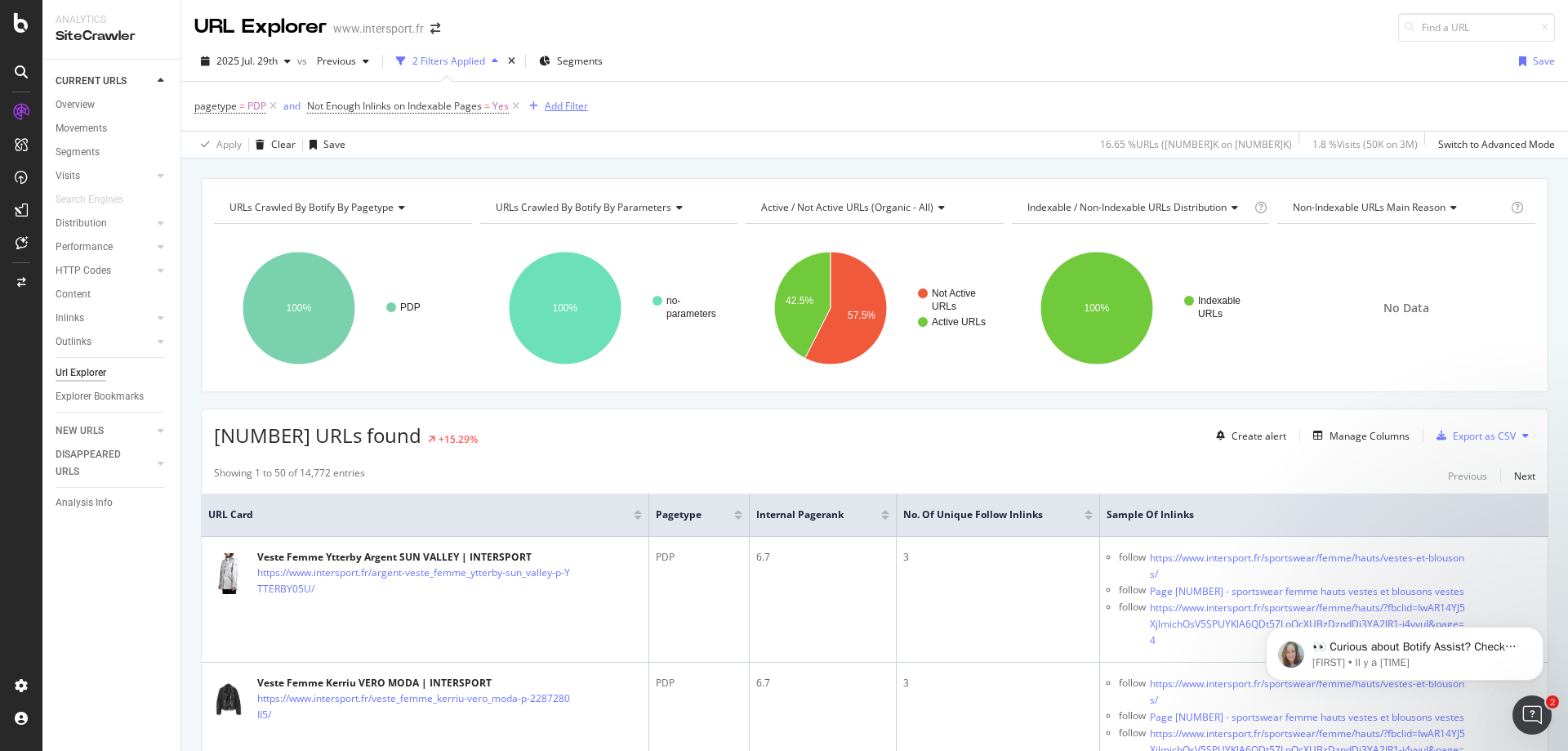 click on "Add Filter" at bounding box center [566, 105] 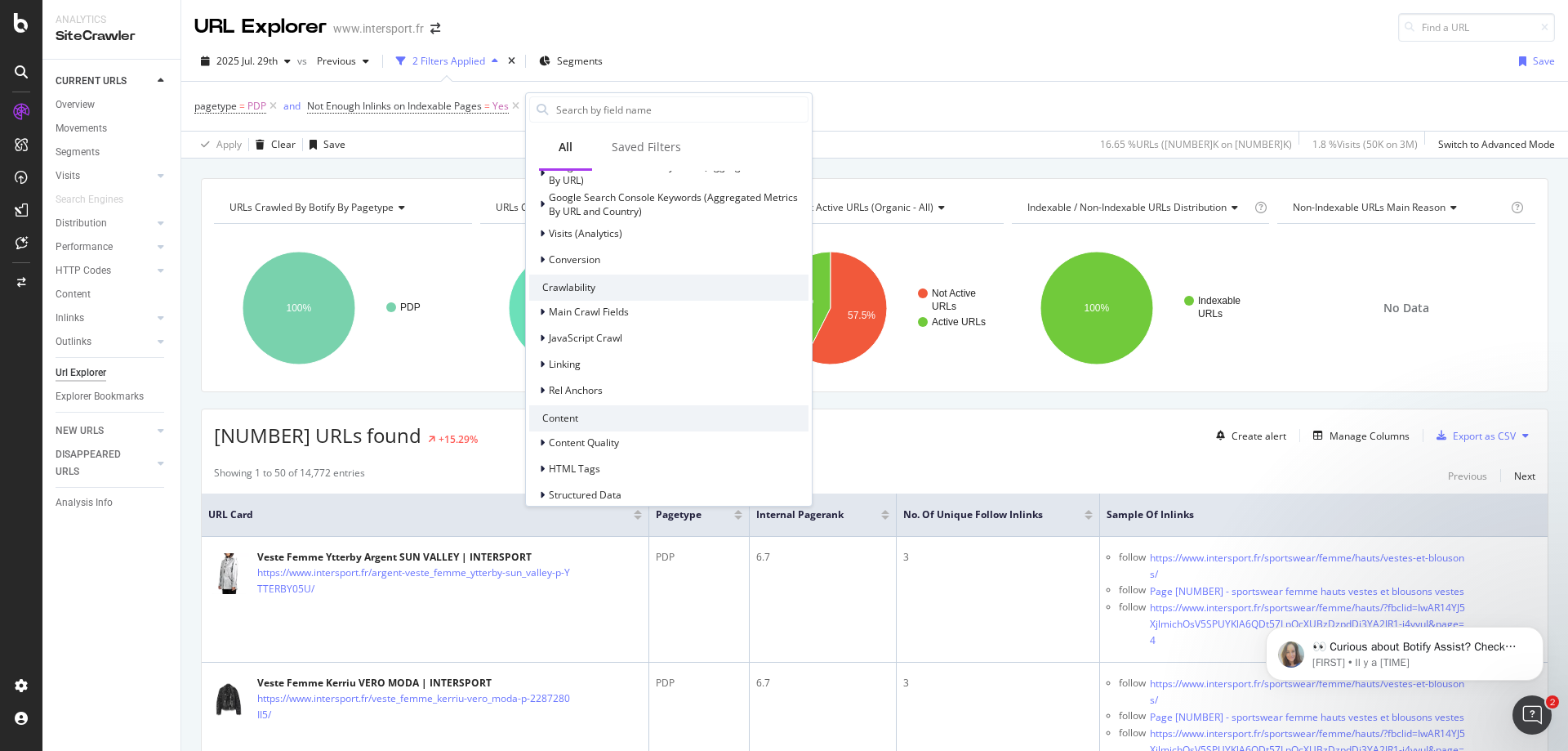 scroll, scrollTop: 364, scrollLeft: 0, axis: vertical 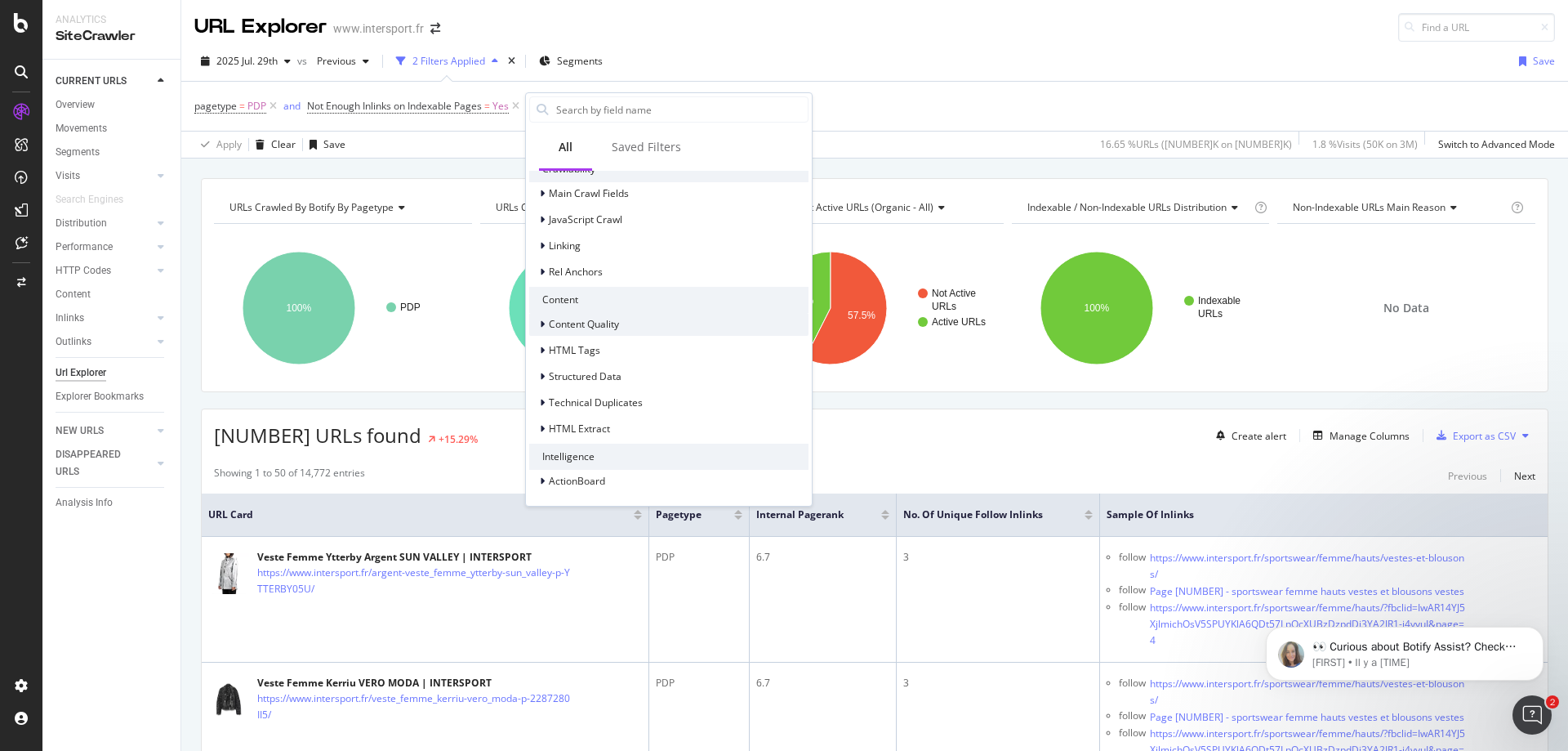 click at bounding box center [544, 324] 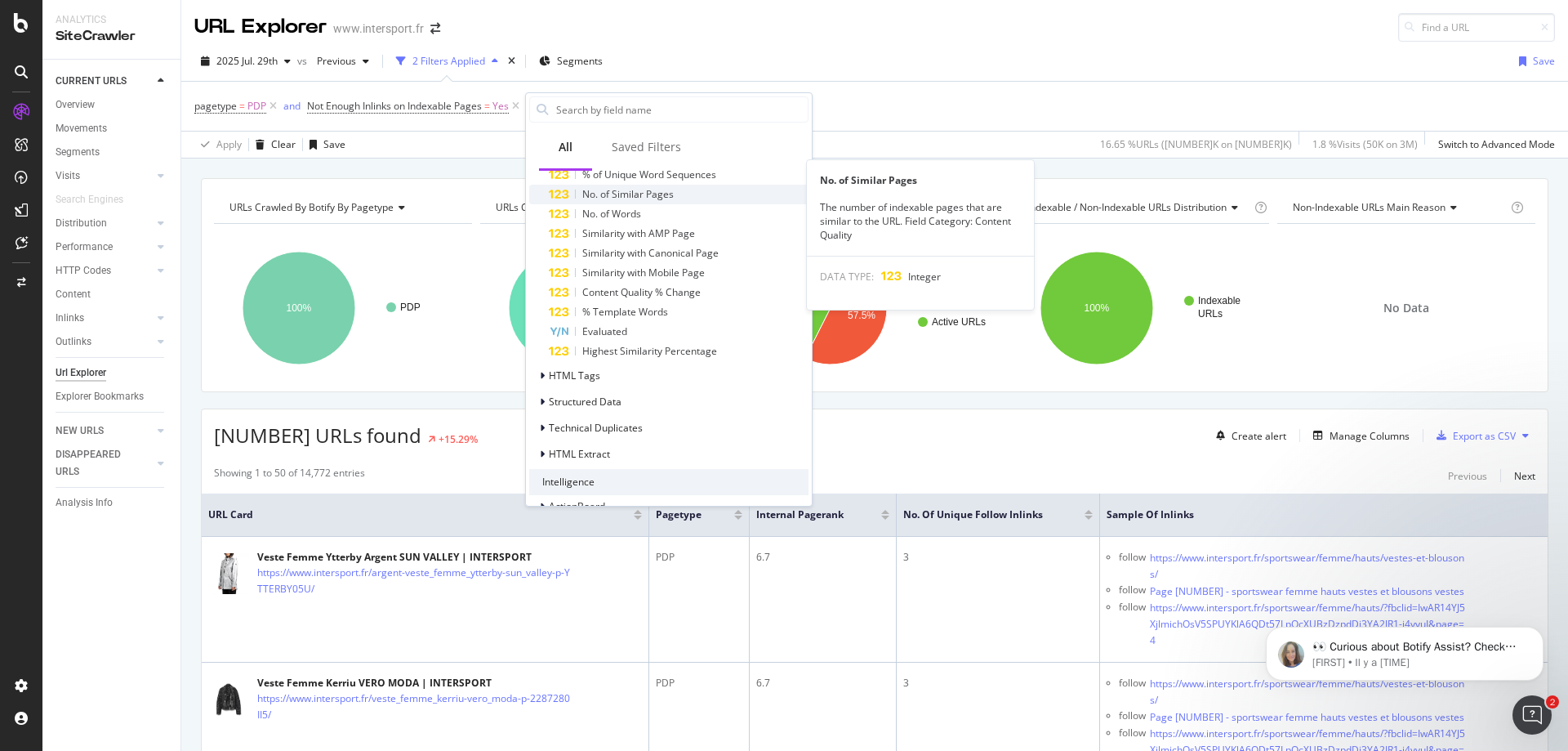 scroll, scrollTop: 579, scrollLeft: 0, axis: vertical 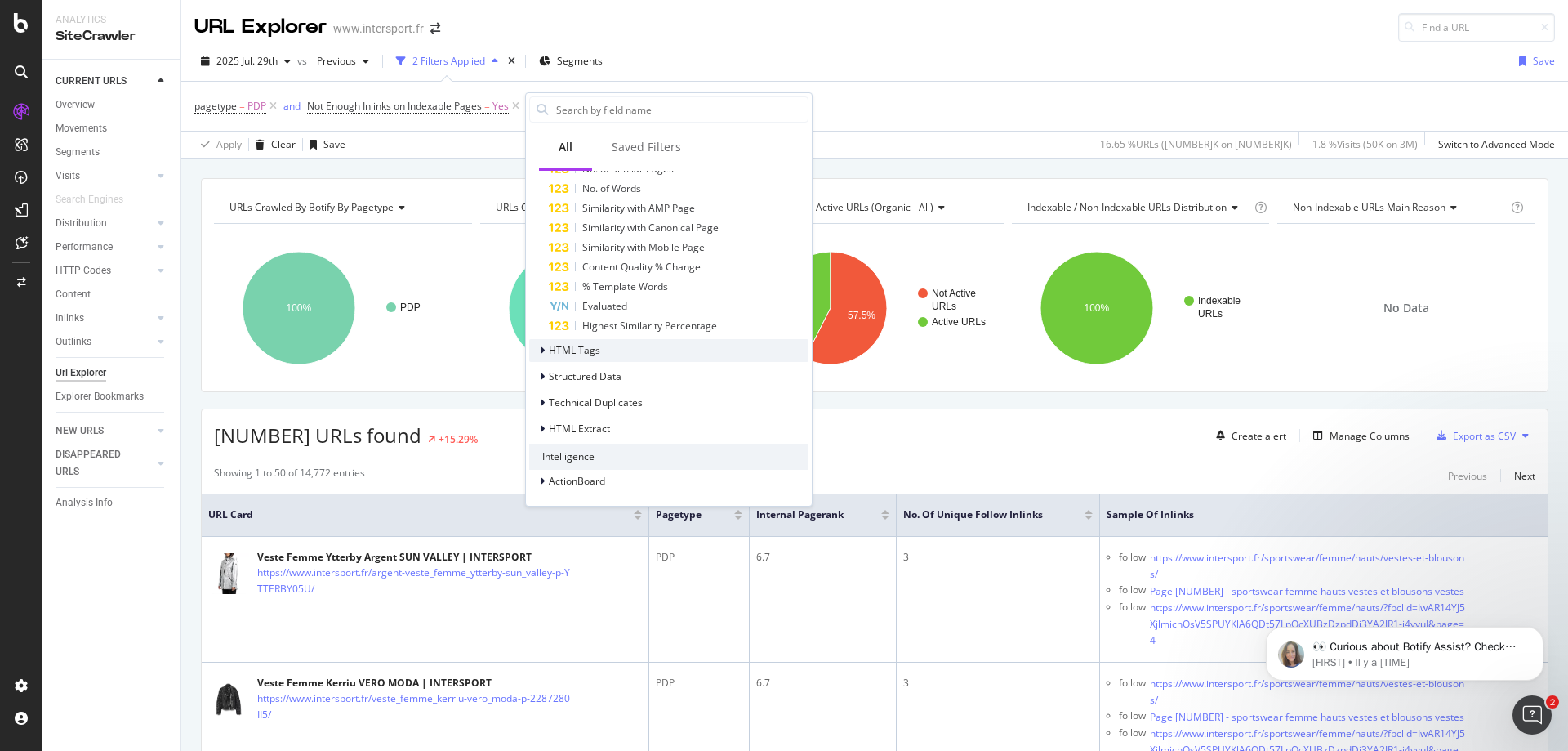 click on "HTML Tags" at bounding box center [574, 350] 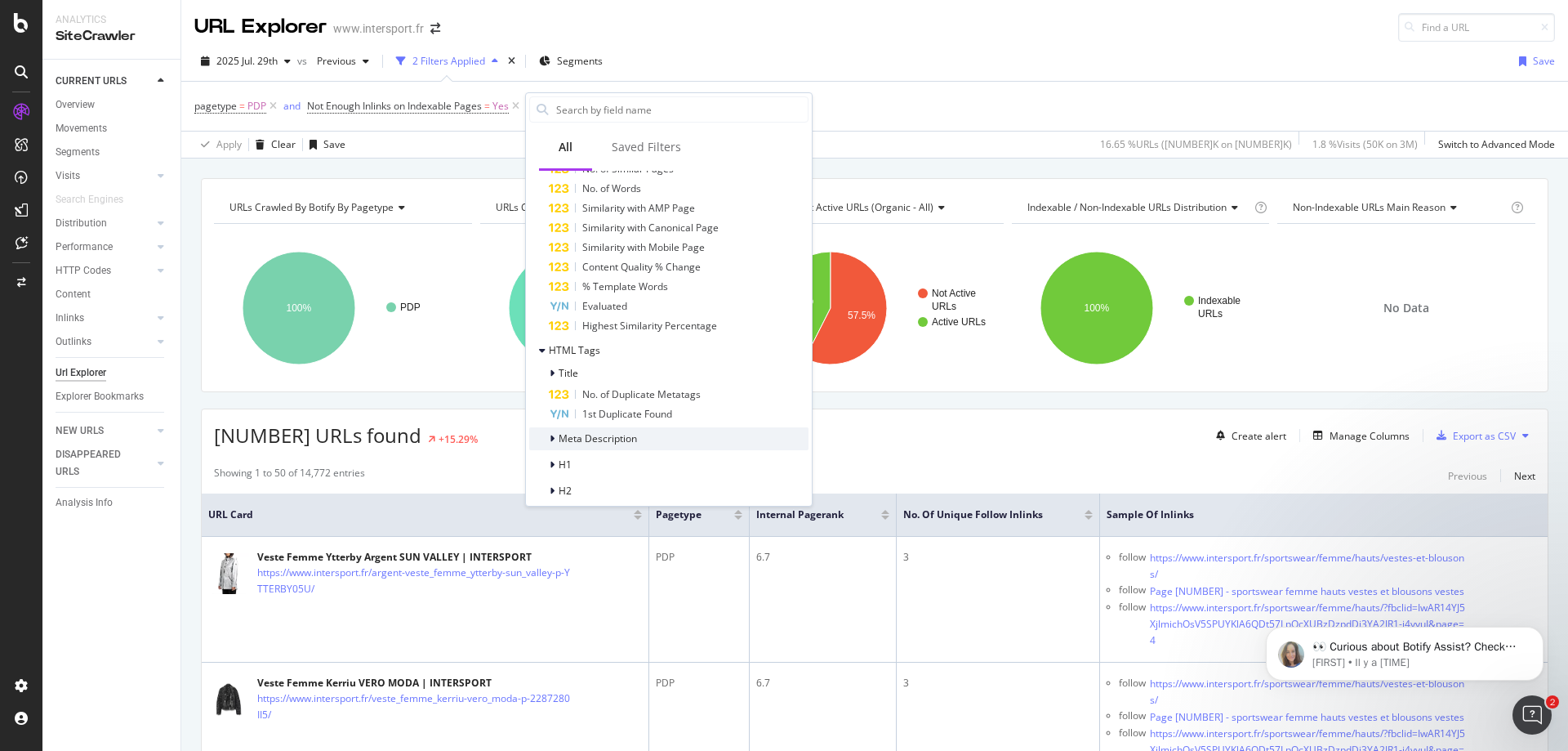 click on "Meta Description" at bounding box center [598, 438] 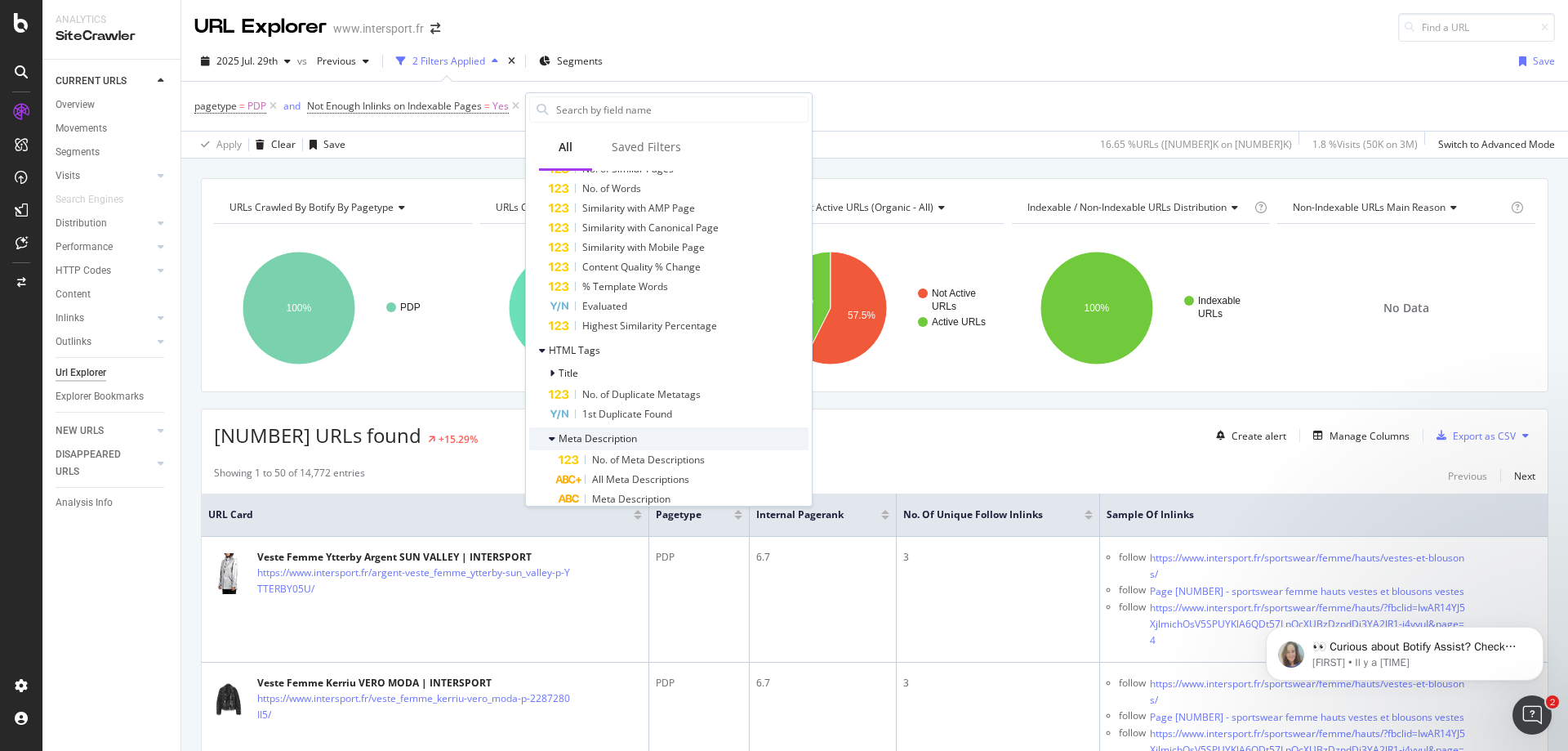 click on "Meta Description" at bounding box center [598, 438] 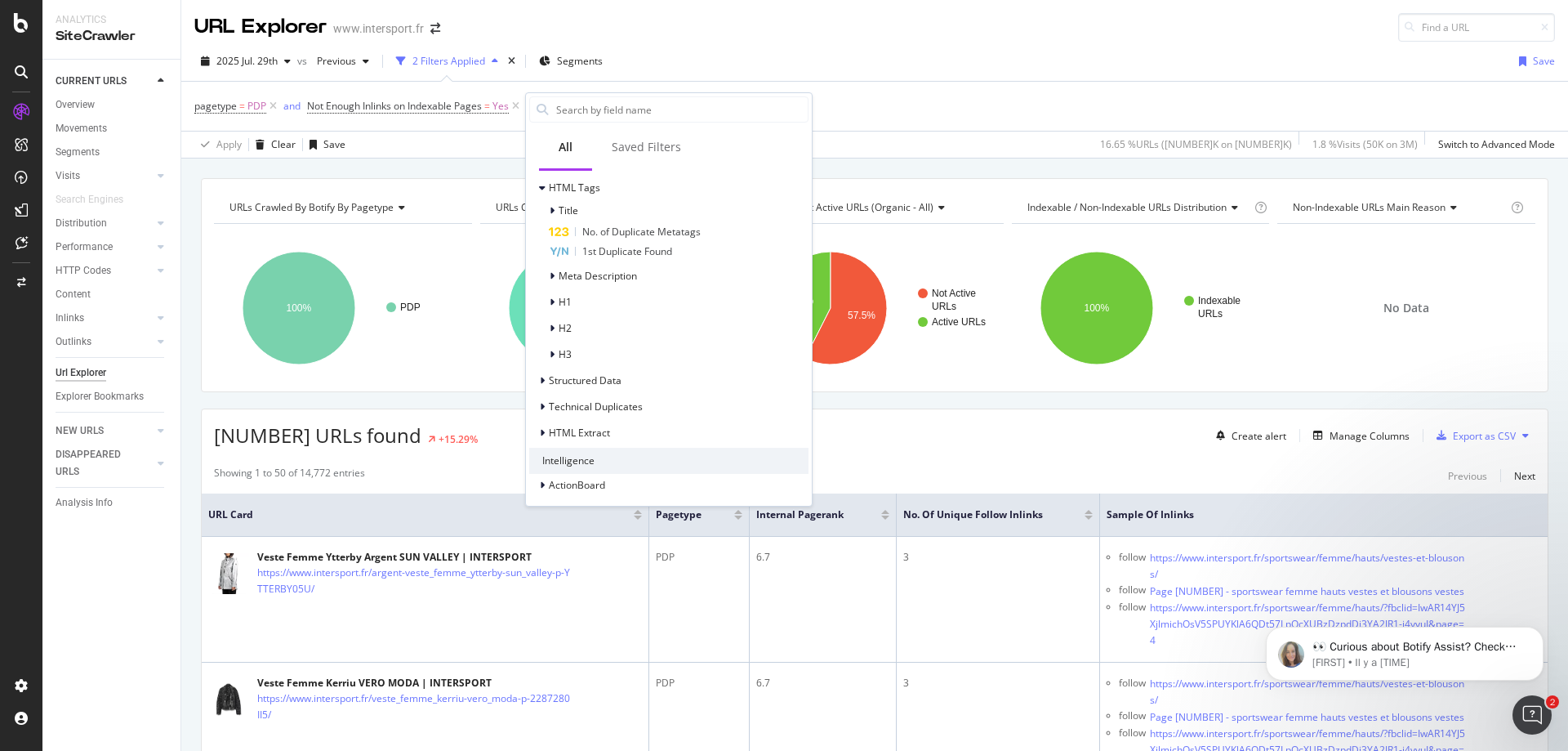 scroll, scrollTop: 743, scrollLeft: 0, axis: vertical 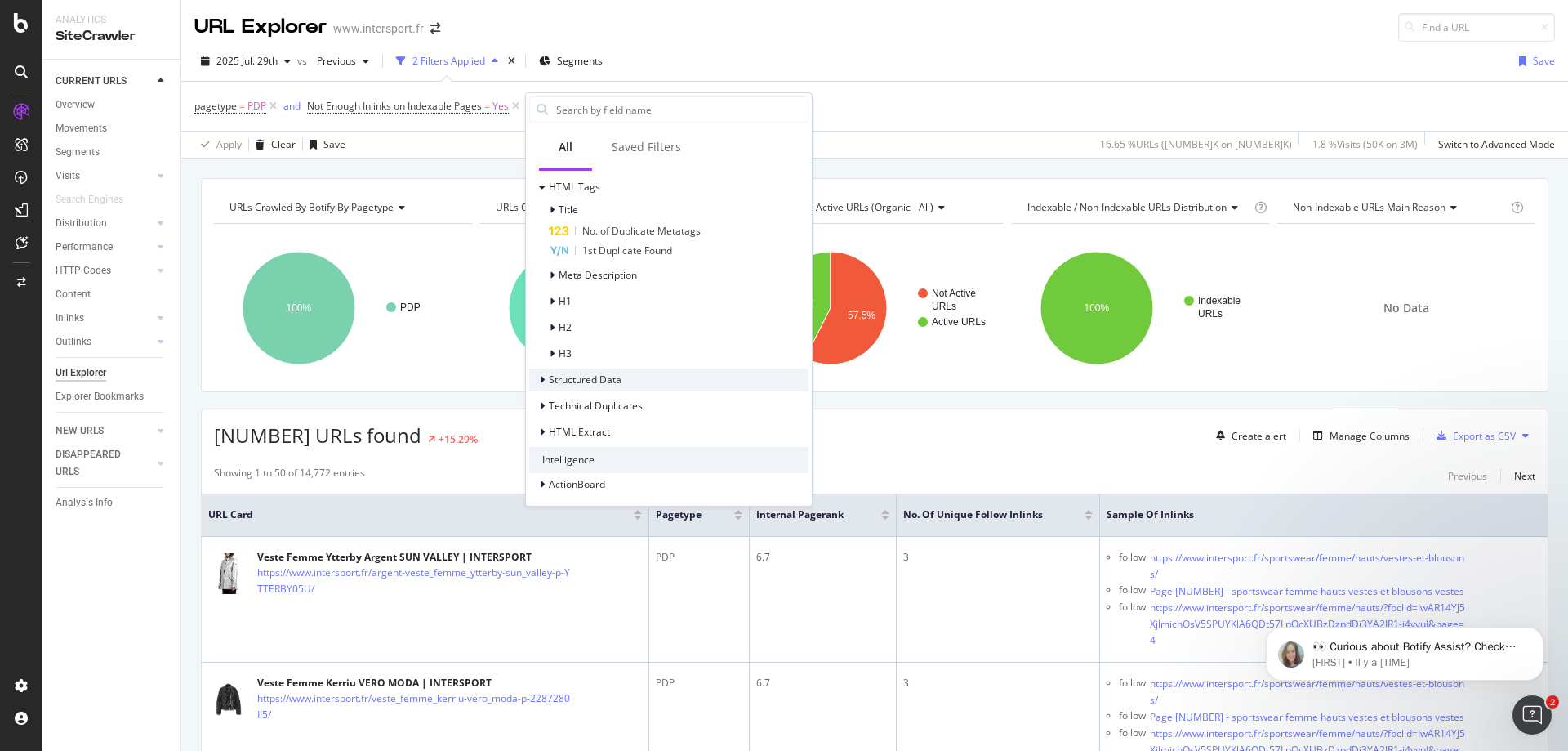 click on "Structured Data" at bounding box center [669, 380] 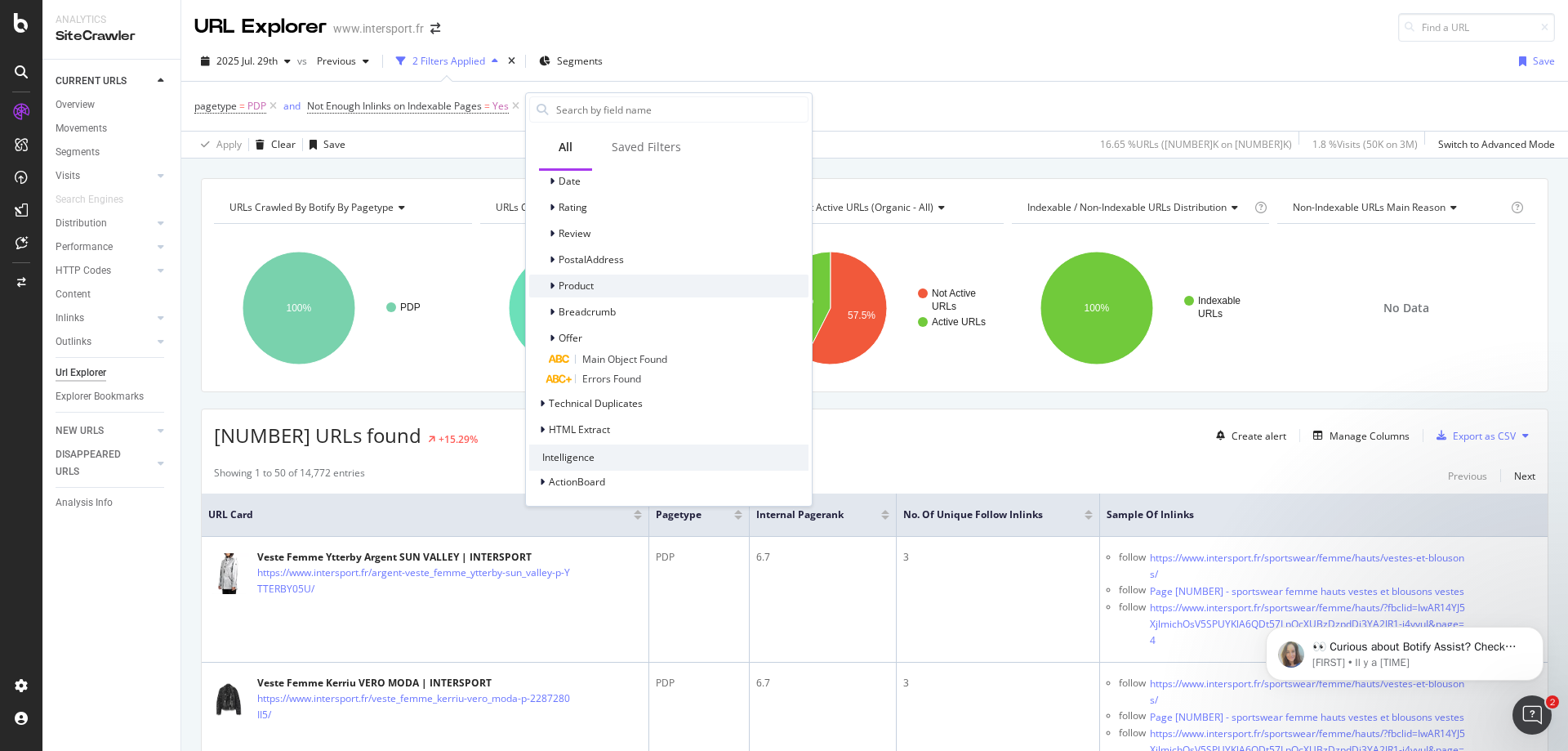 scroll, scrollTop: 991, scrollLeft: 0, axis: vertical 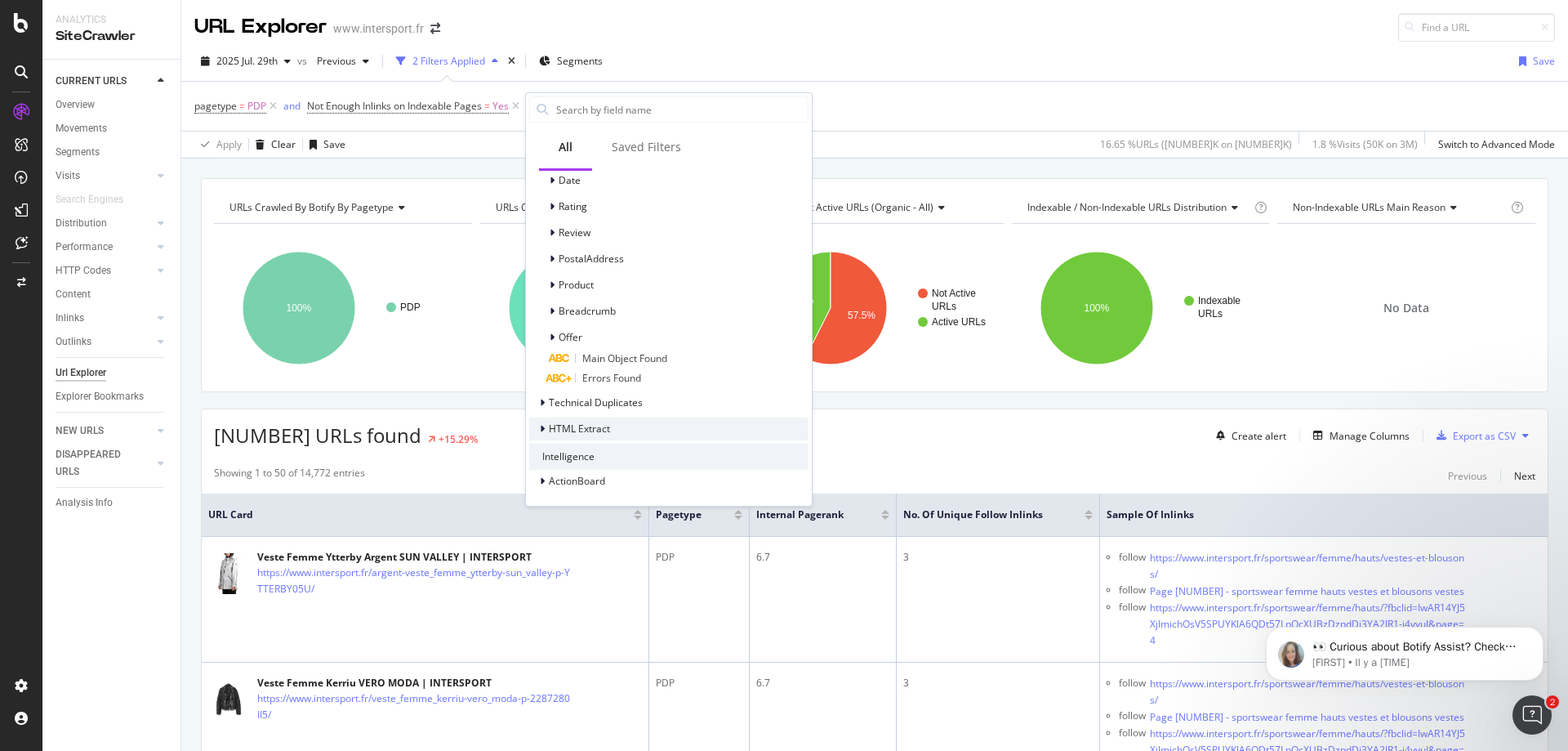 click on "HTML Extract" at bounding box center (669, 429) 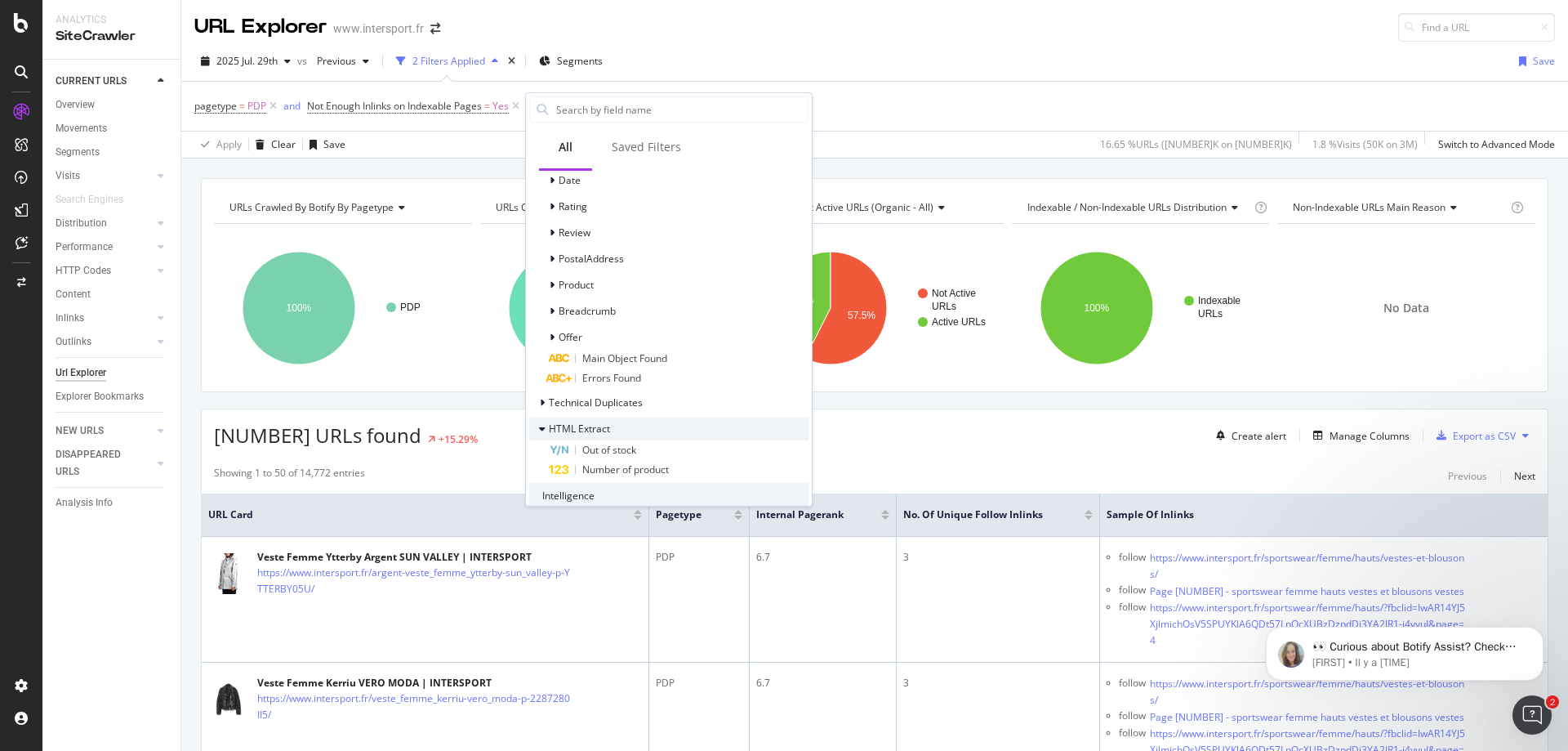 scroll, scrollTop: 1030, scrollLeft: 0, axis: vertical 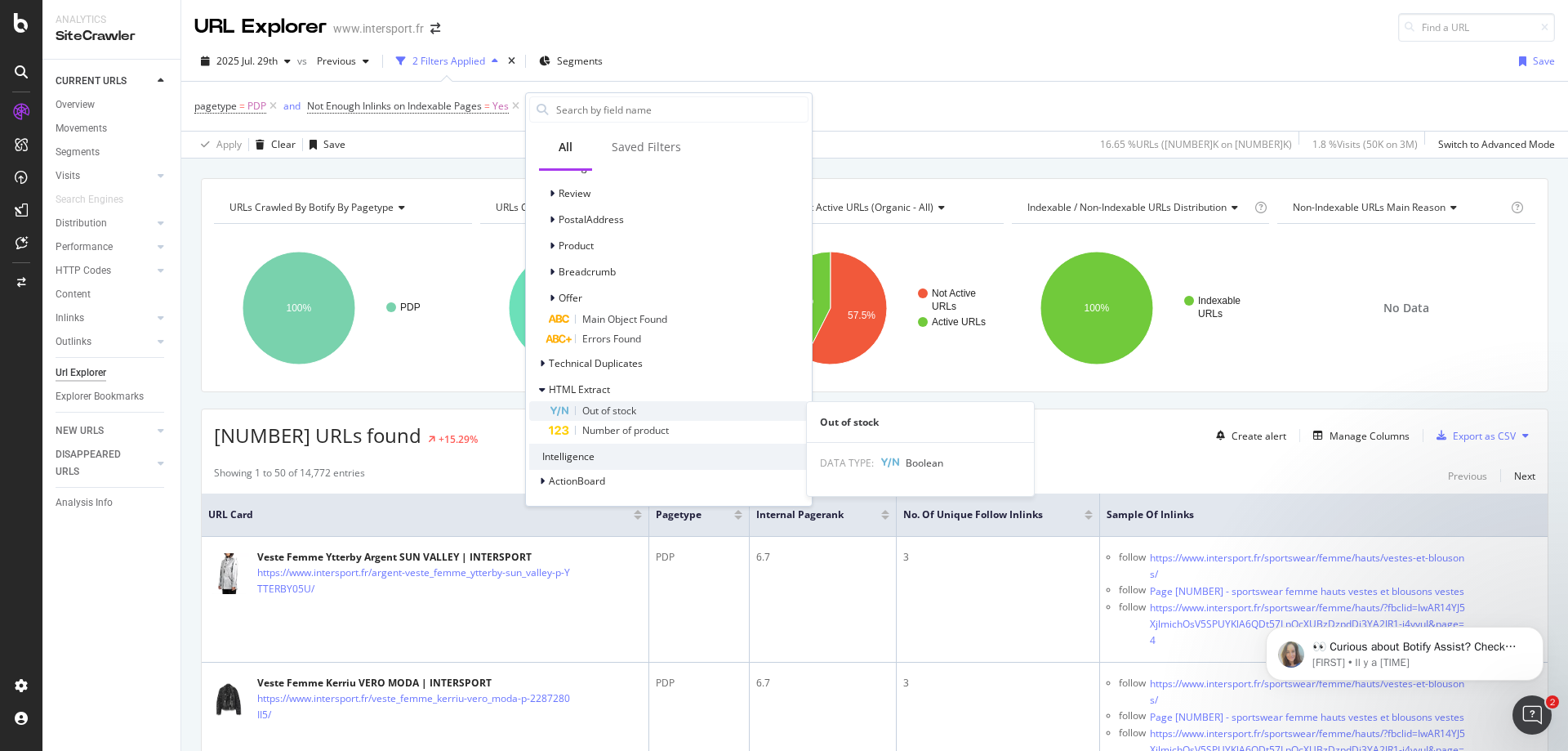 click on "Out of stock" at bounding box center [609, 410] 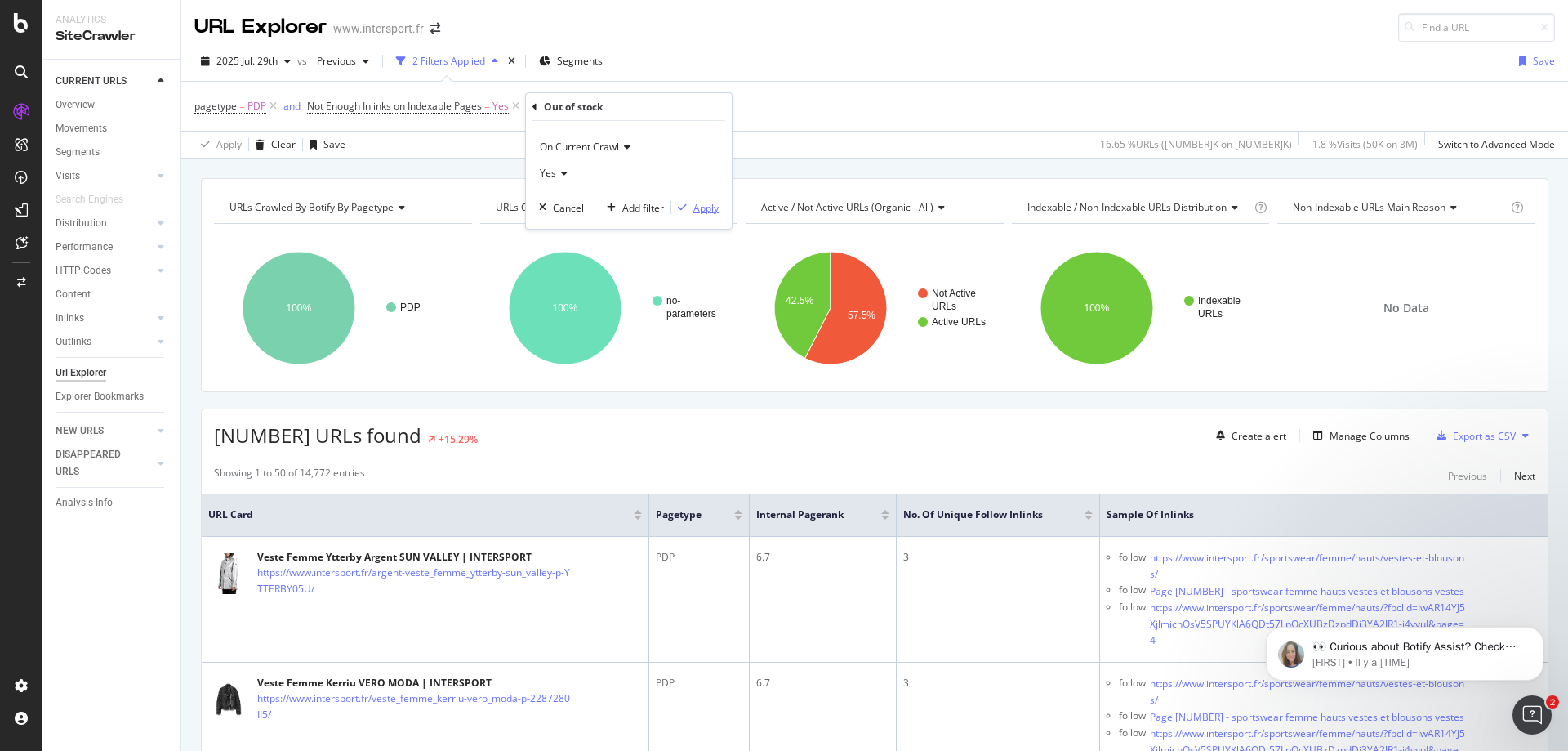 click on "Apply" at bounding box center (706, 208) 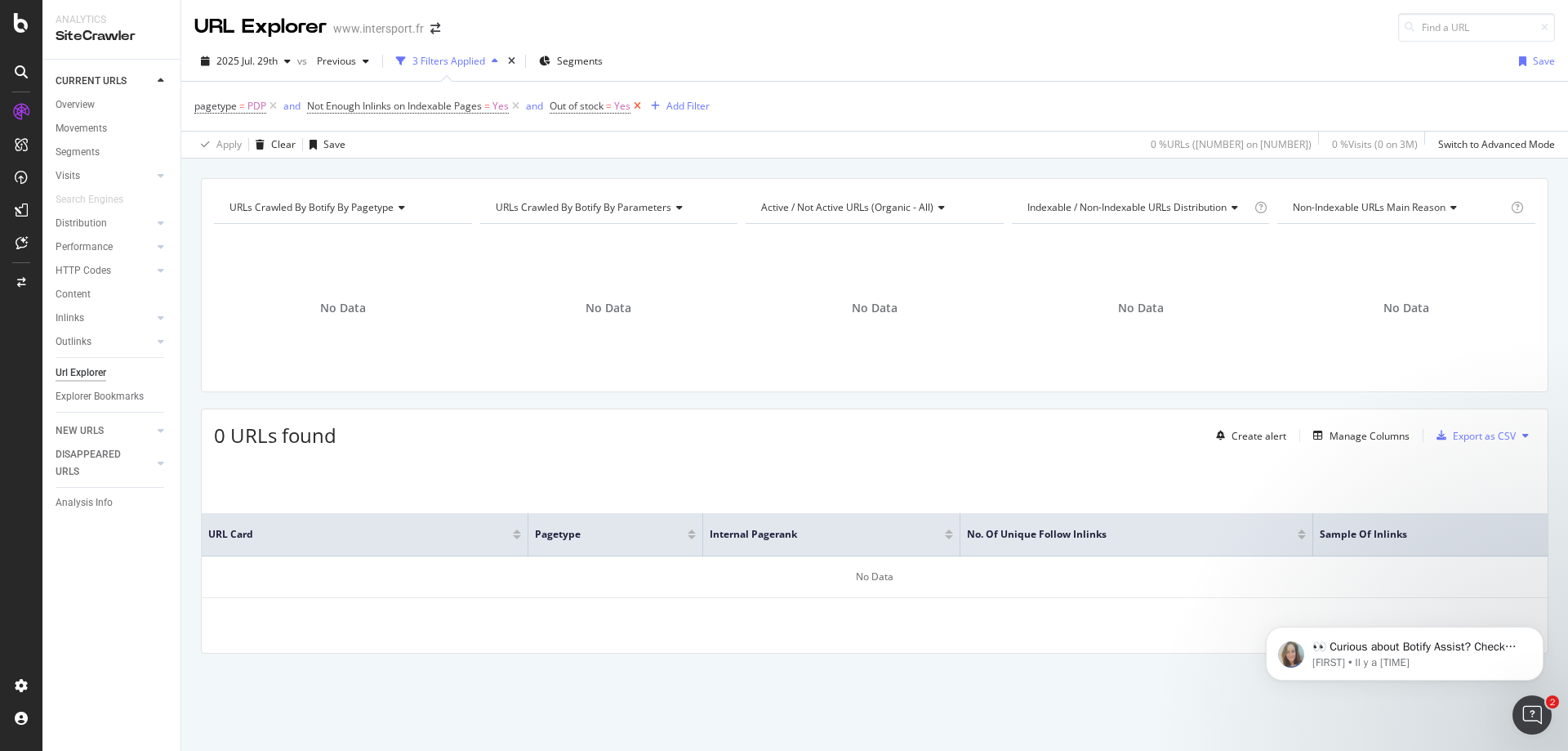 click at bounding box center [637, 106] 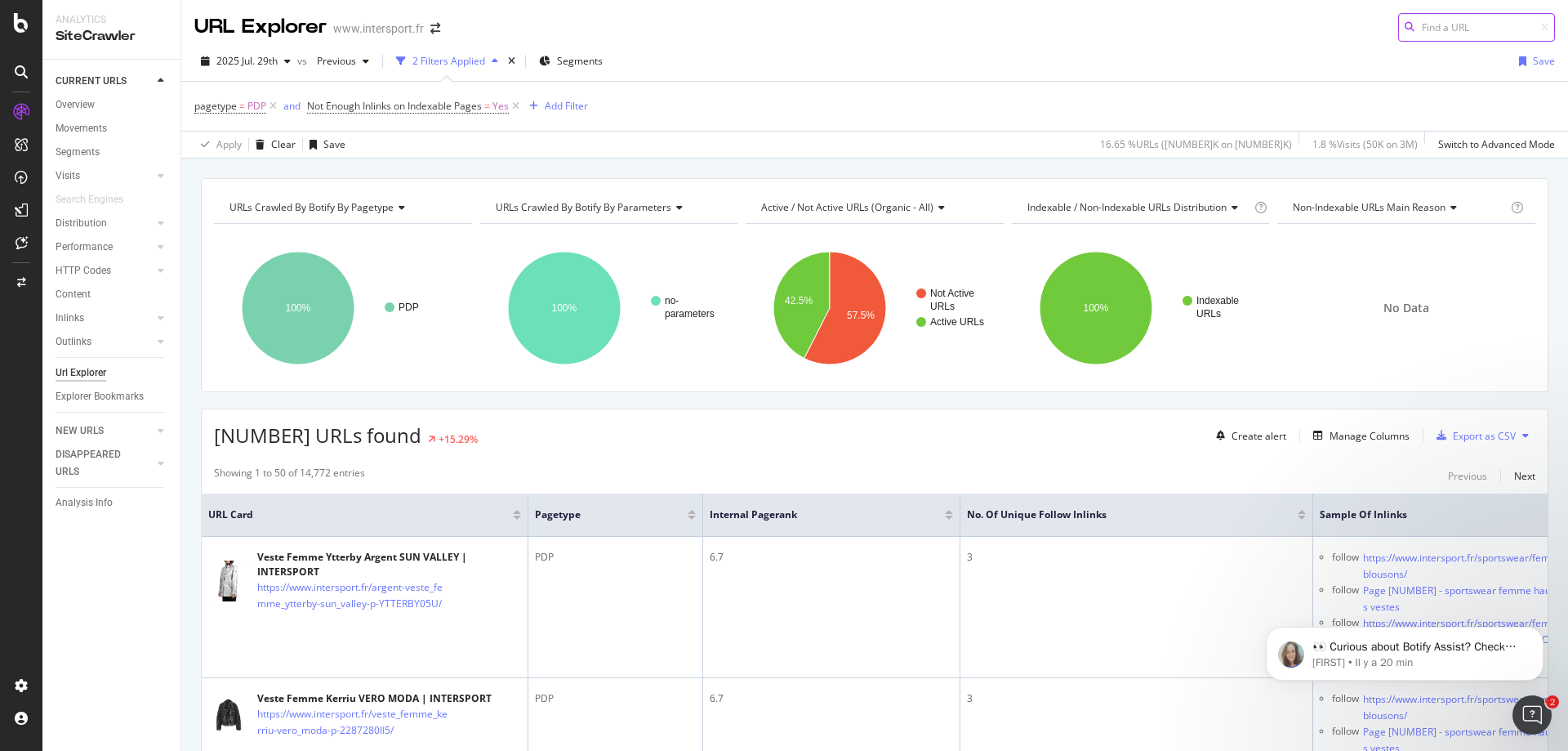 click at bounding box center [1477, 27] 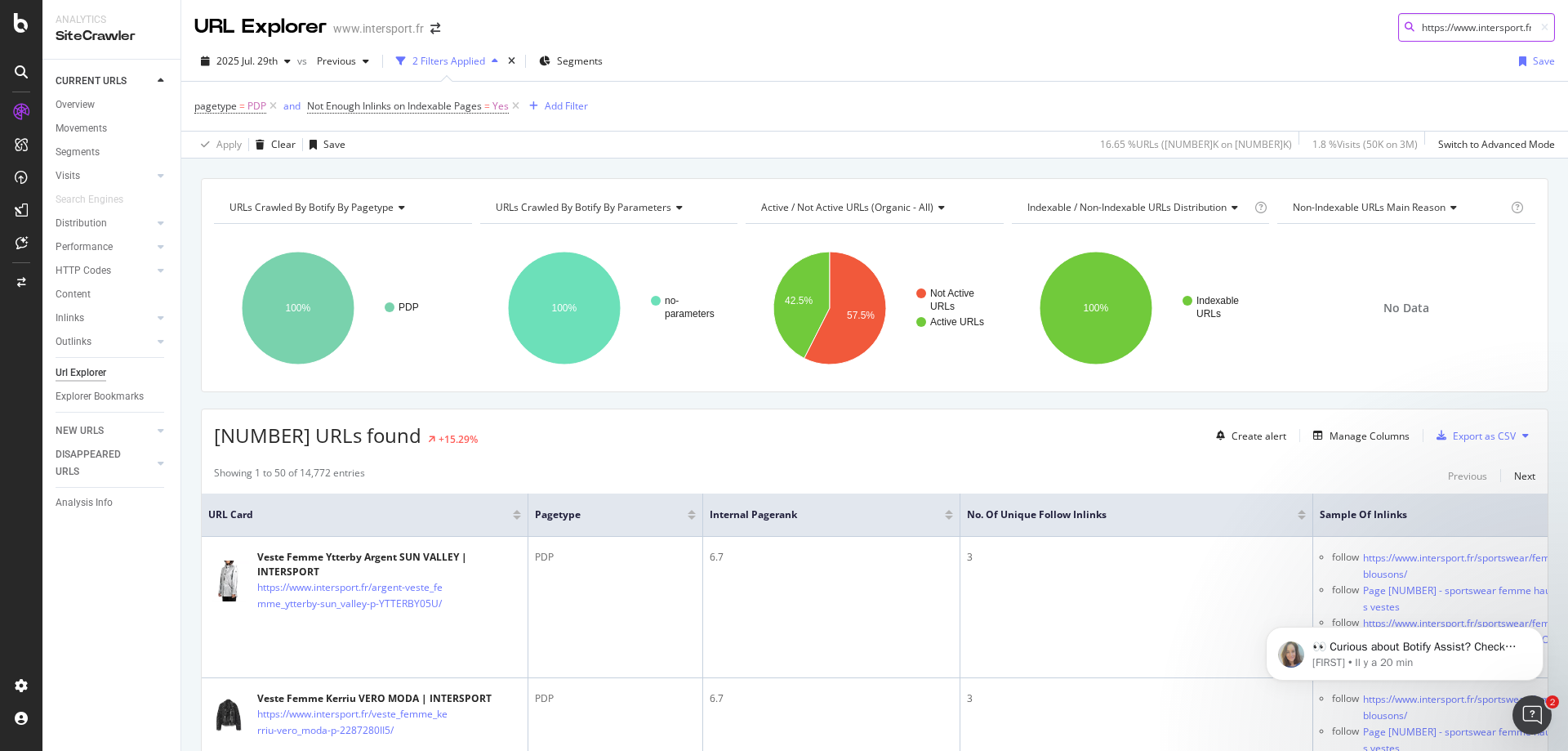 scroll, scrollTop: 0, scrollLeft: 439, axis: horizontal 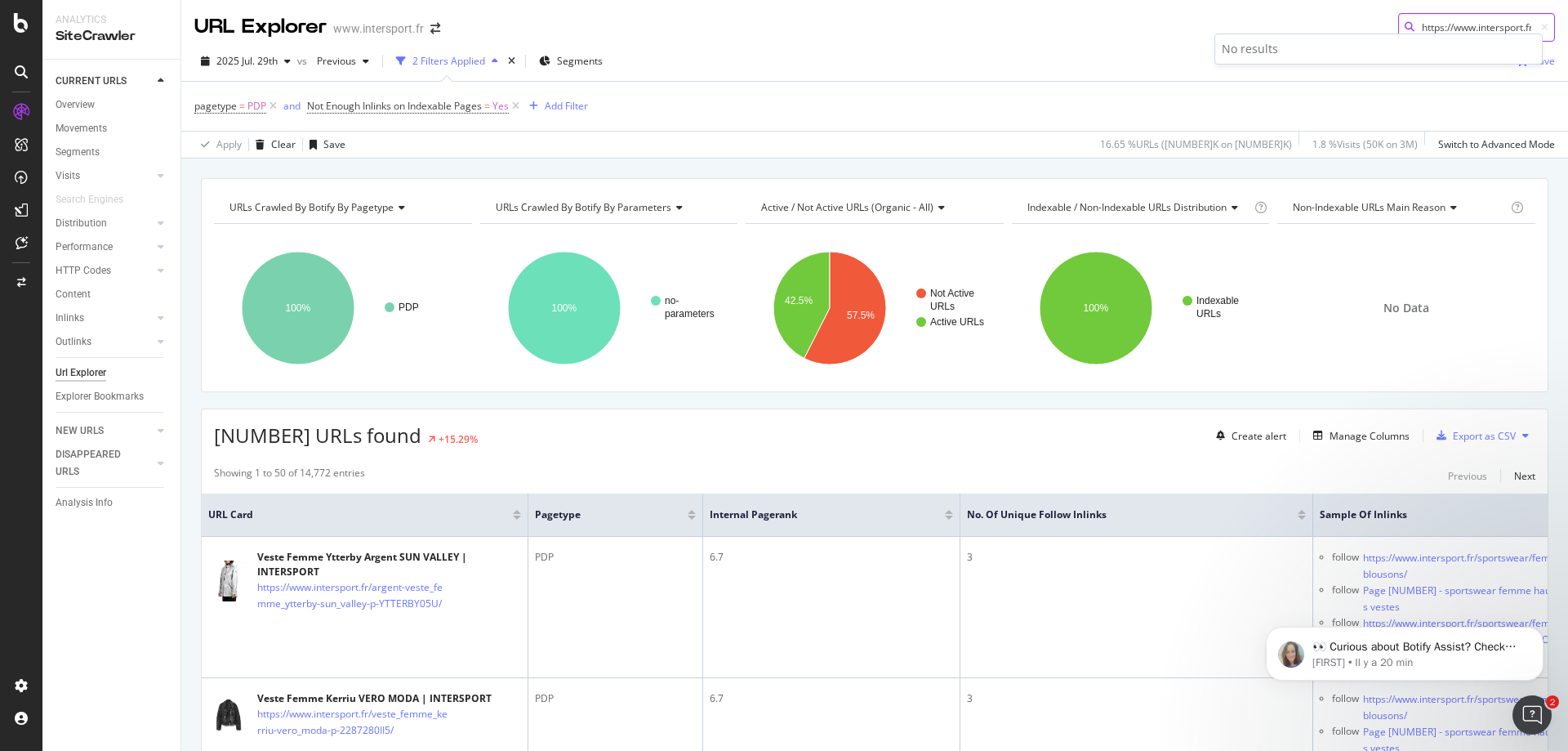 click on "https://www.intersport.fr/chaussures_de_football_moulees_adulte_zoom_superfly_9_academy_fg_mg-nike-p-DJ5625~CTY/" at bounding box center (1477, 27) 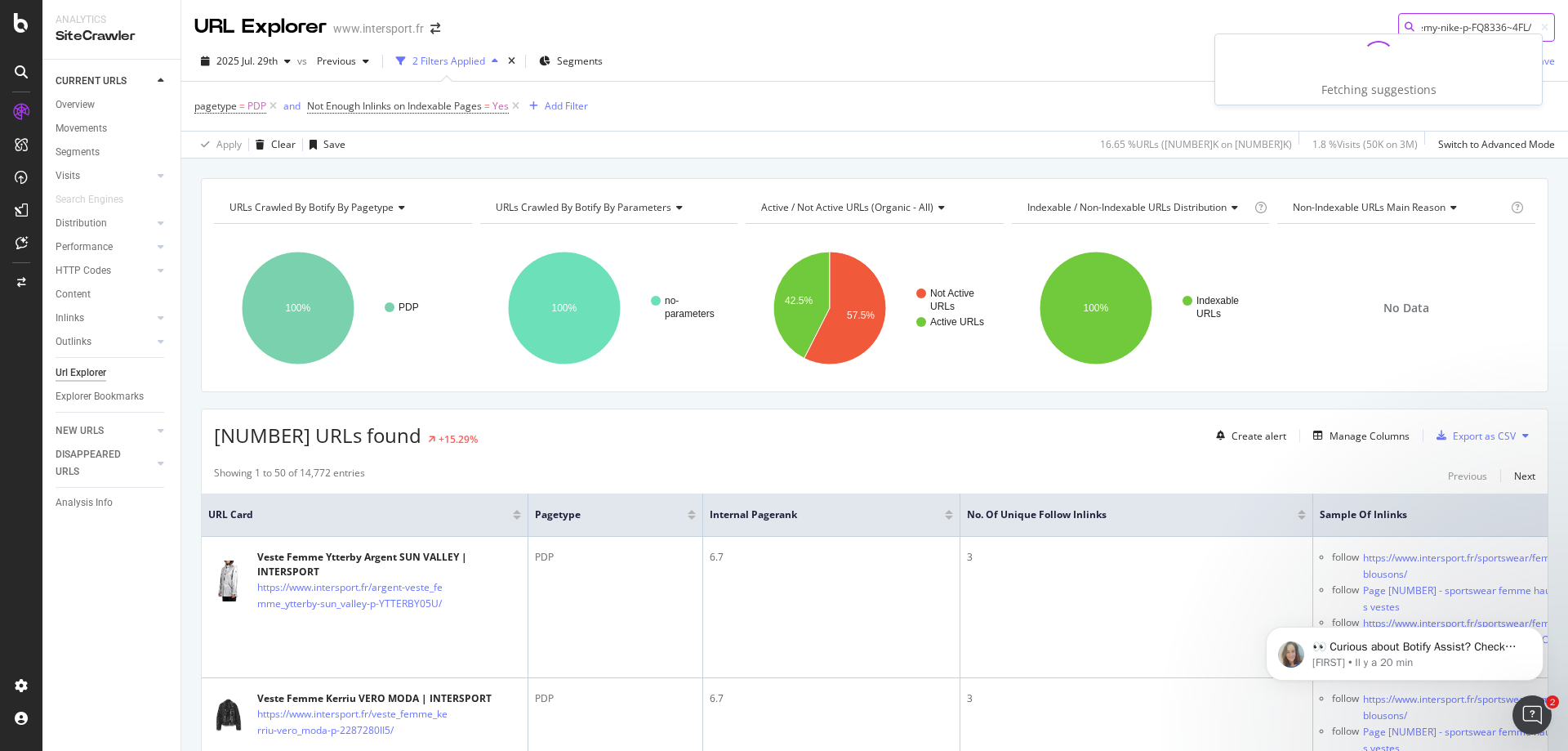 type on "https://www.intersport.fr/chaussures_de_football_vissees_homme_mercurial_superfly_10_academy-nike-p-FQ8336~4FL/" 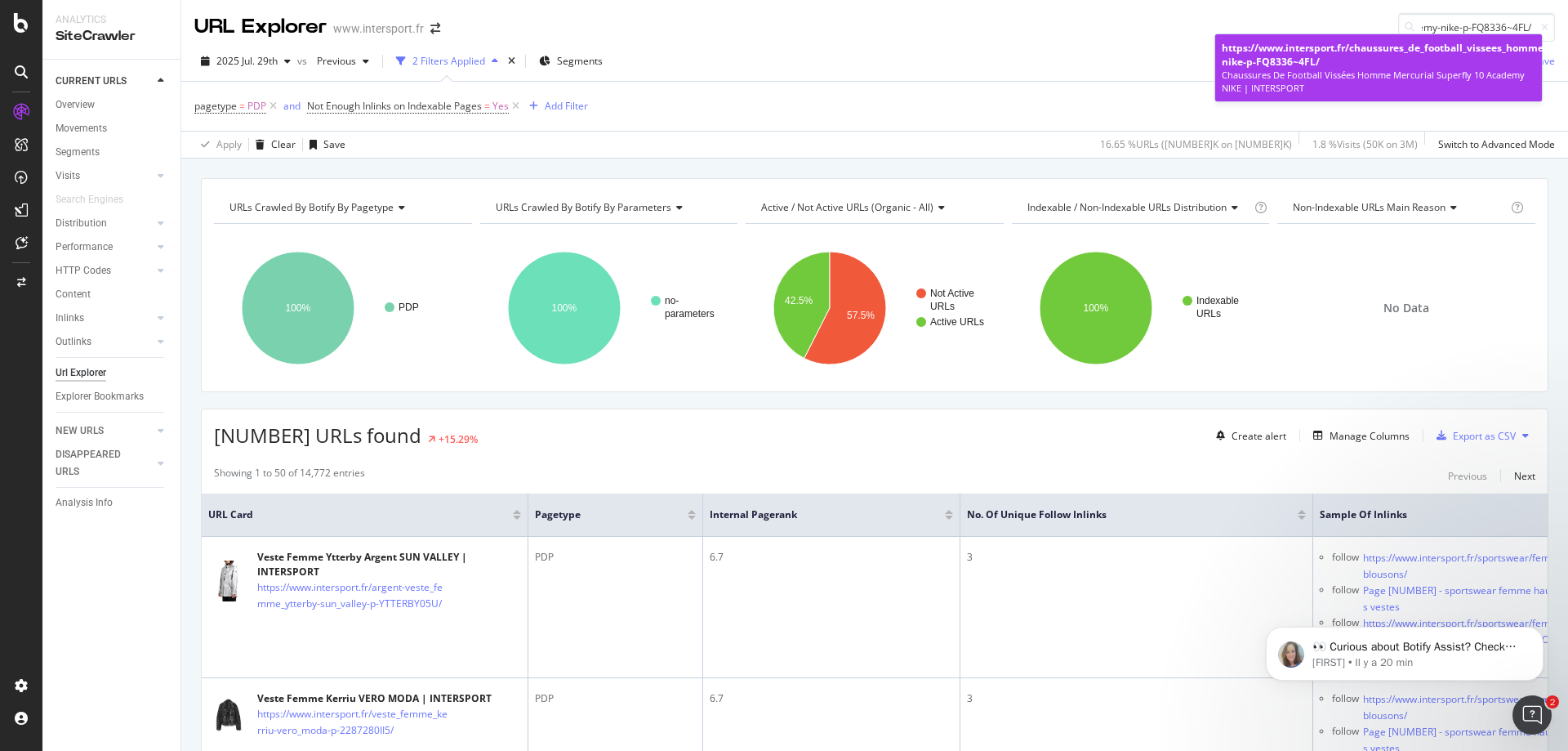 click on "https://www.intersport.fr/chaussures_de_football_vissees_homme_mercurial_superfly_10_academy-nike-p-FQ8336~4FL/" at bounding box center (1379, 55) 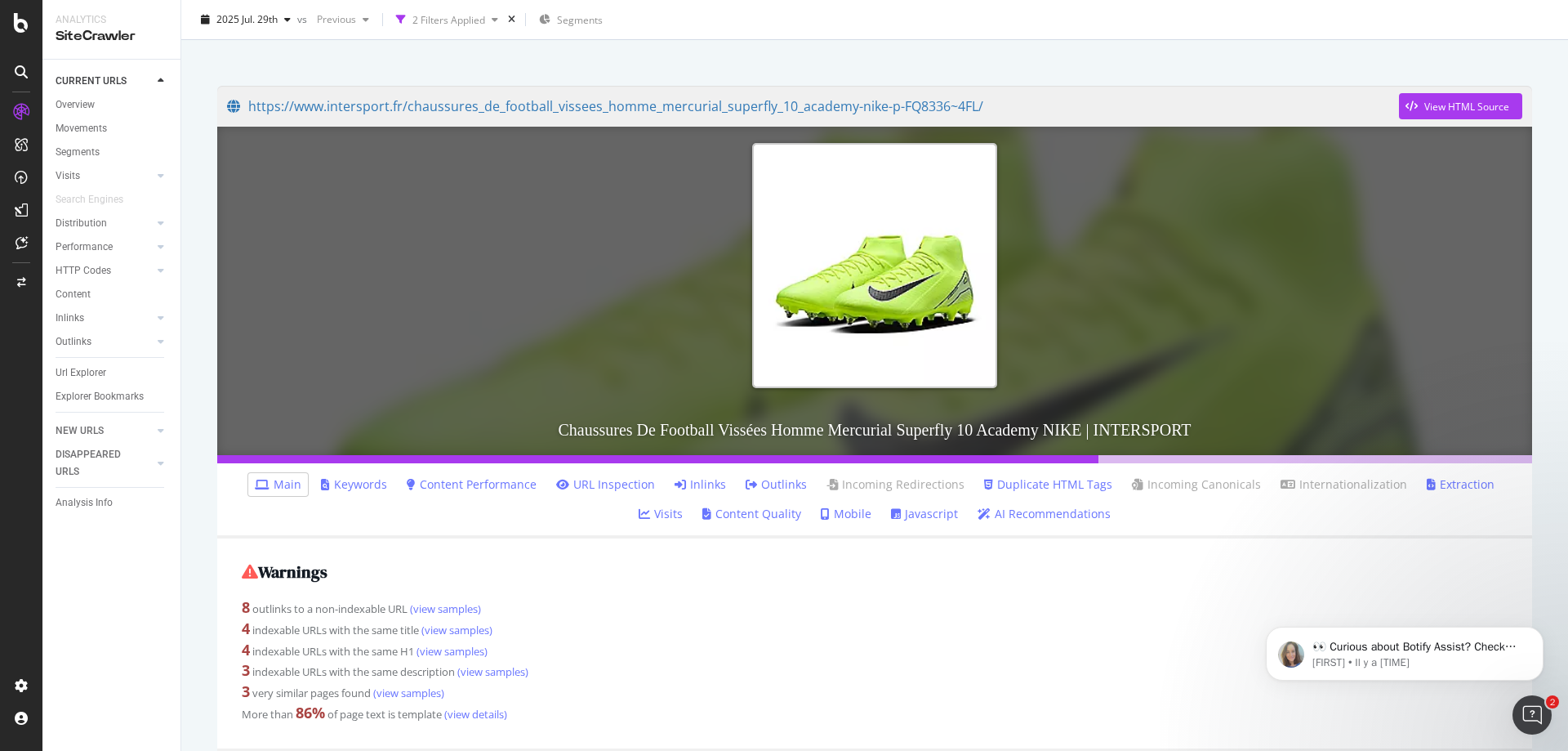 scroll, scrollTop: 0, scrollLeft: 0, axis: both 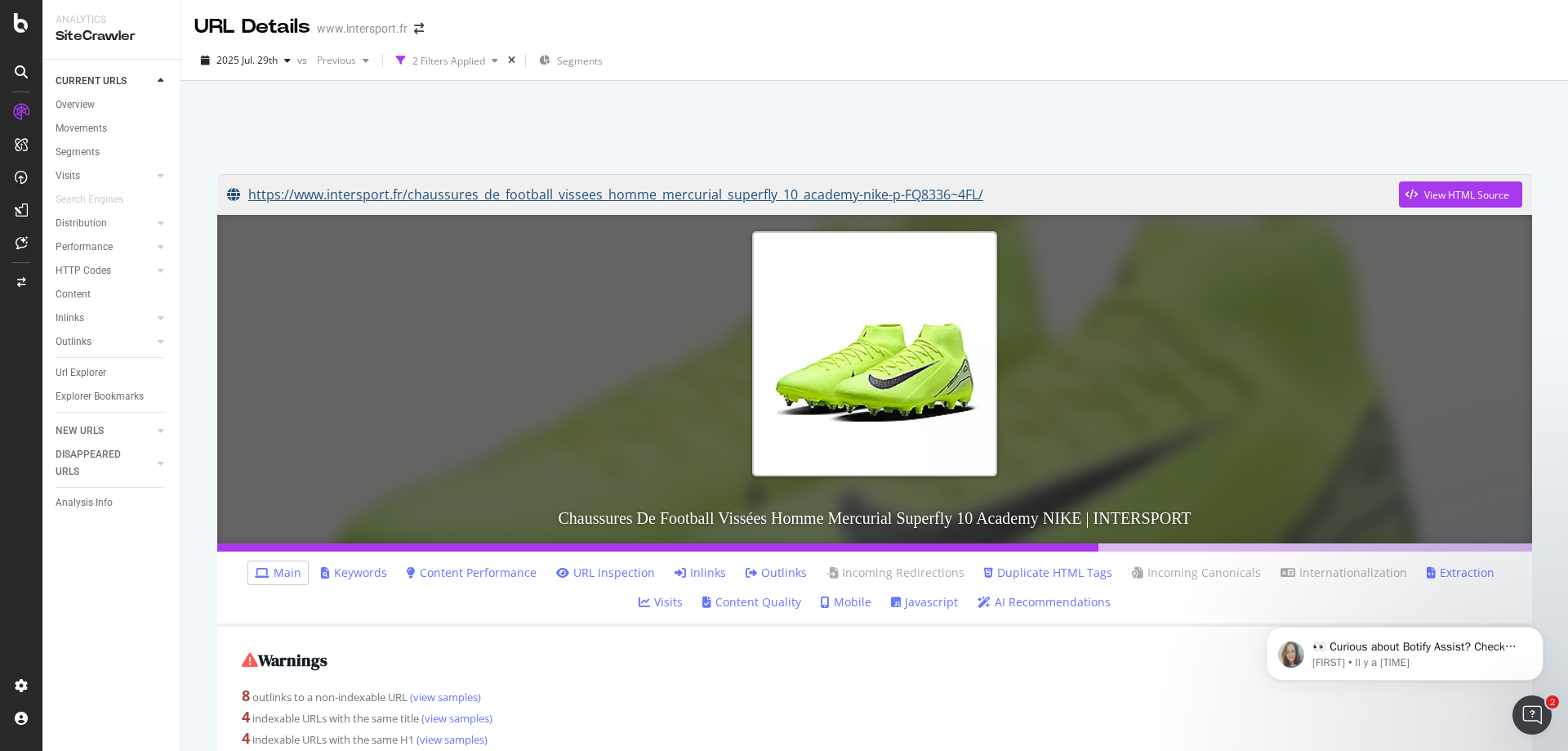 click on "https://www.intersport.fr/chaussures_de_football_vissees_homme_mercurial_superfly_10_academy-nike-p-FQ8336~4FL/" at bounding box center (813, 194) 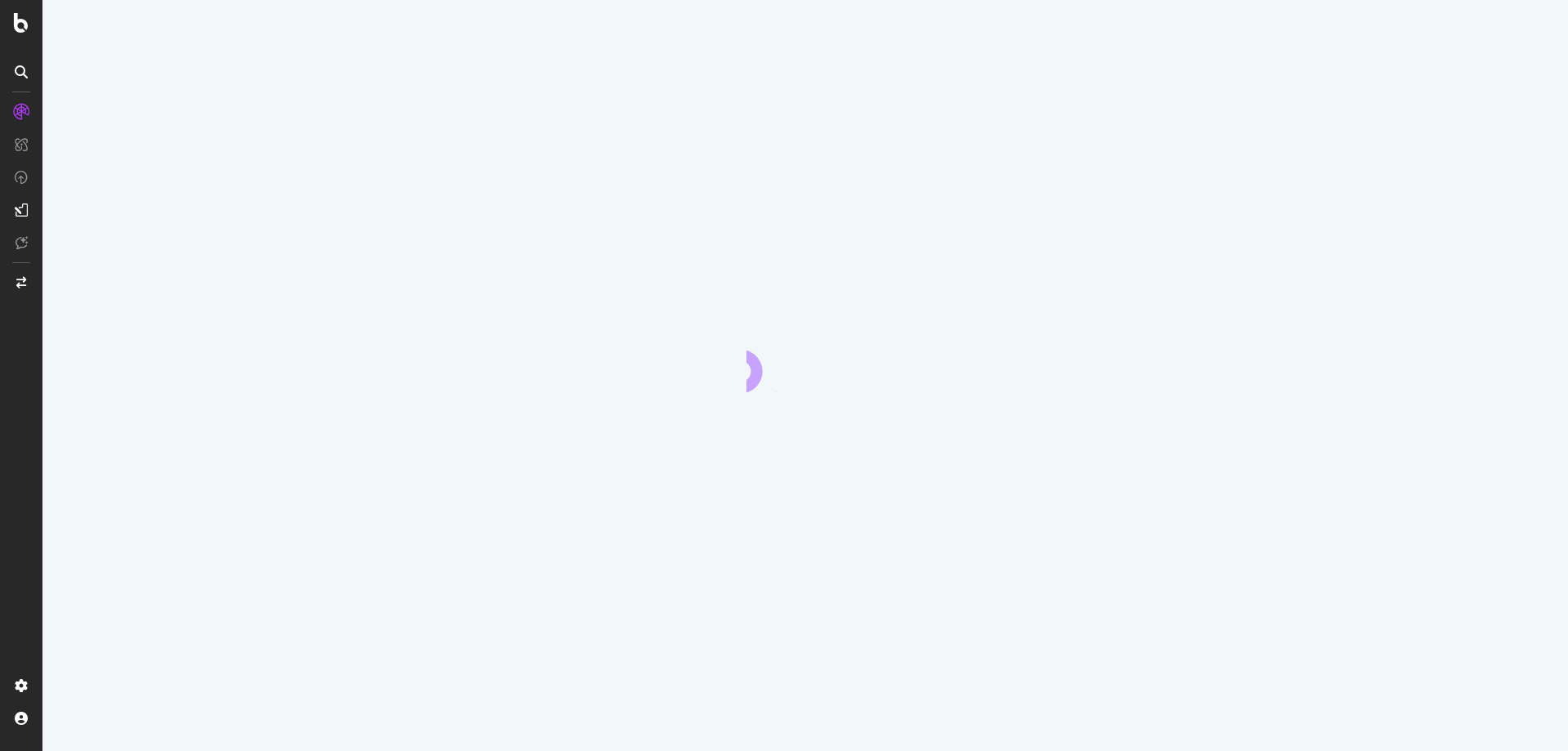 scroll, scrollTop: 0, scrollLeft: 0, axis: both 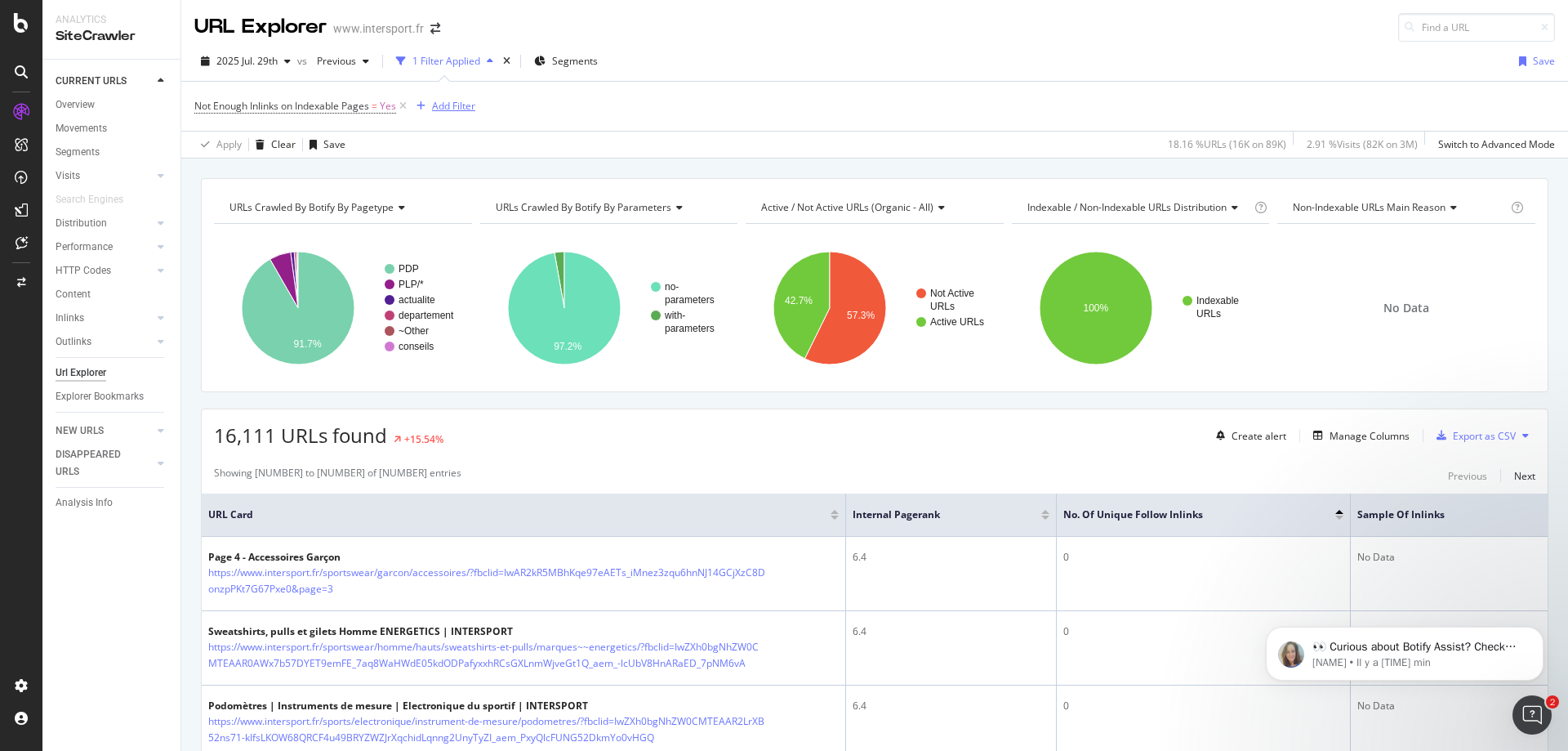 click on "Add Filter" at bounding box center (453, 105) 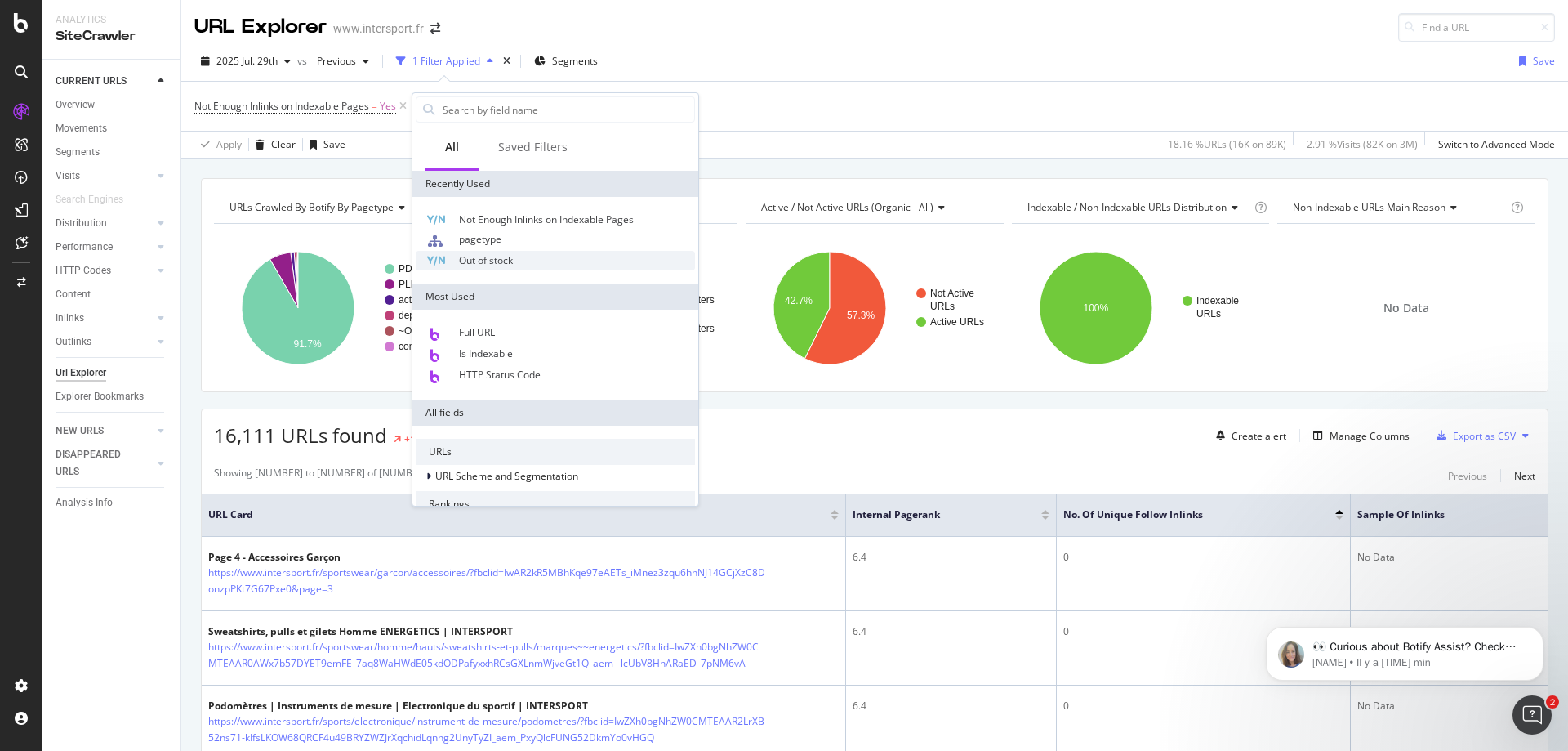 click on "Out of stock" at bounding box center (555, 261) 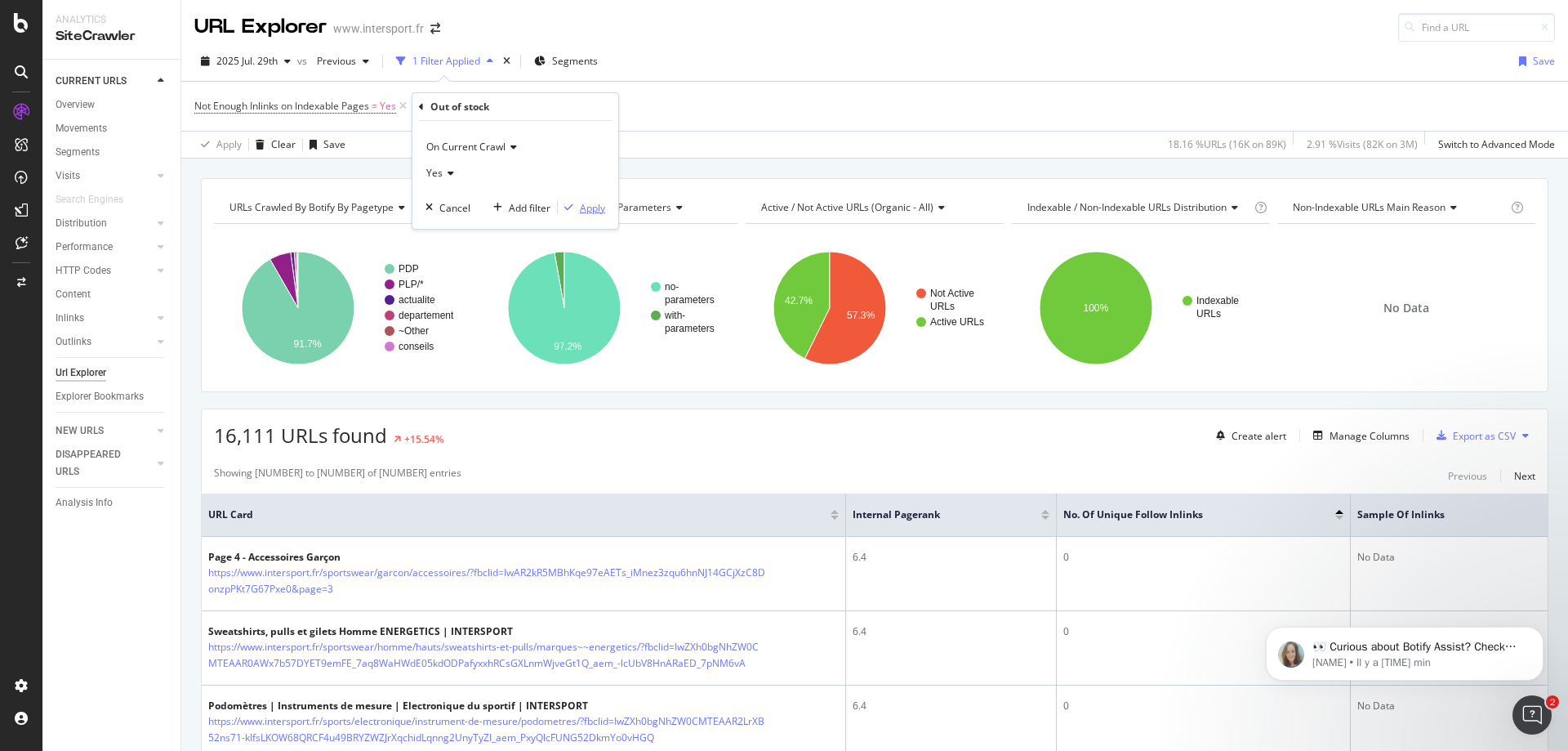 click on "Apply" at bounding box center (592, 208) 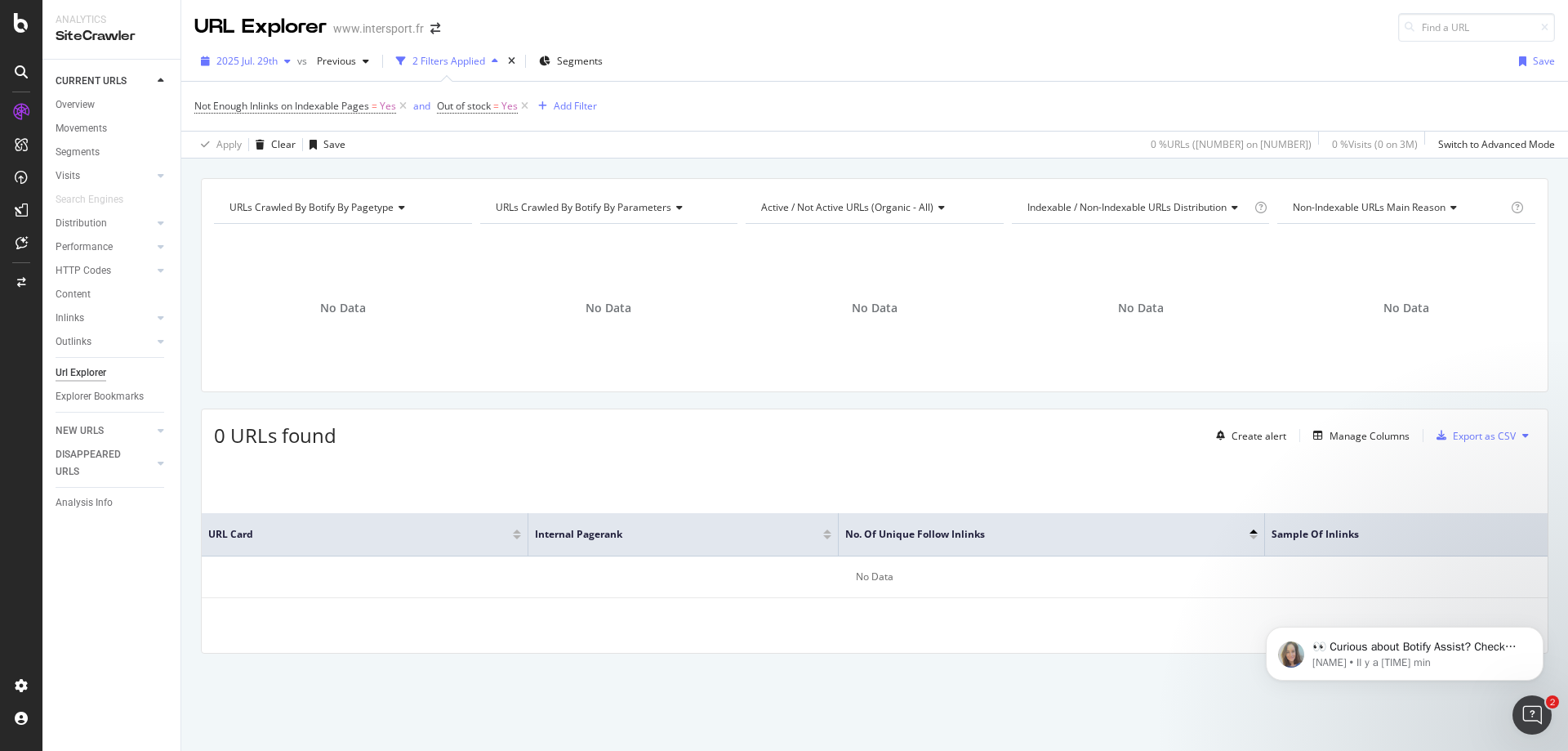 click at bounding box center (287, 61) 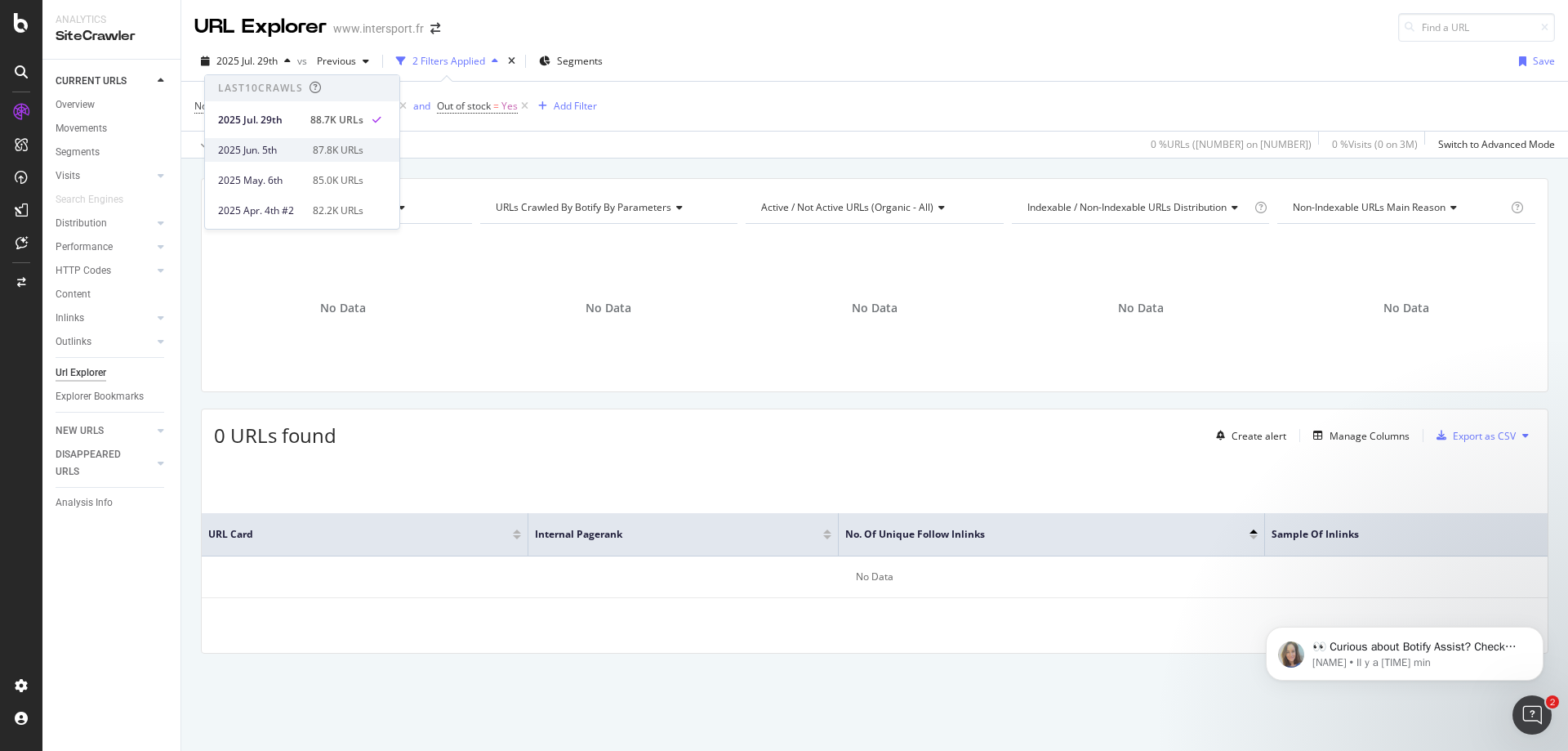 click on "2025 Jun. 5th" at bounding box center [261, 150] 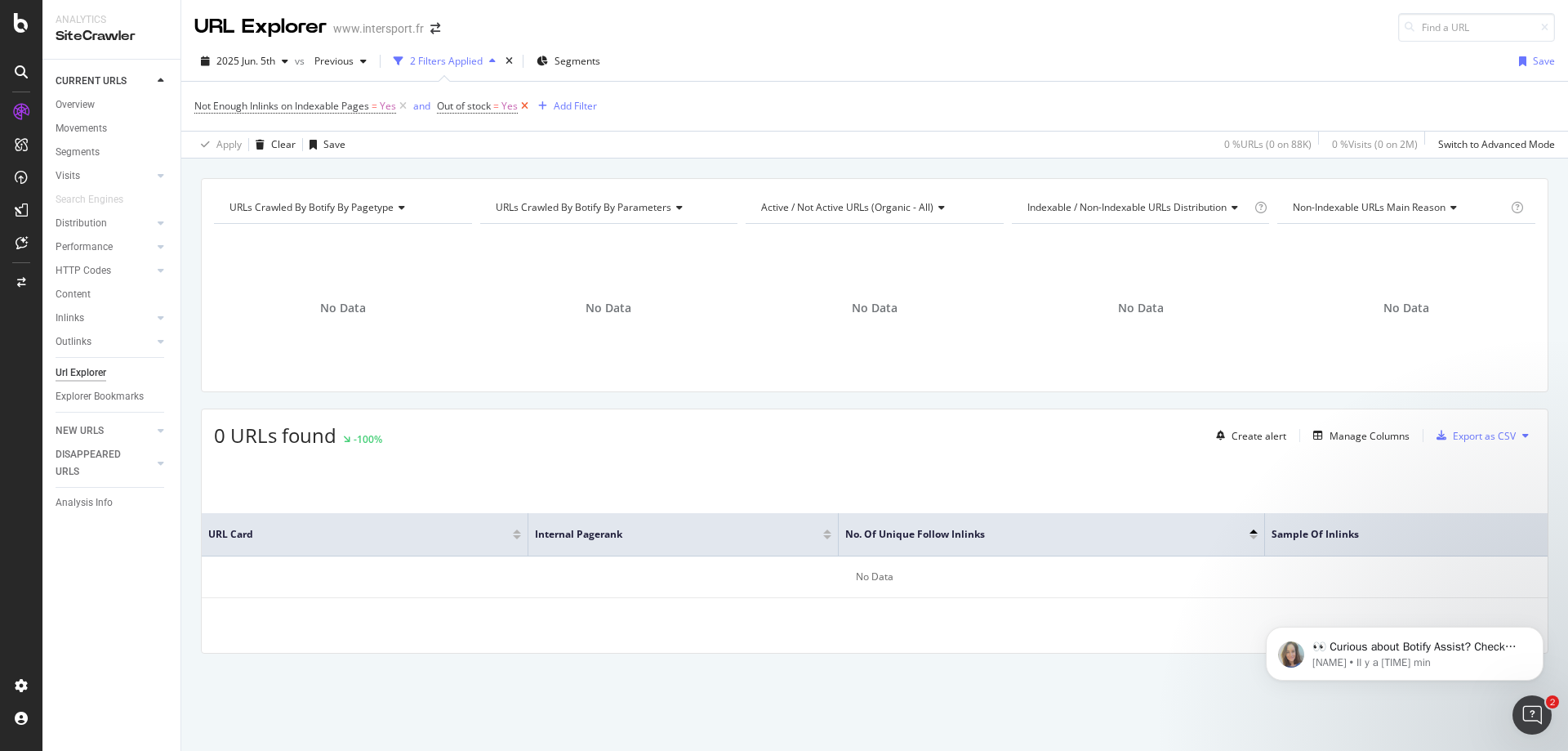 click at bounding box center [524, 106] 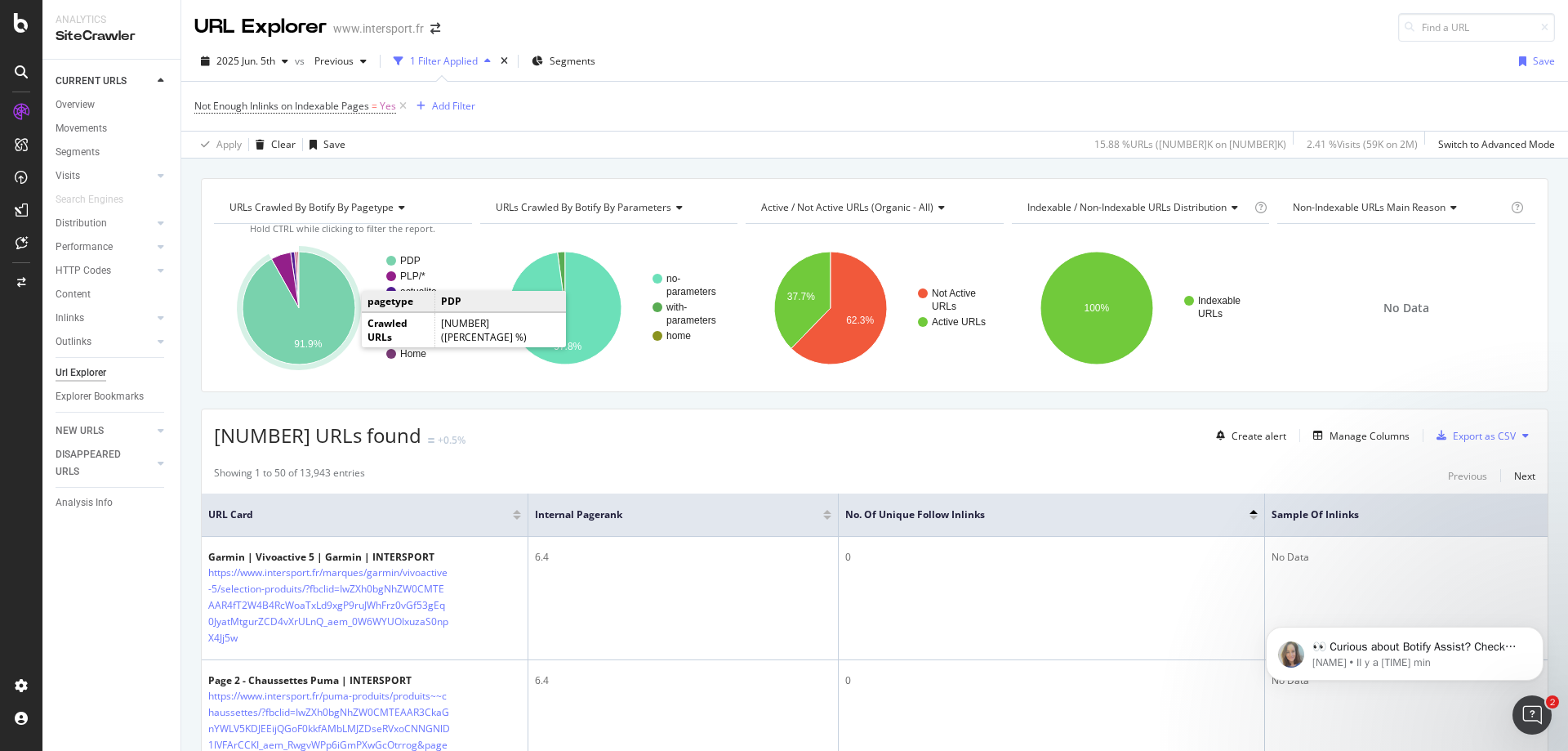 click 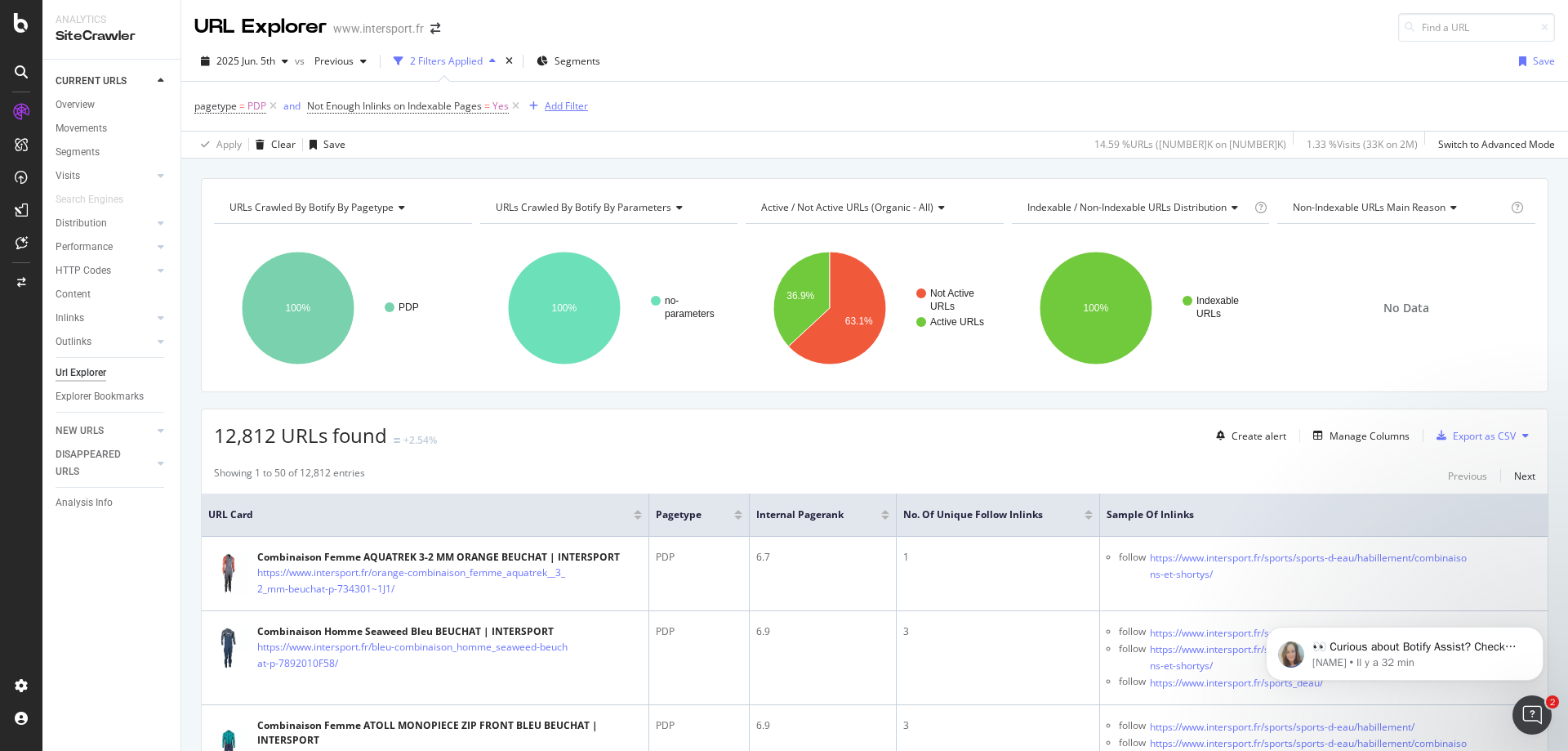 click on "Add Filter" at bounding box center [566, 105] 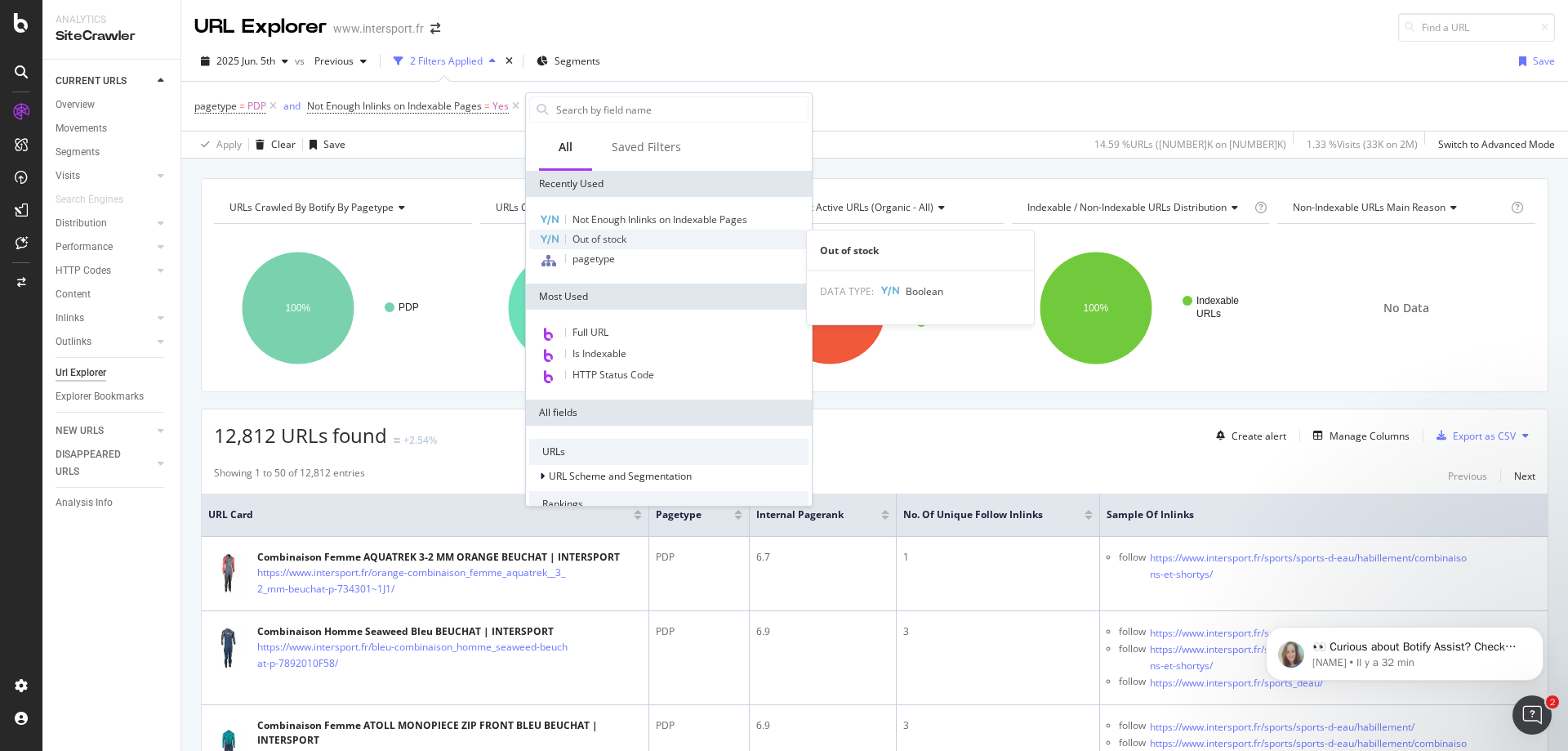 click on "Out of stock" at bounding box center [669, 239] 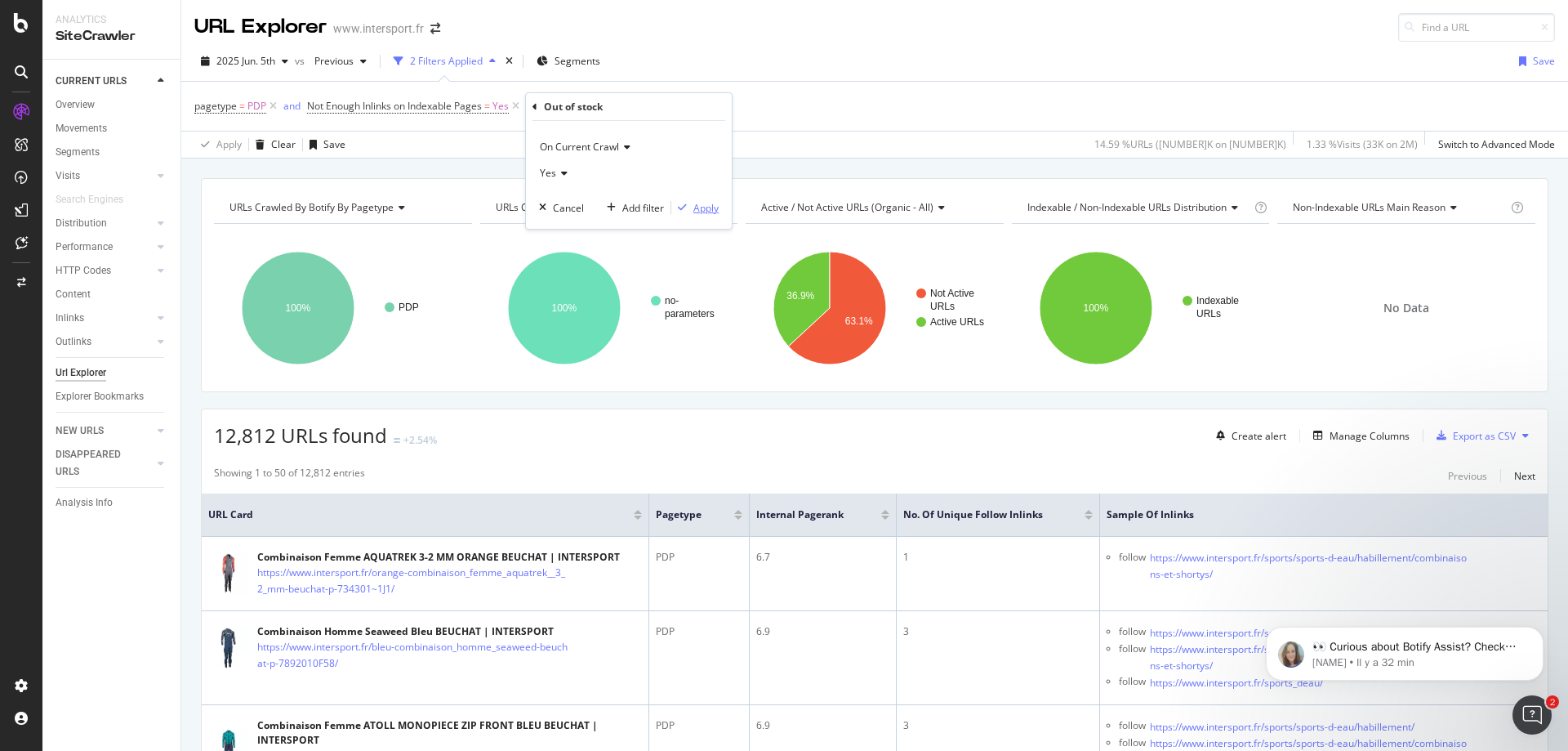 click on "Apply" at bounding box center [706, 208] 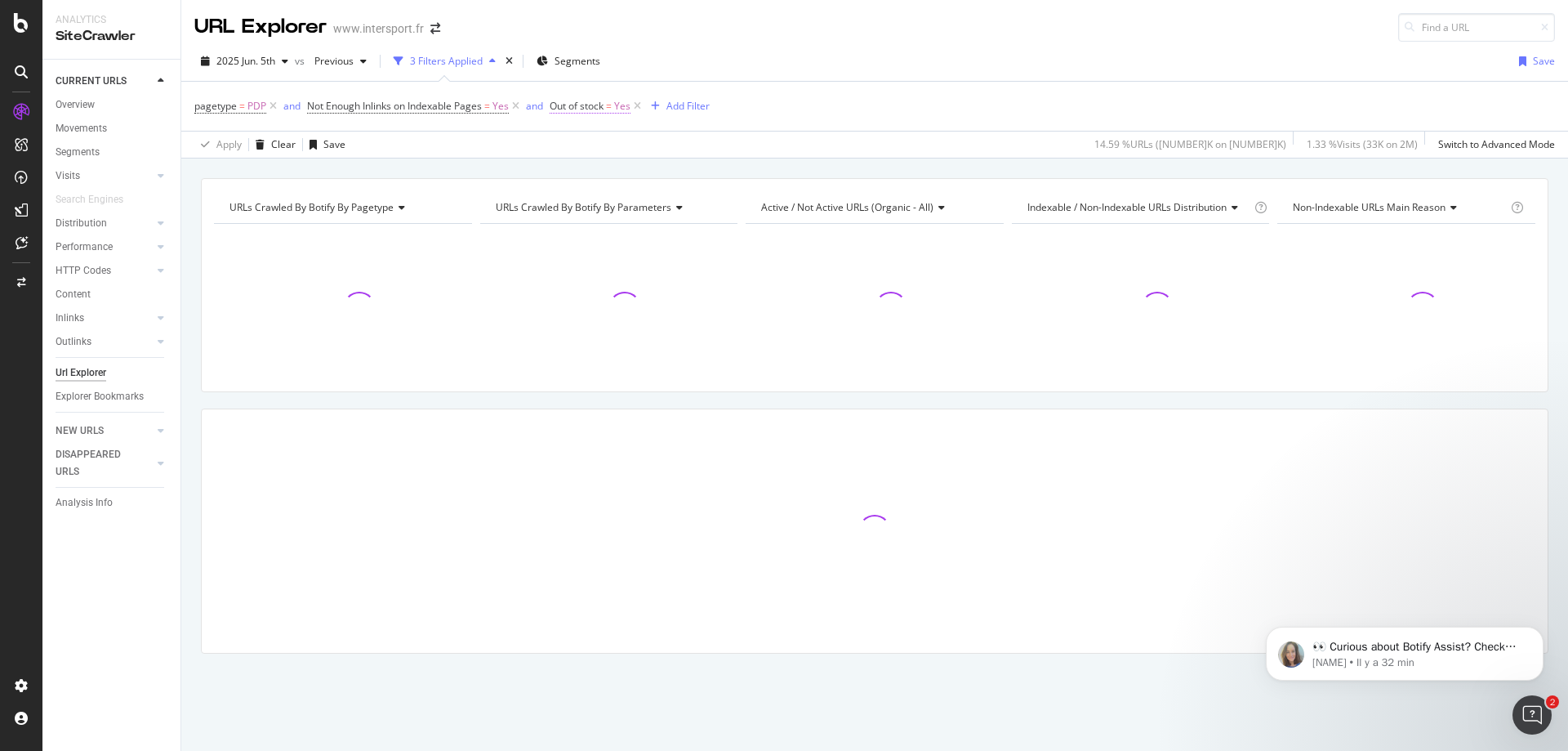 click on "Out of stock" at bounding box center (577, 105) 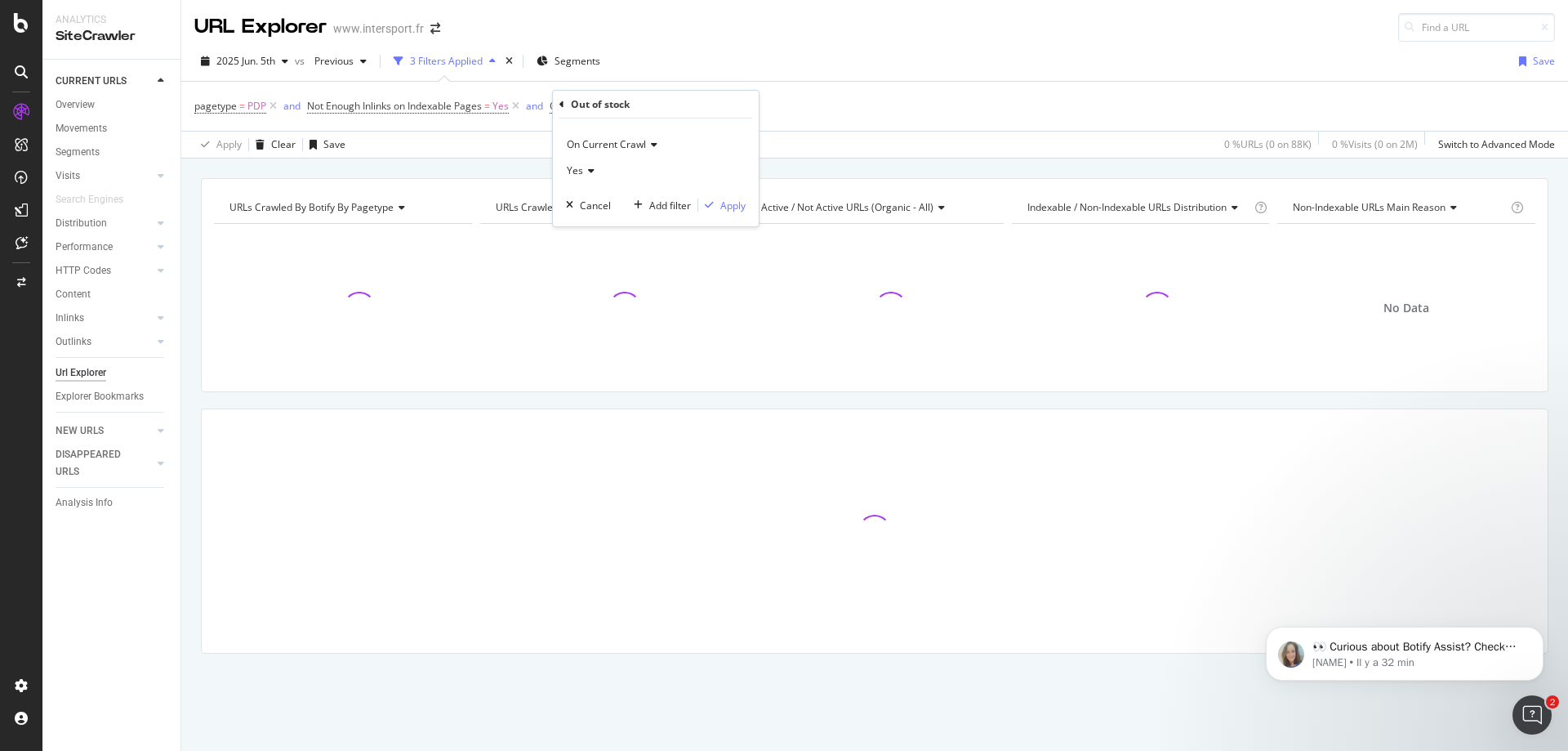 click at bounding box center (652, 145) 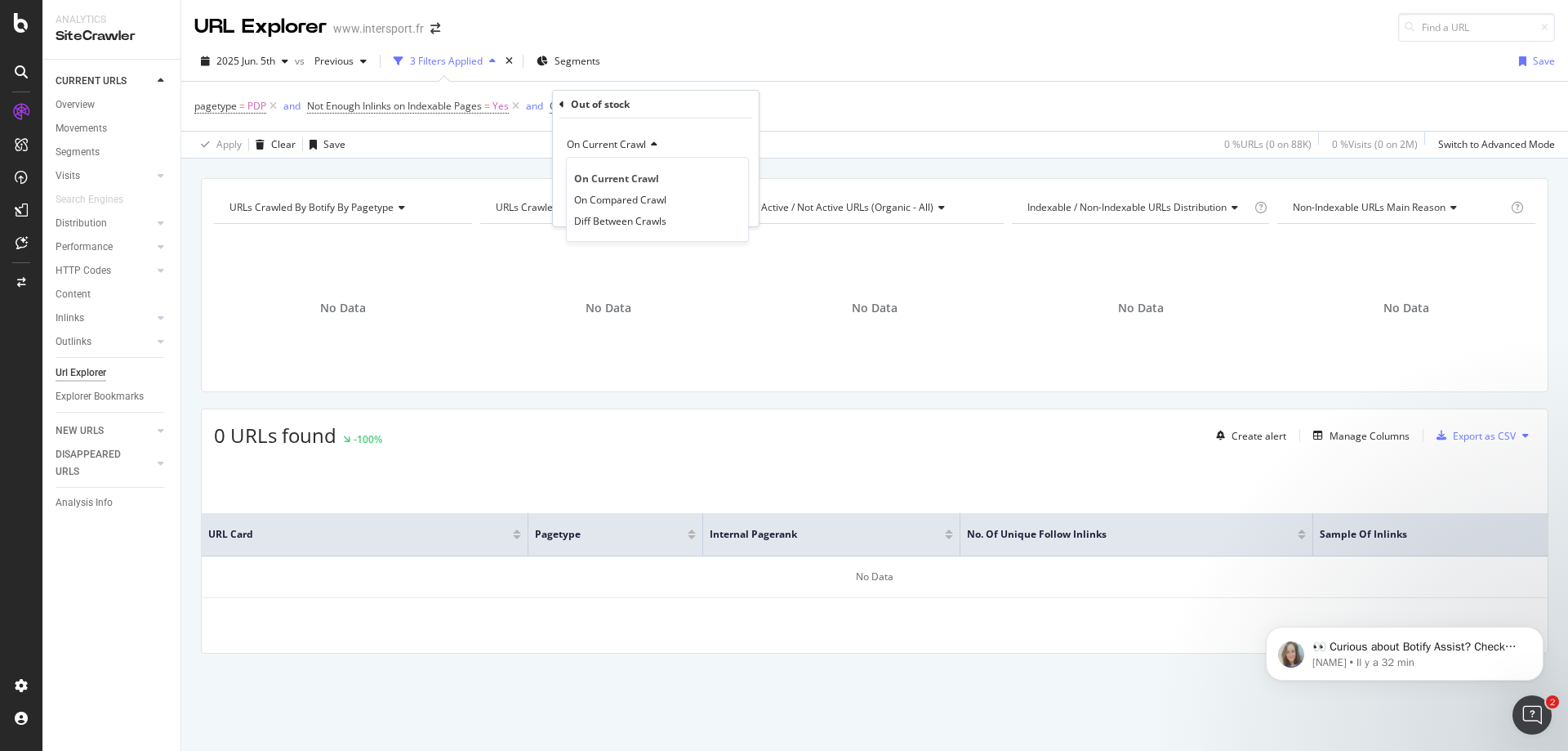 click on "On Current Crawl" at bounding box center (656, 145) 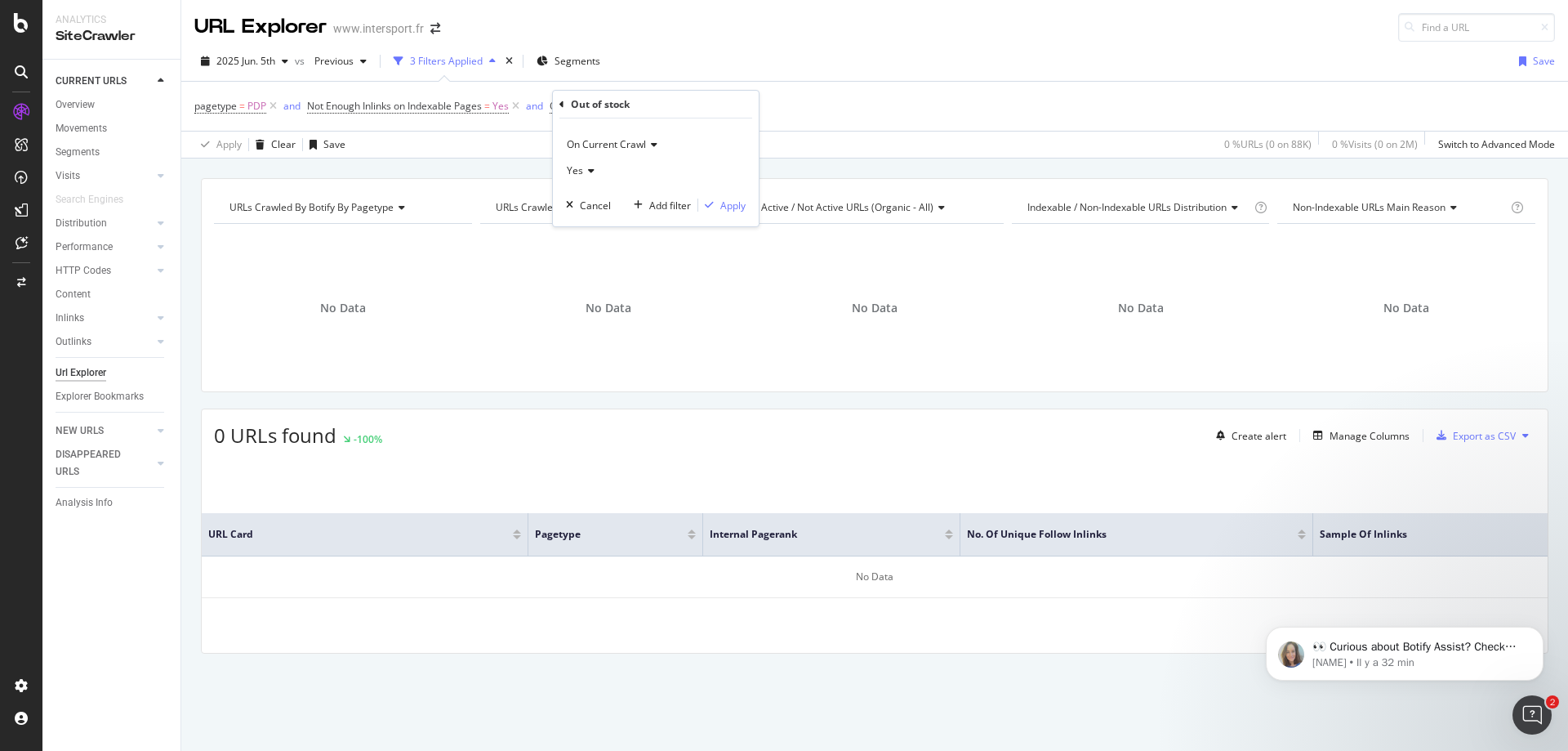 click at bounding box center [589, 171] 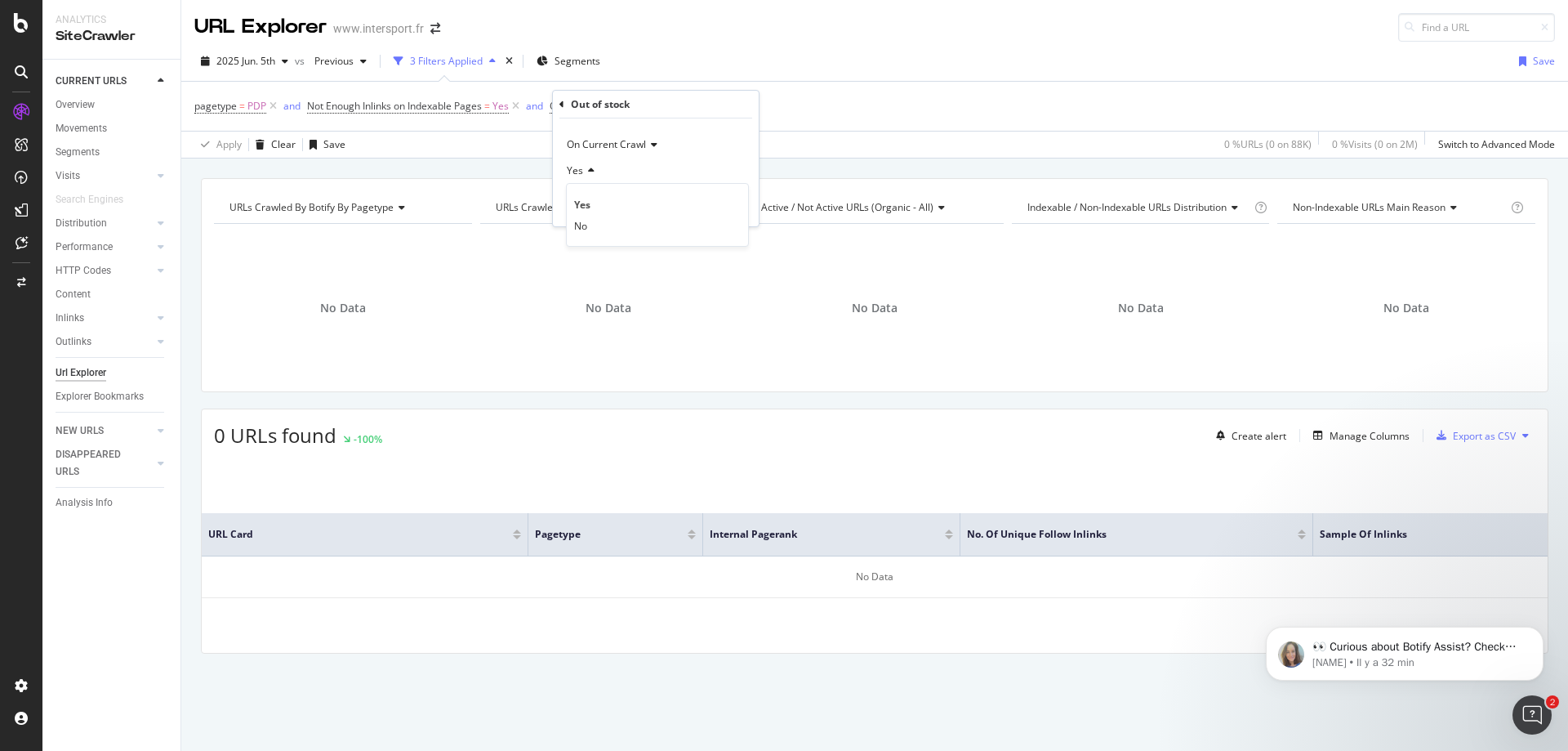 click on "Yes" at bounding box center (656, 171) 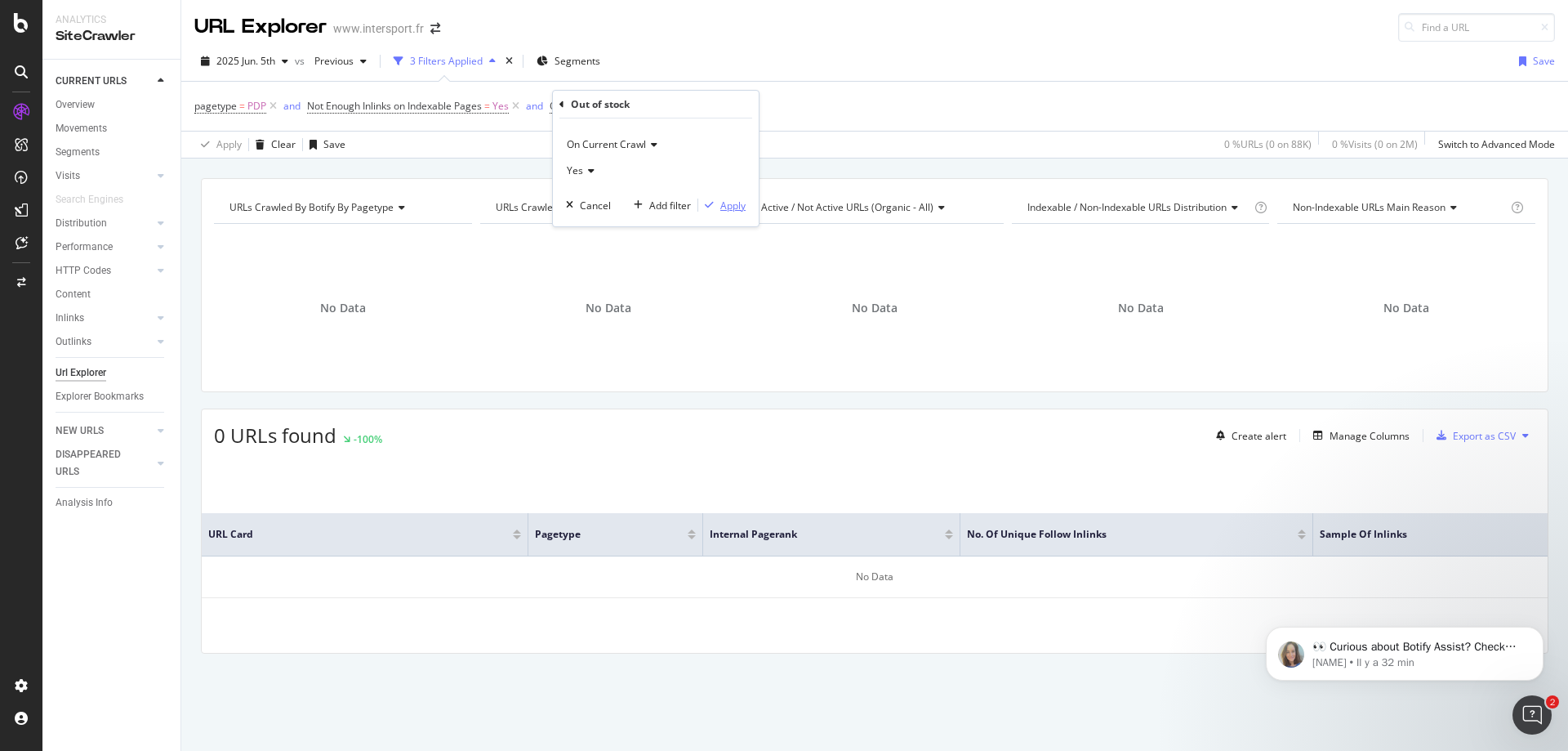 click on "Apply" at bounding box center (733, 205) 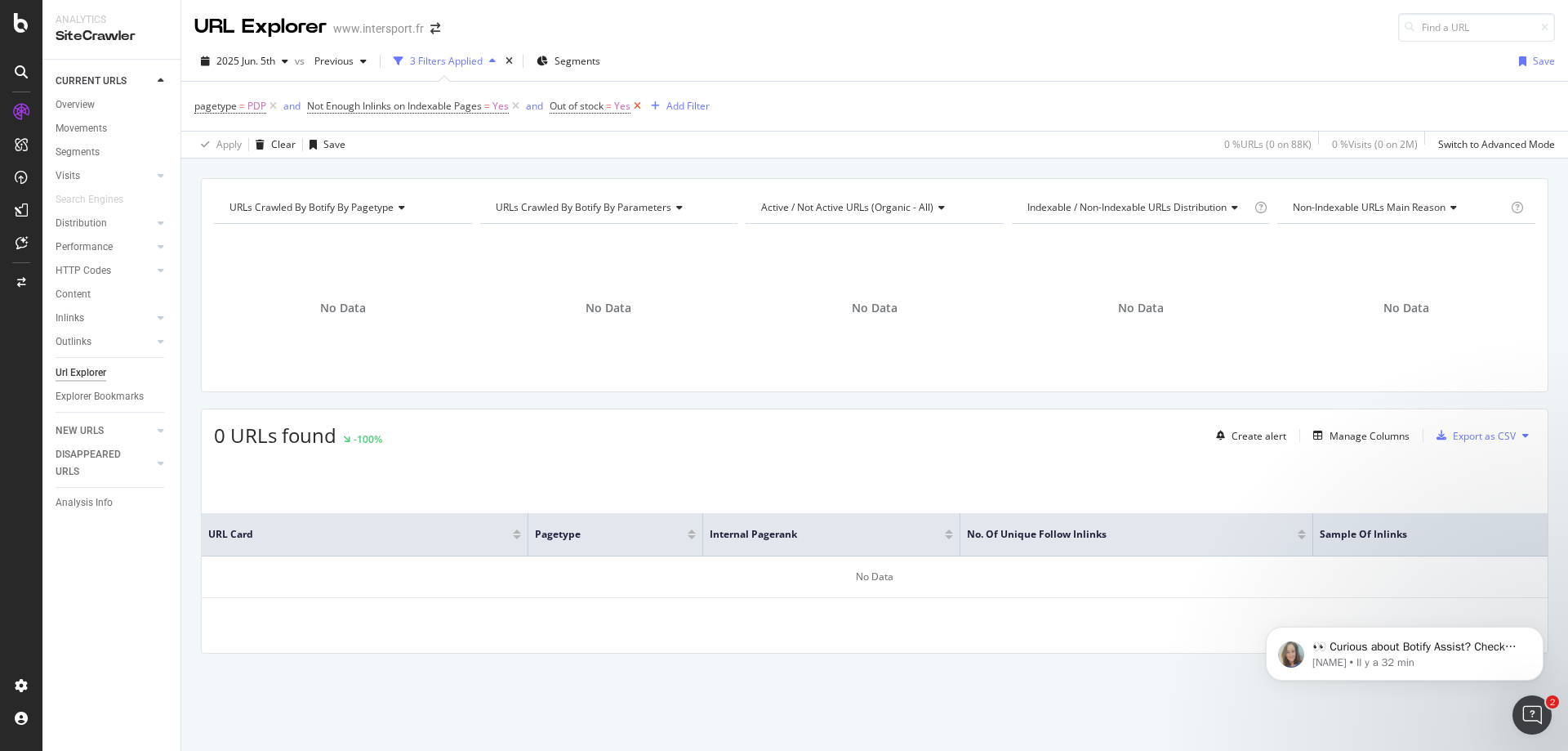click at bounding box center [637, 106] 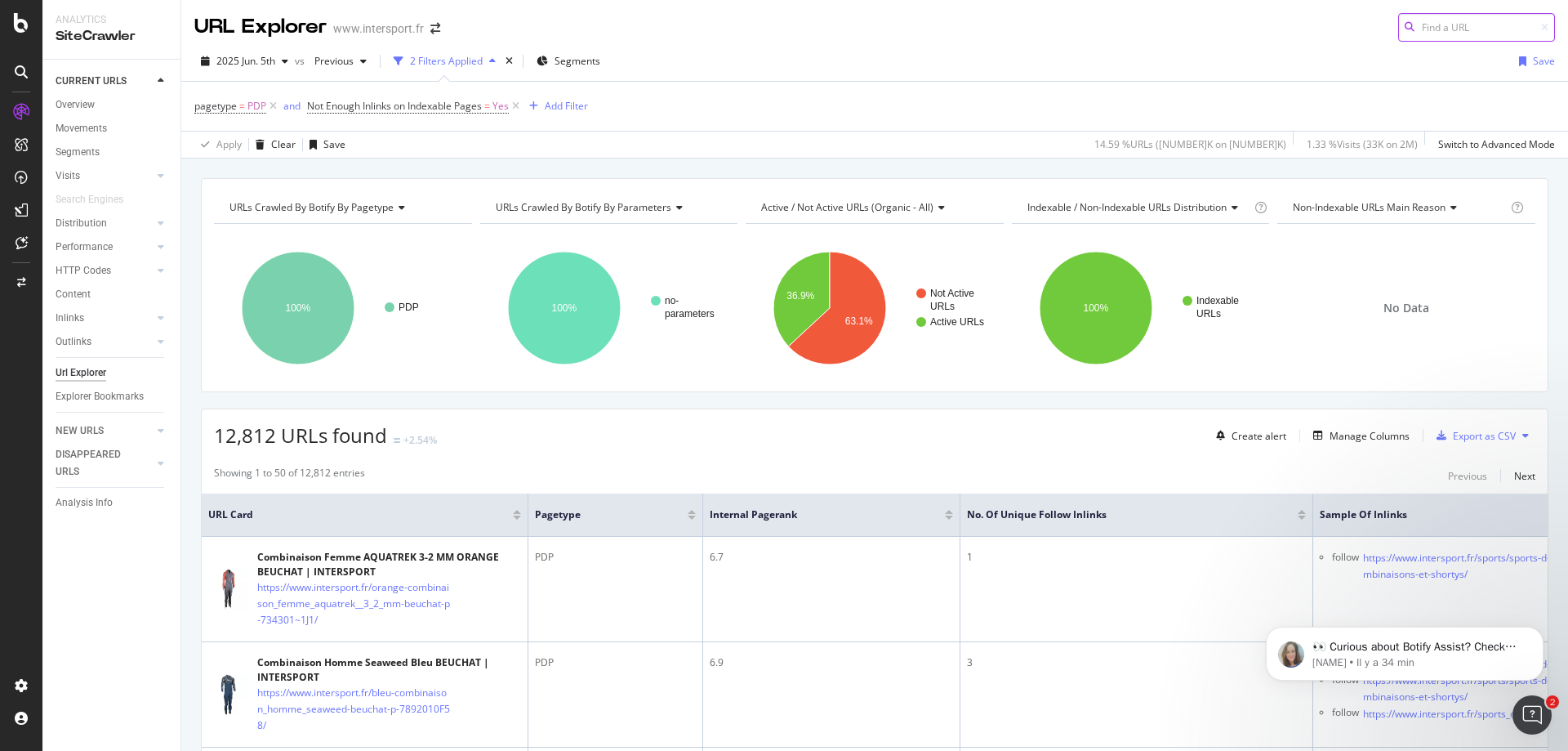 click at bounding box center [1477, 27] 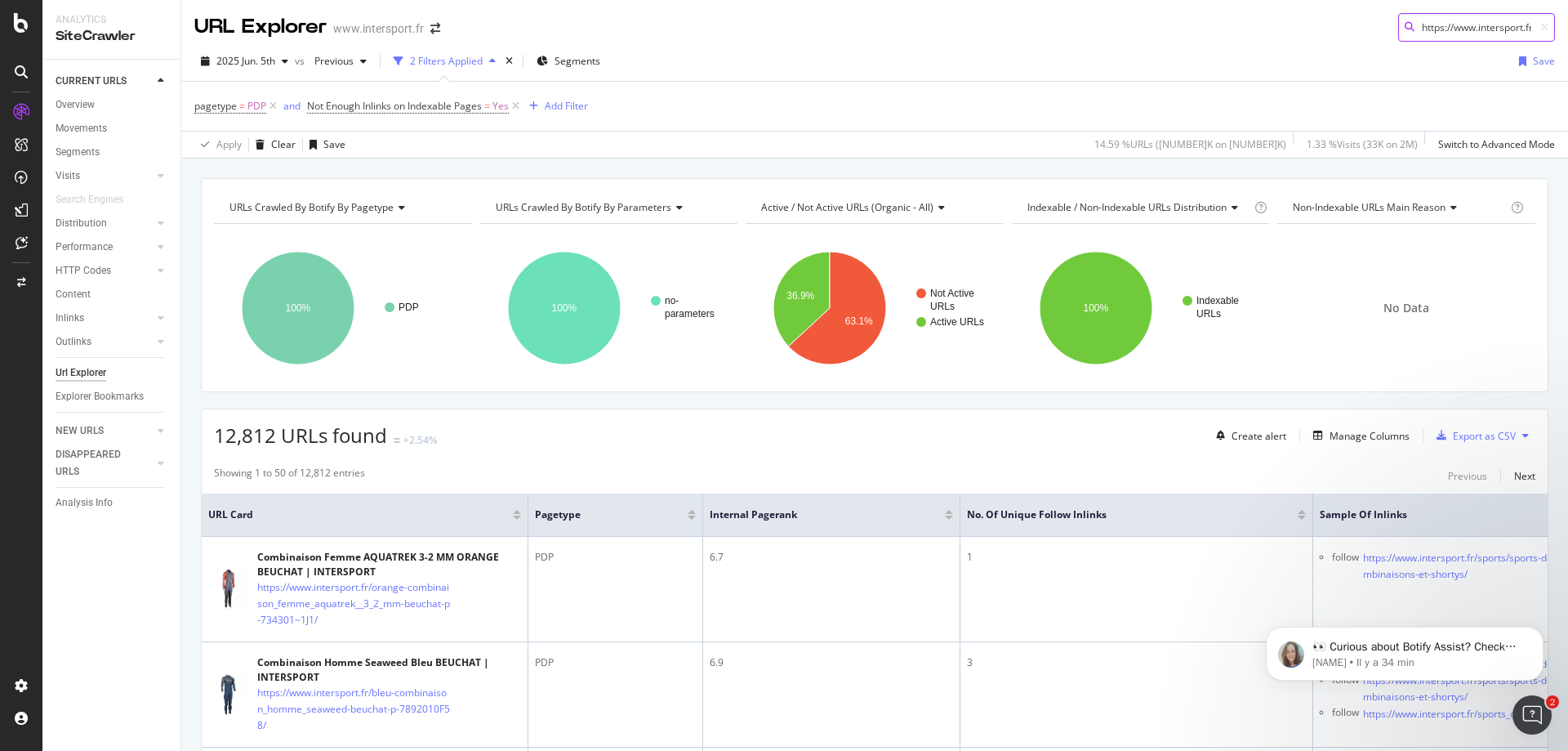 scroll, scrollTop: 0, scrollLeft: 461, axis: horizontal 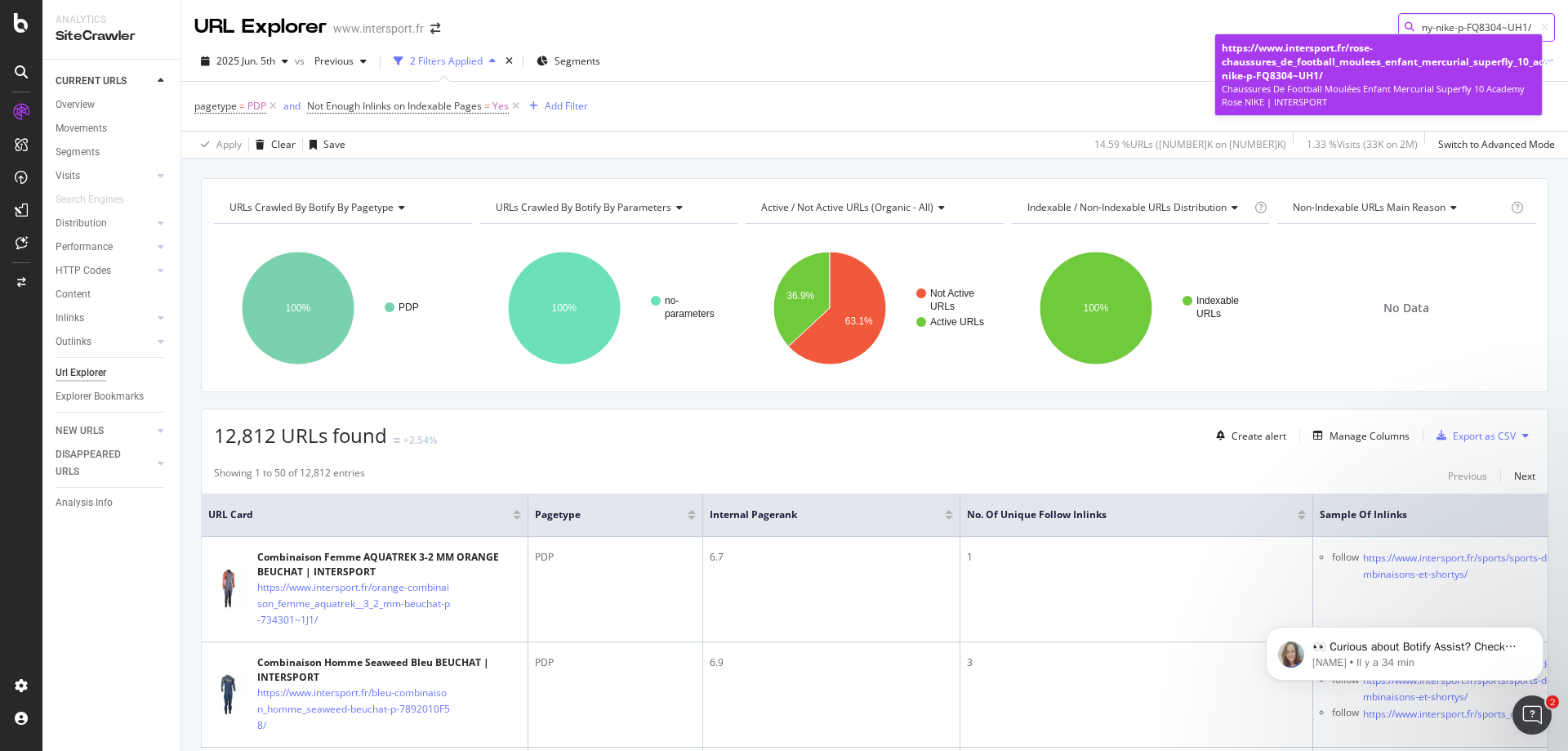 type on "https://www.intersport.fr/rose-chaussures_de_football_moulees_enfant_mercurial_superfly_10_academy-nike-p-FQ8304~UH1/" 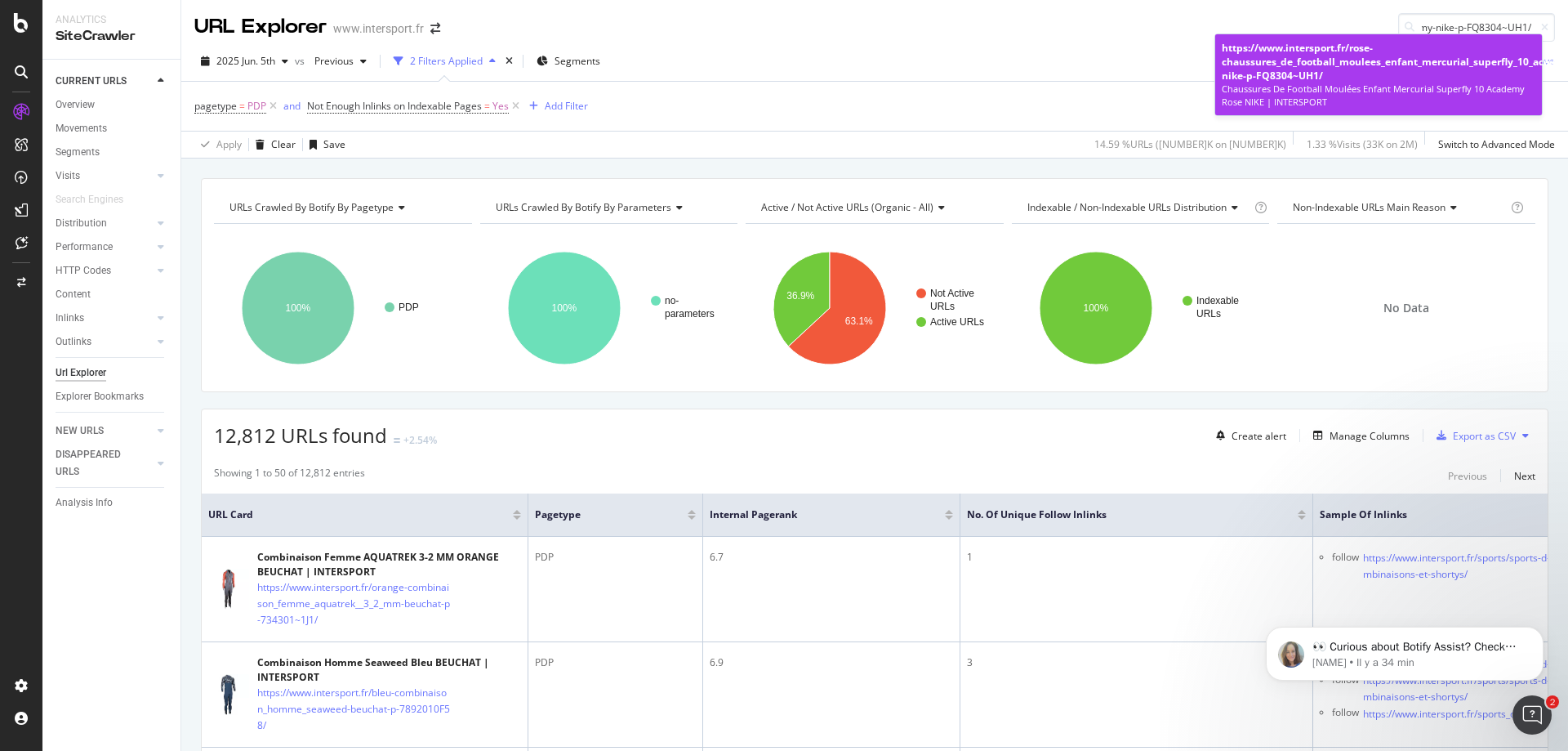 click on "https://www.intersport.fr/rose-chaussures_de_football_moulees_enfant_mercurial_superfly_10_academy-nike-p-FQ8304~UH1/" at bounding box center (1401, 61) 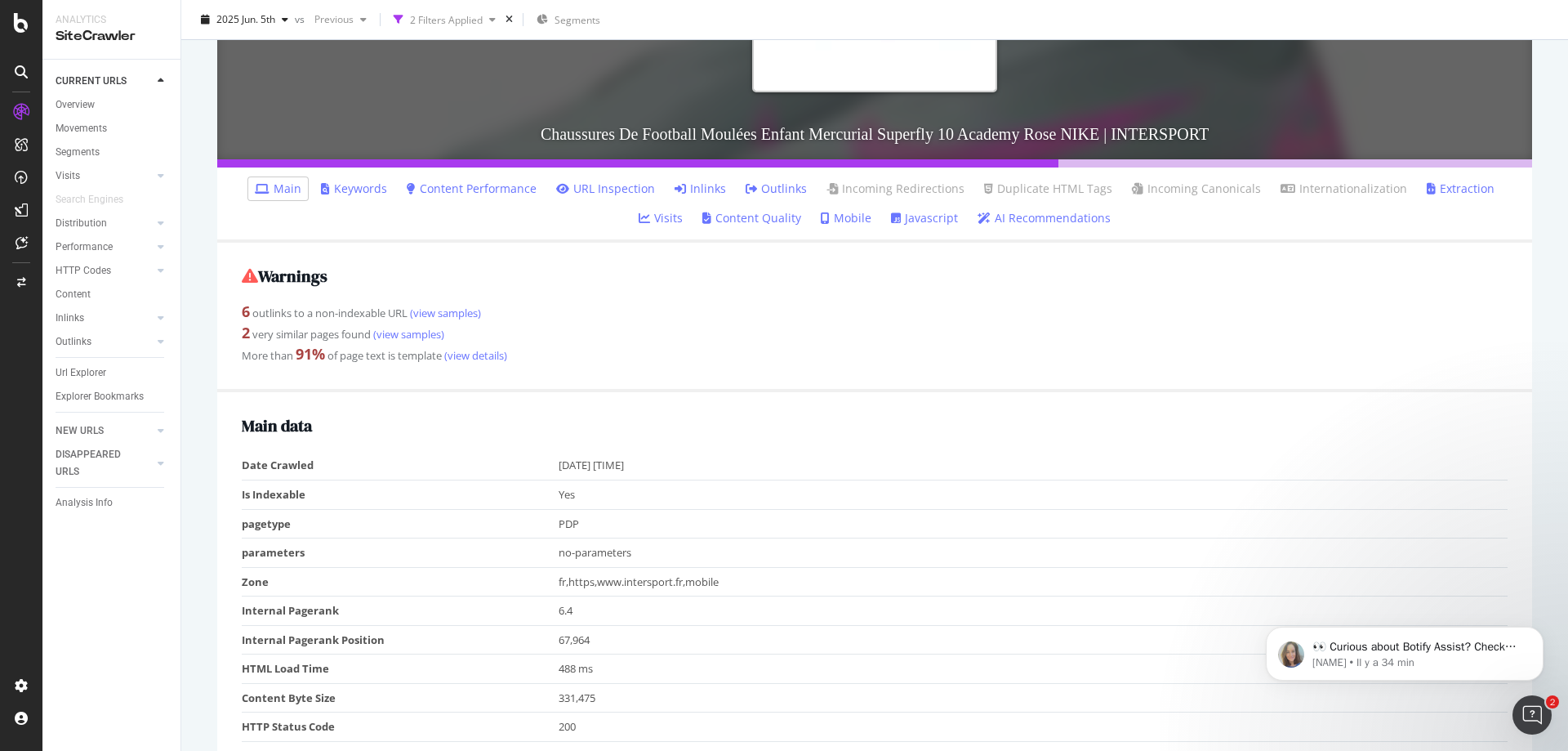 scroll, scrollTop: 0, scrollLeft: 0, axis: both 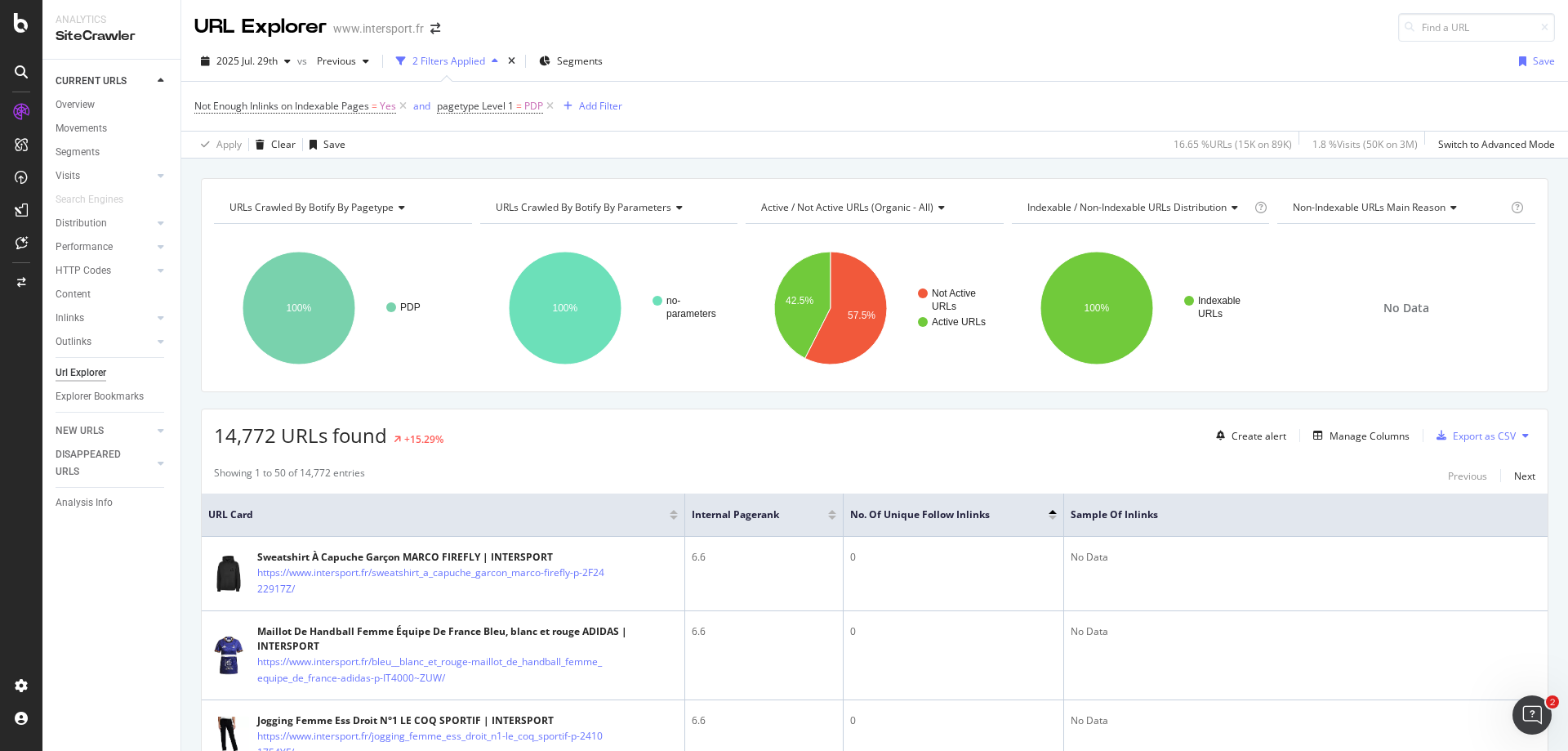 click on "URLs Crawled By Botify By pagetype
Chart (by Value) Table Expand Export as CSV Export as PNG Add to Custom Report
×
PDP 100% pagetype Crawled URLs PDP 14,772 PDP
URLs Crawled By Botify By parameters
Chart (by Value) Table Expand Export as CSV Export as PNG Add to Custom Report
×
no- parameters 100% parameters Crawled URLs no-parameters 14,772 parameters
Active / Not Active URLs (organic - all)
Chart (by Value) Table Expand Export as CSV Export as PNG Add to Custom Report
×
Not Active URLs Active URLs 42.5%" at bounding box center (875, 2257) 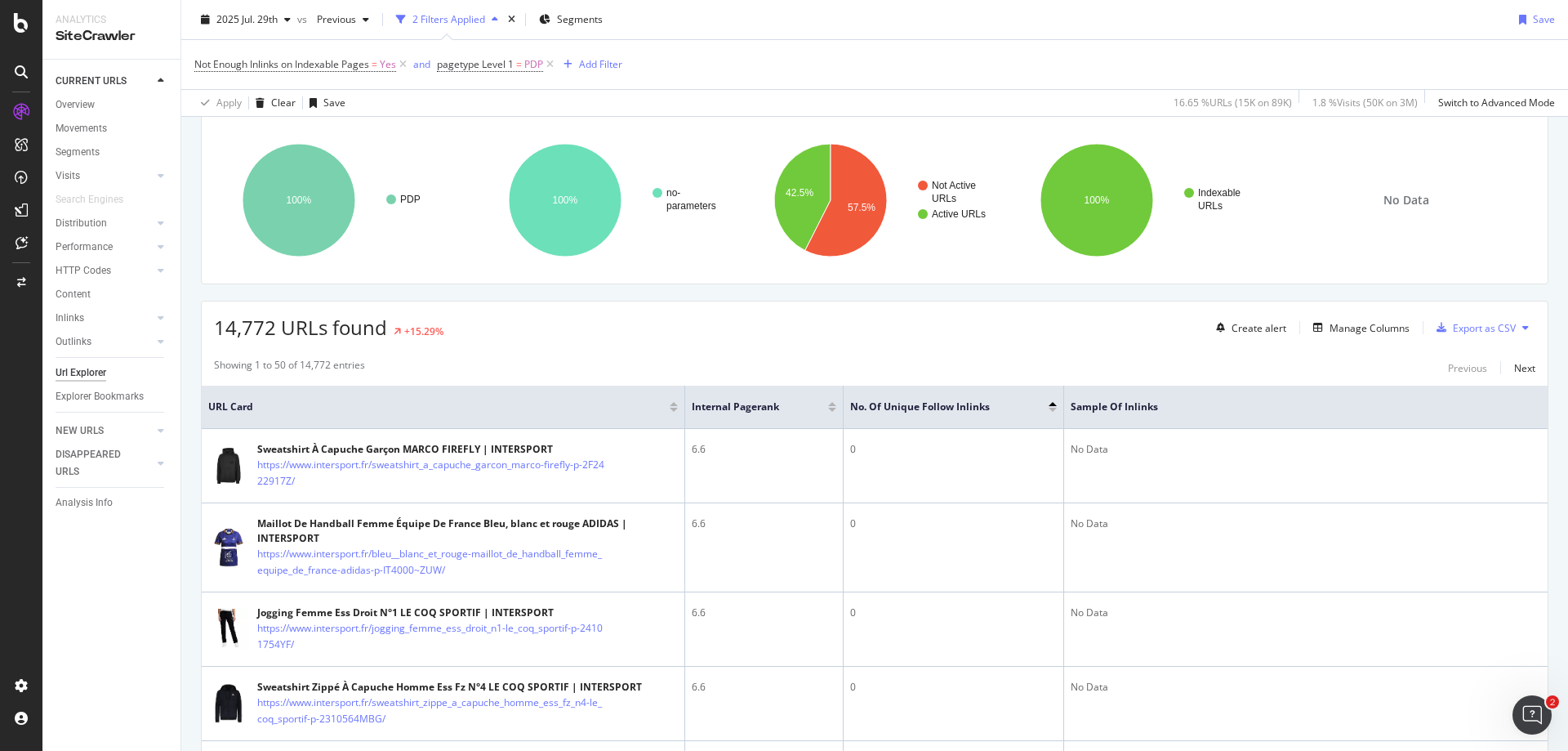 scroll, scrollTop: 0, scrollLeft: 0, axis: both 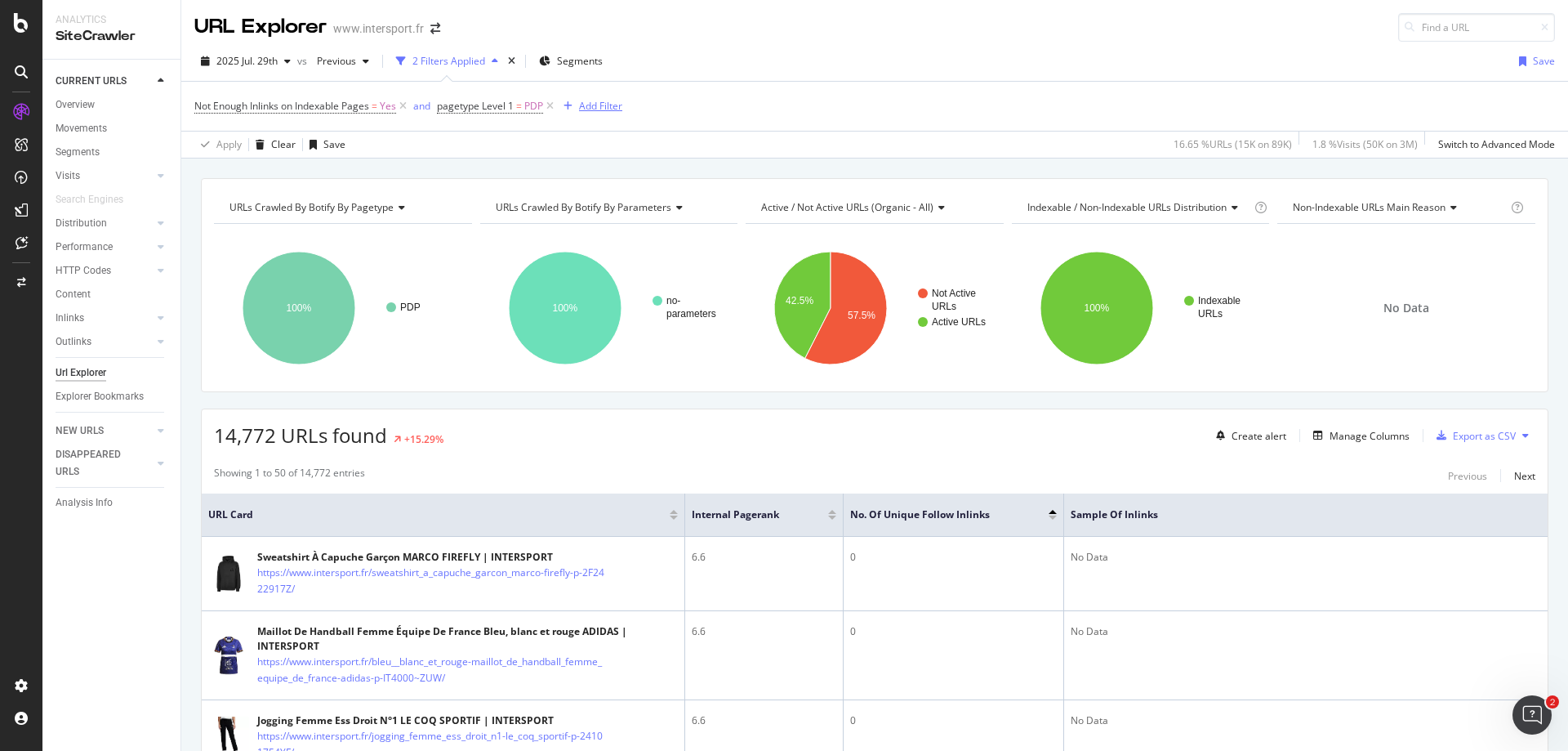 click on "Add Filter" at bounding box center [600, 105] 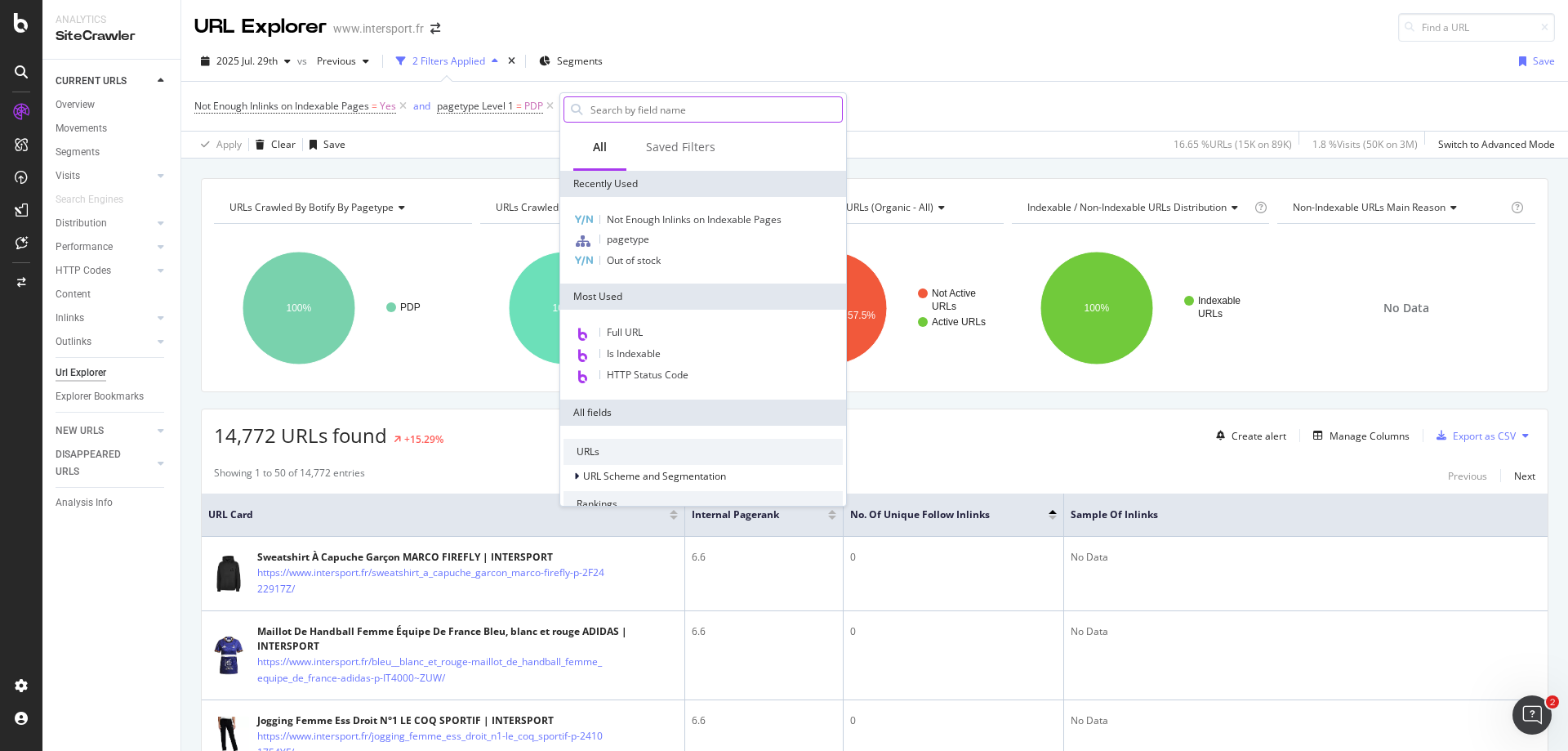 click at bounding box center (715, 110) 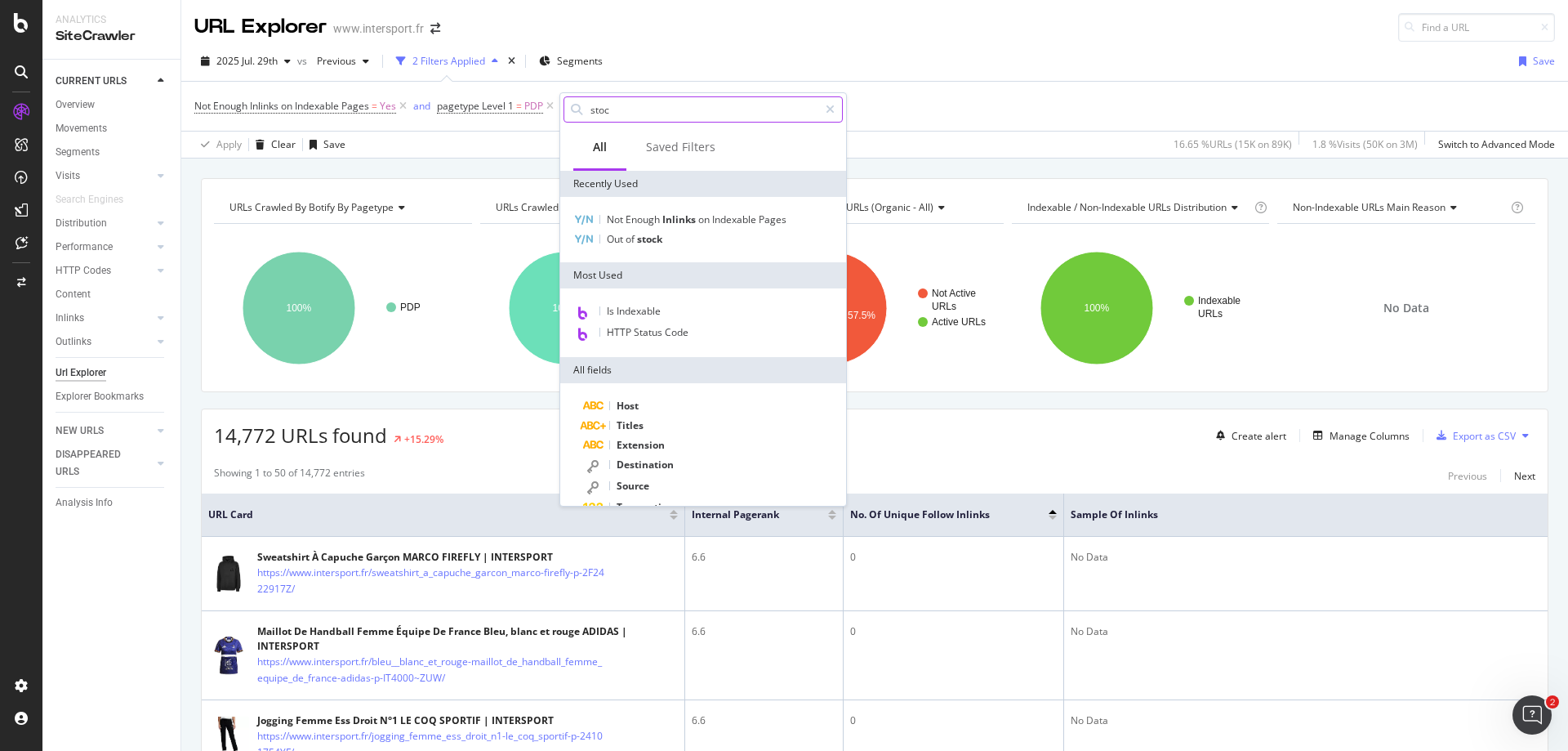 type on "stock" 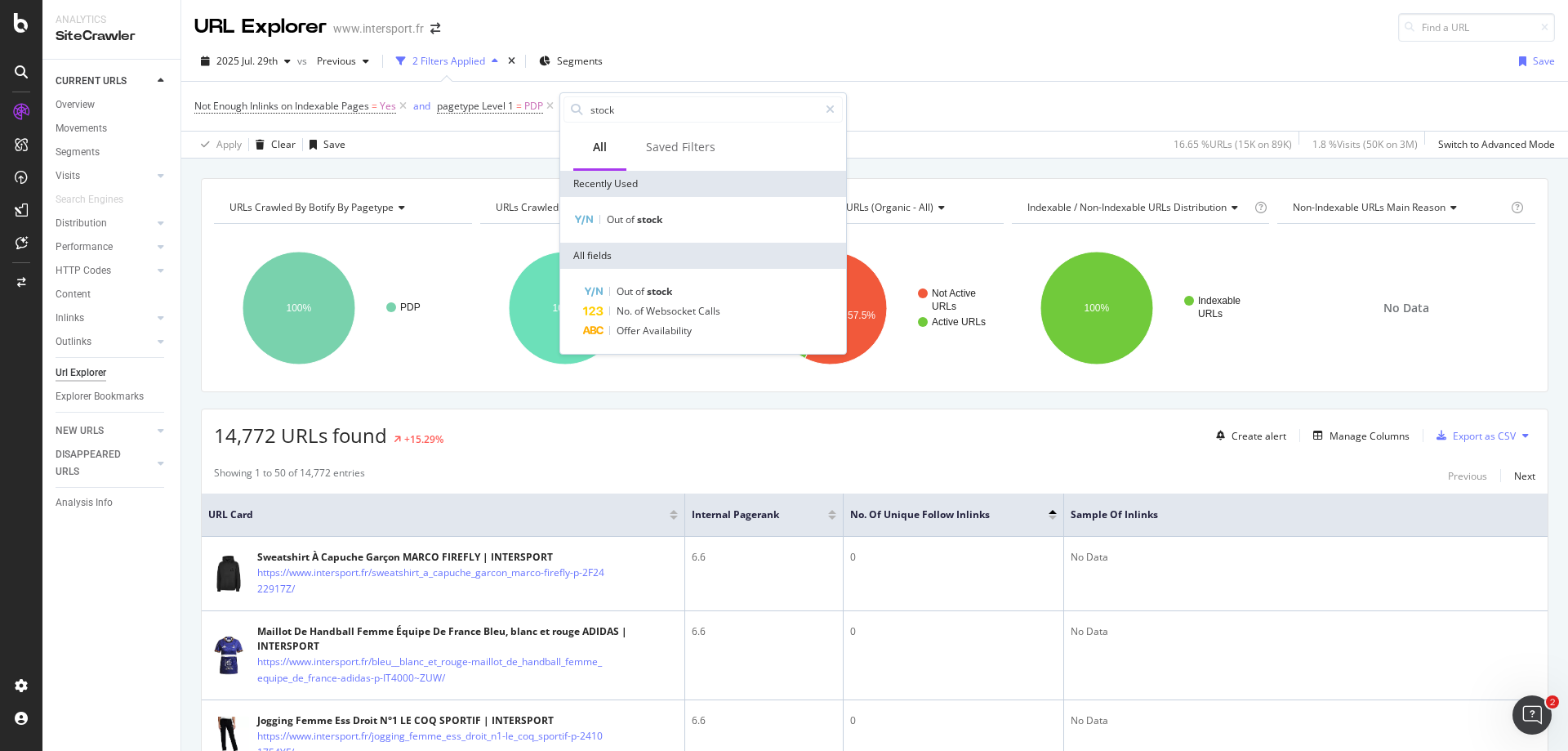 click on "14,772 URLs found +15.29% Create alert Manage Columns Export as CSV Showing 1 to 50 of 14,772 entries Previous Next URL Card Internal Pagerank No. of Unique Follow Inlinks Sample of Inlinks Sweatshirt À Capuche Garçon MARCO FIREFLY | INTERSPORT https://www.intersport.fr/sweatshirt_a_capuche_garcon_marco-firefly-p-2F2422917Z/ 6.6 0 No Data Maillot De Handball Femme Équipe De France Bleu, blanc et rouge ADIDAS | INTERSPORT https://www.intersport.fr/bleu__blanc_et_rouge-maillot_de_handball_femme_equipe_de_france-adidas-p-IT4000~ZUW/ 6.6 0 No Data Jogging Femme Ess Droit N°1 LE COQ SPORTIF | INTERSPORT https://www.intersport.fr/jogging_femme_ess_droit_n1-le_coq_sportif-p-24101754YF/ 6.6 0 No Data Sweatshirt Zippé À Capuche Homme Ess Fz N°4 LE COQ SPORTIF | INTERSPORT https://www.intersport.fr/sweatshirt_zippe_a_capuche_homme_ess_fz_n4-le_coq_sportif-p-2310564MBG/ 6.6 0 No Data Jogging Homme Salt Water QUIKSILVER | INTERSPORT https://www.intersport.fr/jogging_homme_salt_water-quiksilver-p-B03404~3M9/ 6.4 1" at bounding box center (875, 2344) 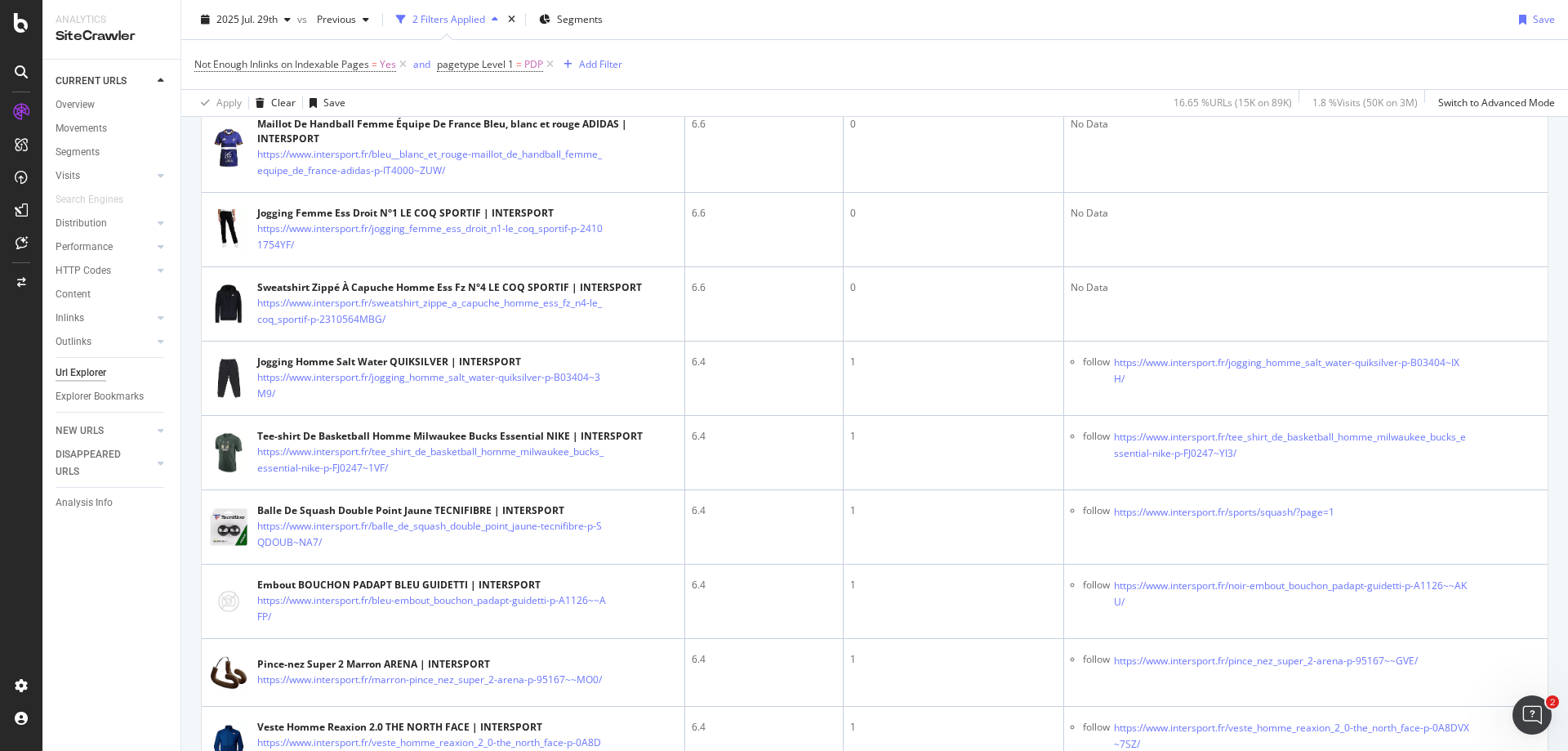 scroll, scrollTop: 572, scrollLeft: 0, axis: vertical 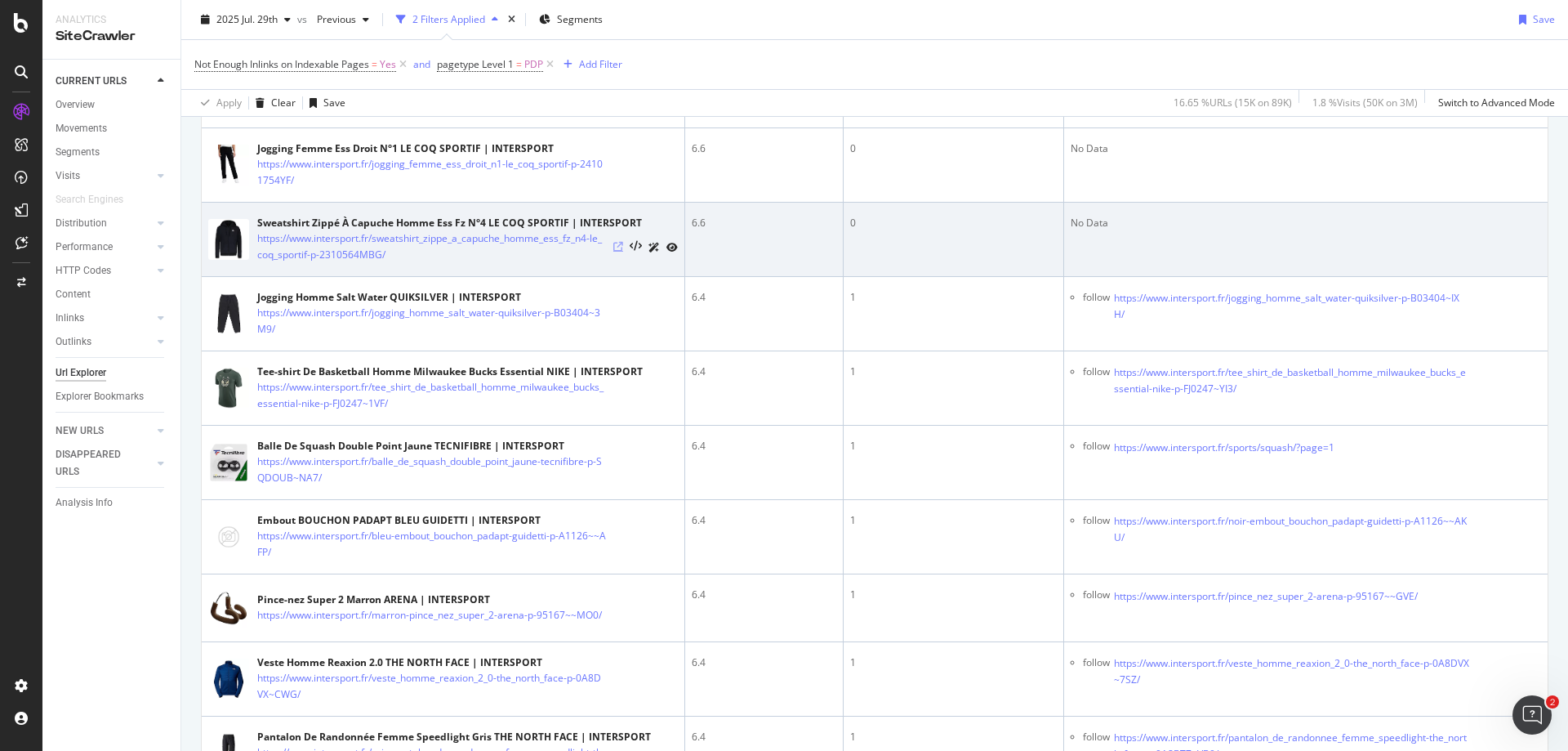 click at bounding box center (618, 247) 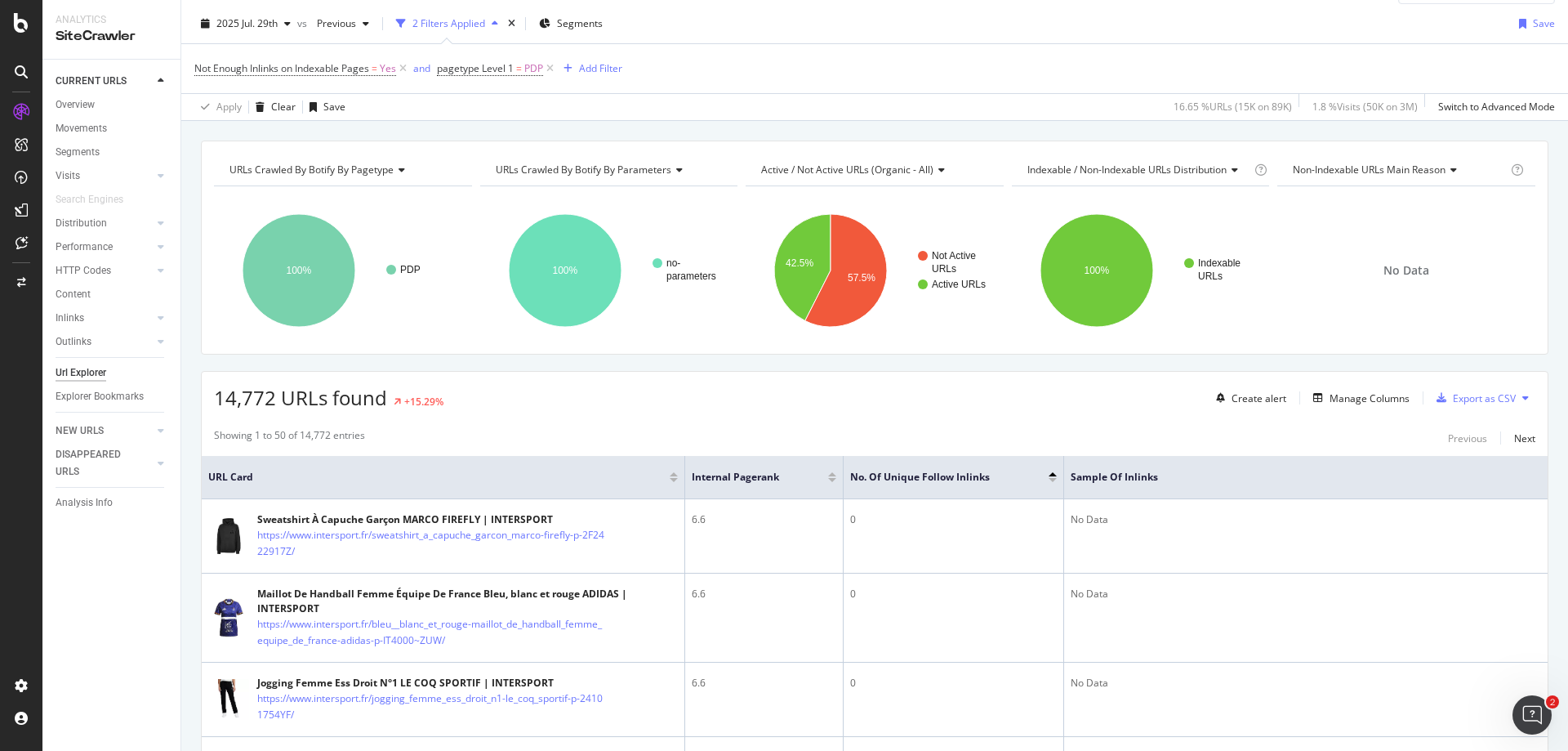 scroll, scrollTop: 0, scrollLeft: 0, axis: both 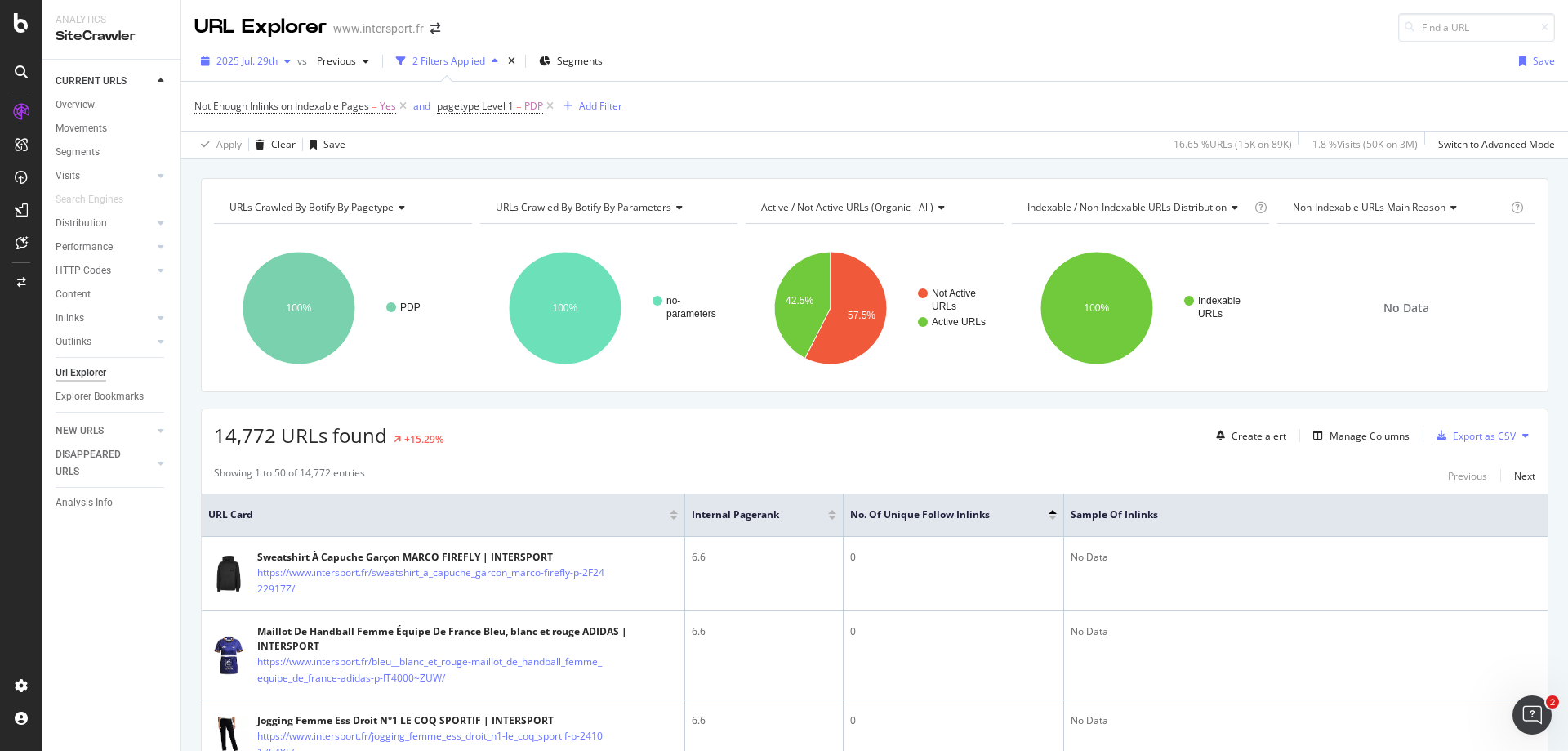 click at bounding box center (287, 61) 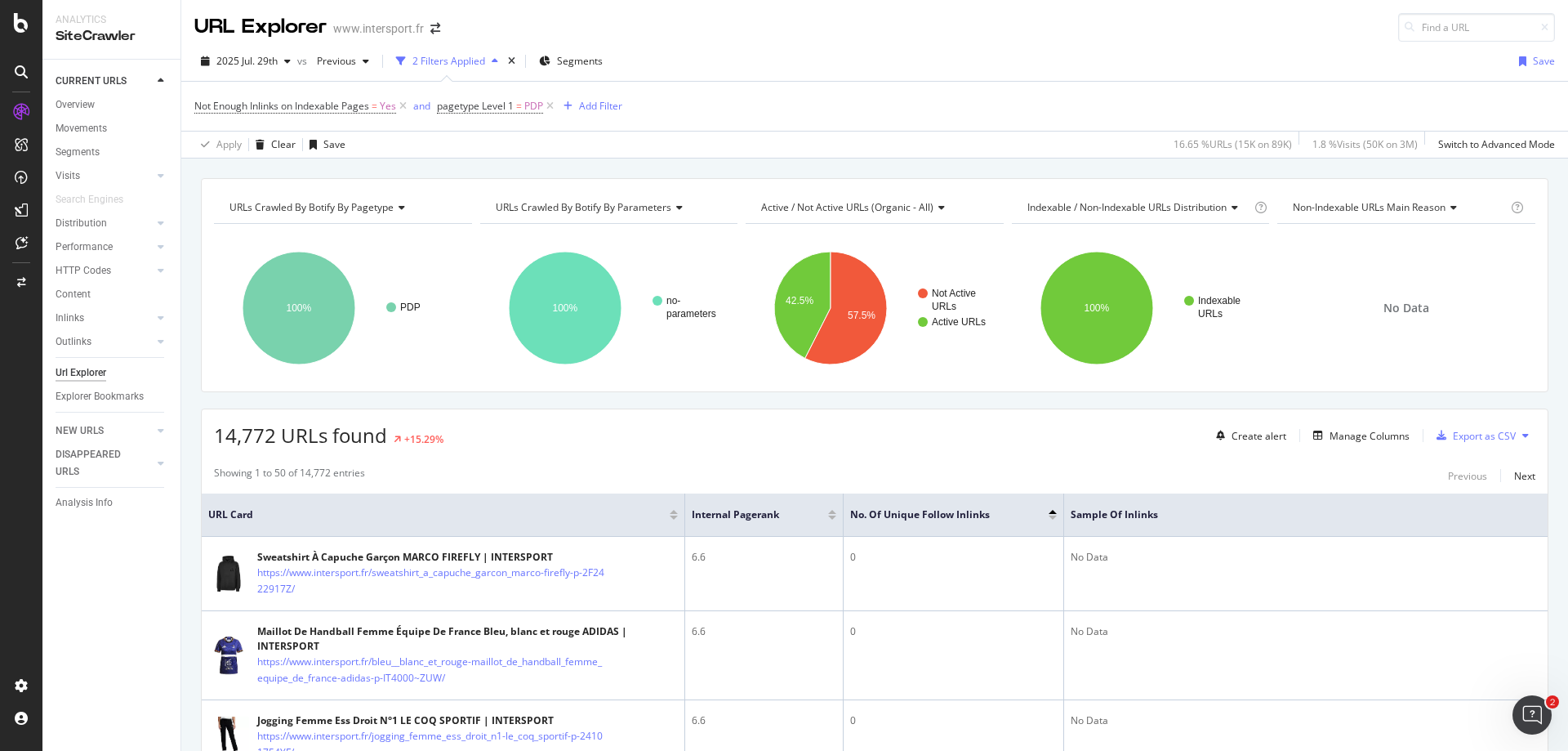 drag, startPoint x: 599, startPoint y: 471, endPoint x: 599, endPoint y: 495, distance: 24 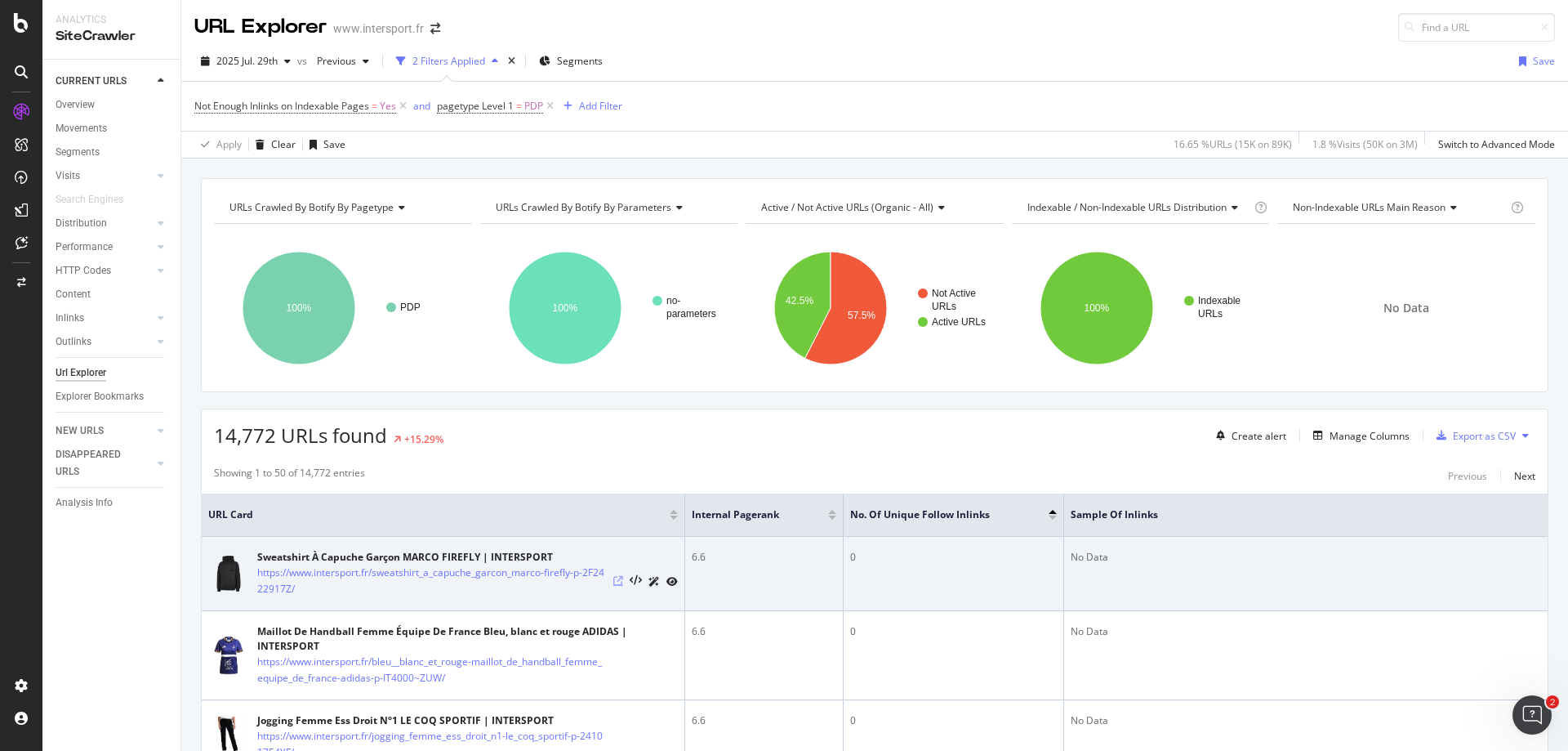 click at bounding box center (618, 581) 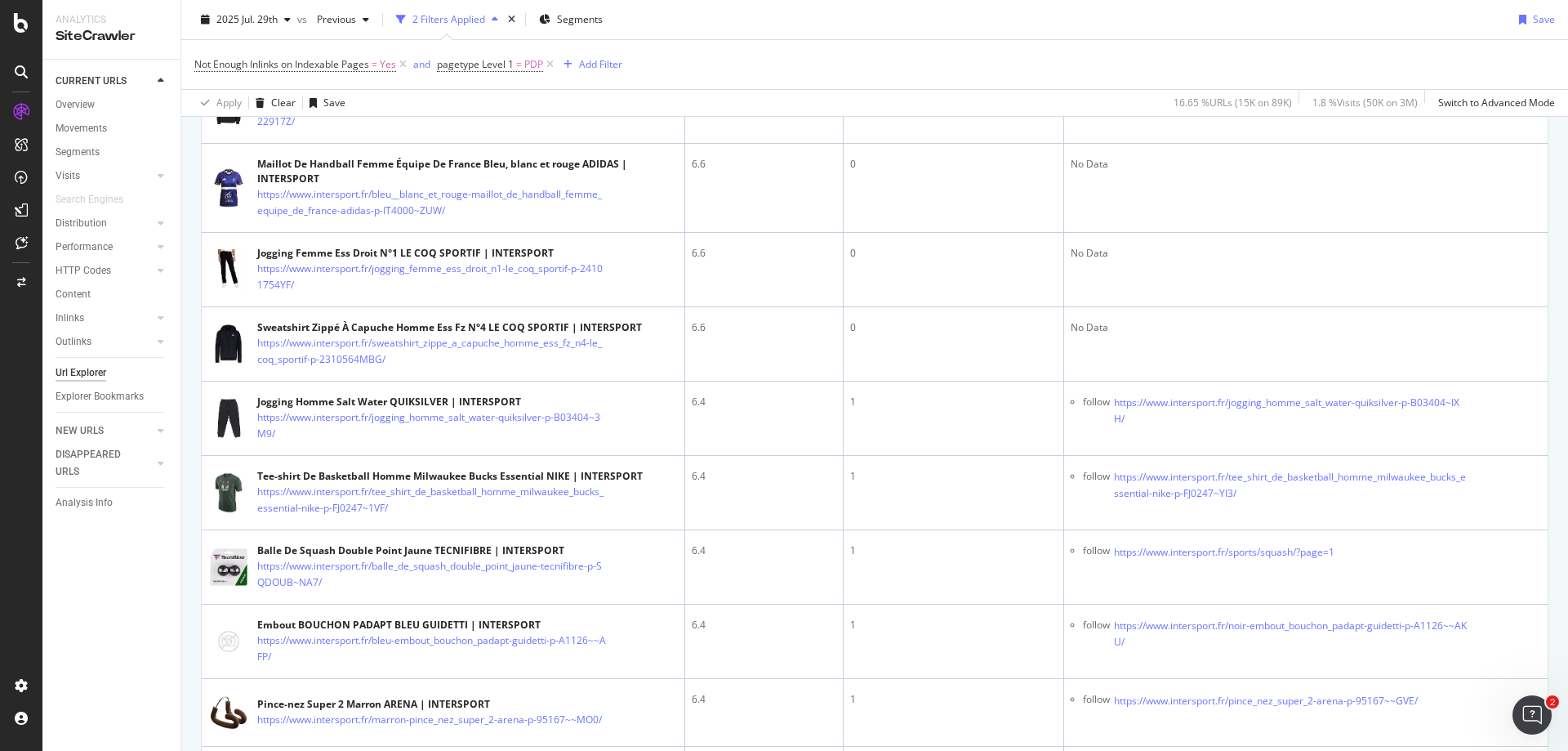 scroll, scrollTop: 490, scrollLeft: 0, axis: vertical 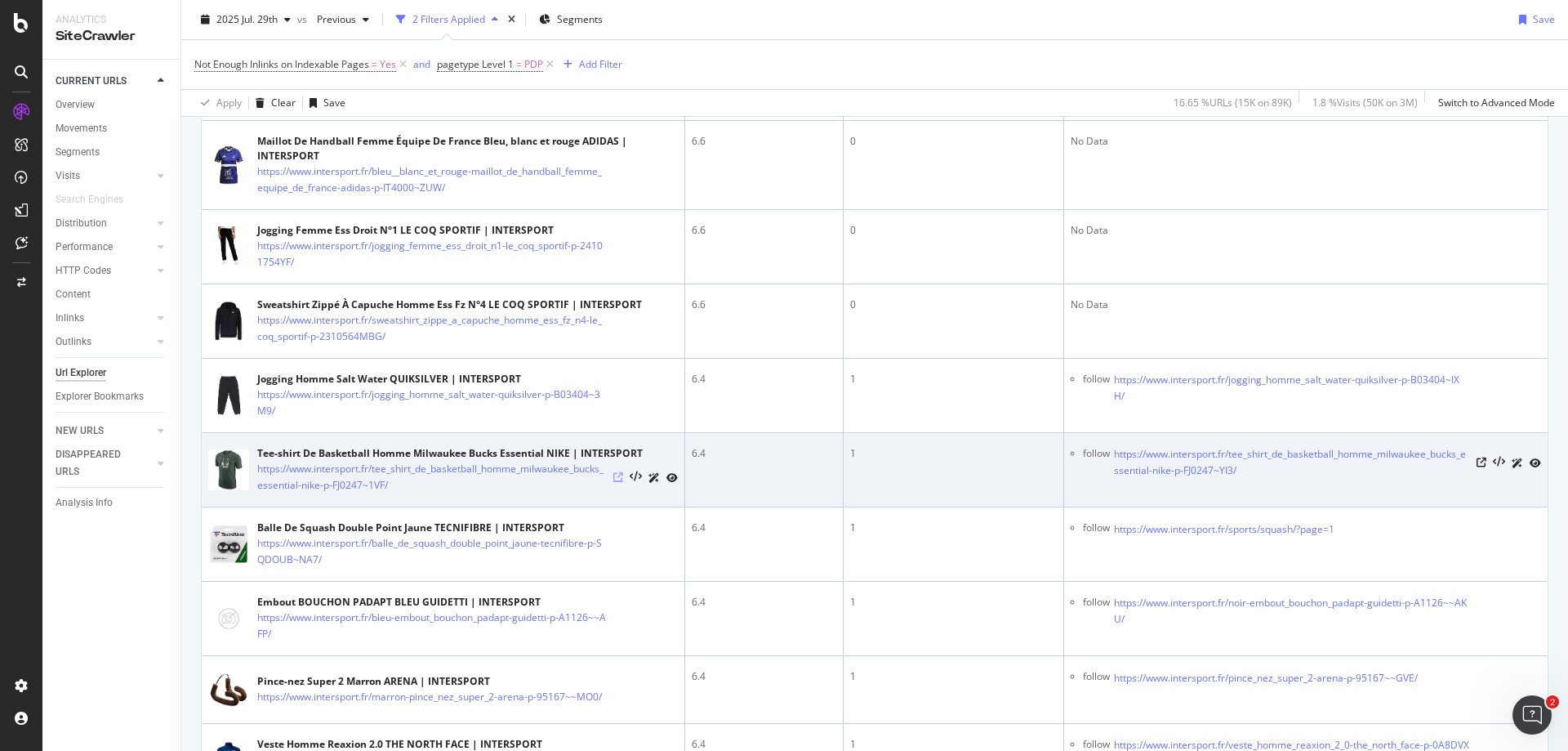 click at bounding box center [618, 477] 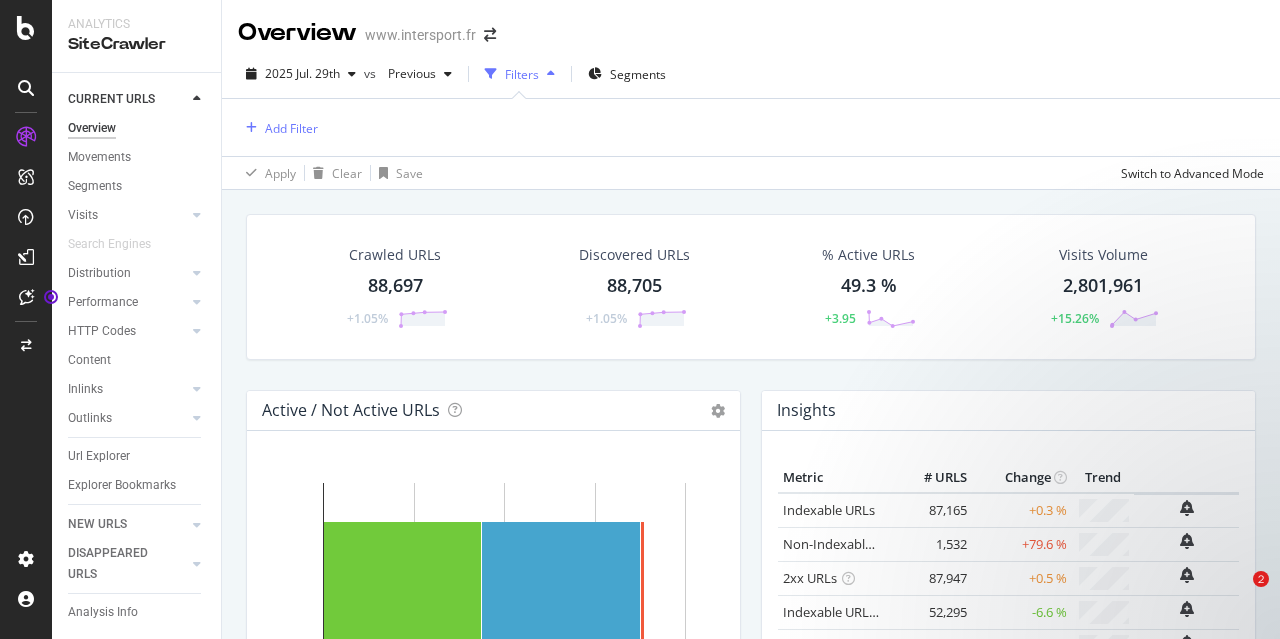 scroll, scrollTop: 0, scrollLeft: 0, axis: both 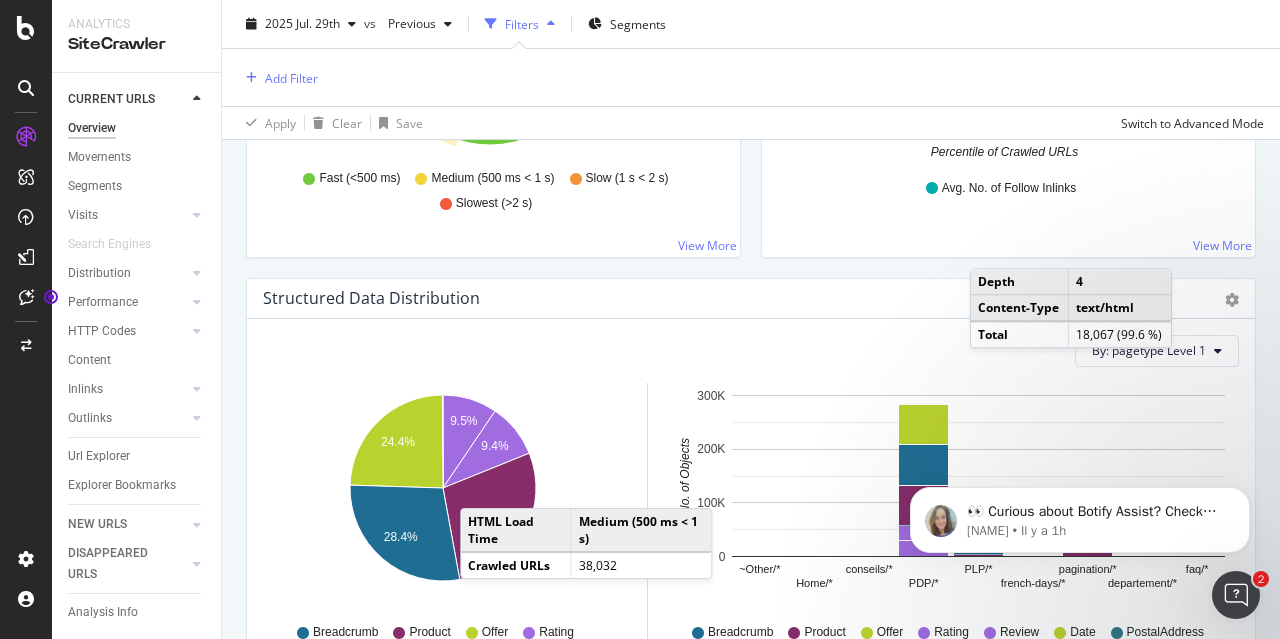 click on "Average Number of Follow Inlinks Chart (by Value) Table Export as CSV Add to Custom Report Hold CTRL while clicking to filter the report. 25 50 75 100 0 10 1K 10… Percentile of Crawled URLs Avg. No. of Follow Inlinks Percentile Avg. No. of Follow Inlinks 1 0 2 to 5 1 2 to 5 1 2 to 5 1 2 to 5 1 6 to 19 2 6 to 19 2 6 to 19 2 6 to 19 2 6 to 19 2 6 to 19 2 6 to 19 2 6 to 19 2 6 to 19 2 6 to 19 2 6 to 19 2 6 to 19 2 6 to 19 2 6 to 19 2 20 to 28 3 20 to 28 3 20 to 28 3 20 to 28 3 20 to 28 3 20 to 28 3 20 to 28 3 20 to 28 3 20 to 28 3 29 to 36 4 29 to 36 4 29 to 36 4 29 to 36 4 29 to 36 4 29 to 36 4 29 to 36 4 29 to 36 4 37 to 44 5 37 to 44 5 37 to 44 5 37 to 44 5 37 to 44 5 37 to 44 5 37 to 44 5 37 to 44 5 45 to 53 6 45 to 53 6 45 to 53 6 45 to 53 6 45 to 53 6 45 to 53 6 45 to 53 6 45 to 53 6 45 to 53 6 54 to 61 7 54 to 61 7 54 to 61 7 54 to 61 7 54 to 61 7 54 to 61 7 54 to 61 7 54 to 61 7 62 to 69 8 62 to 69 8 62 to 69 8 62 to 69 8 62 to 69 8 62 to 69 8 62 to 69 8 62 to 69 8 70 to 75 9 70 to 75 9 70 to 75 9 9 9" at bounding box center (1008, 67) 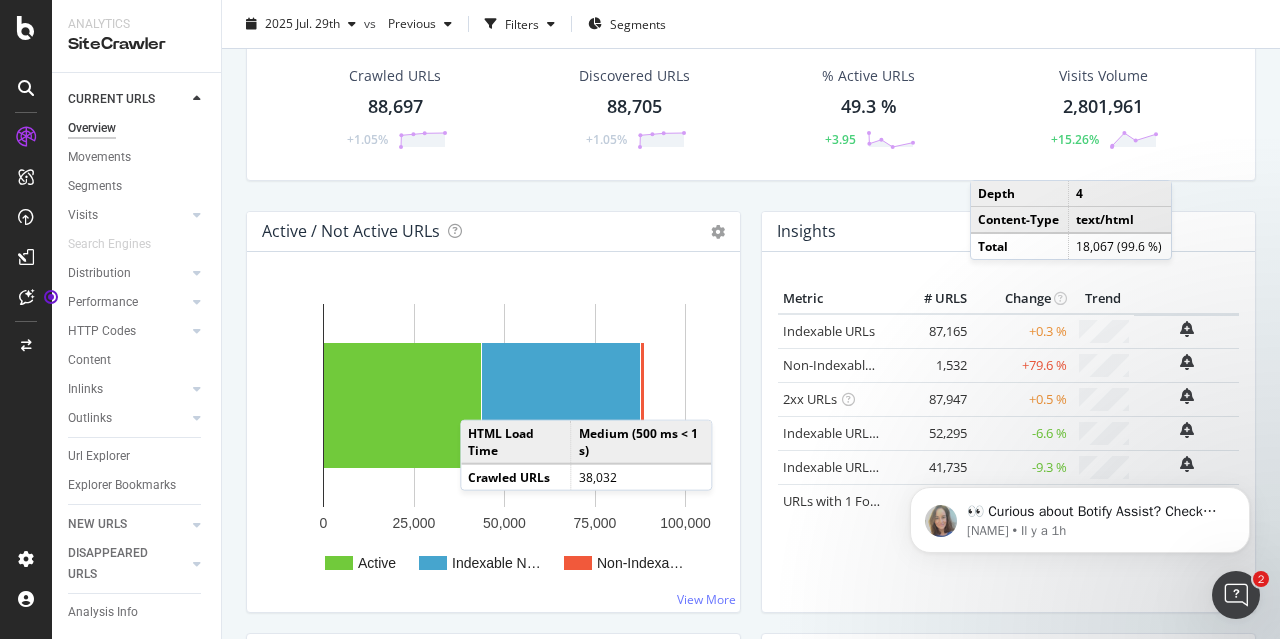 scroll, scrollTop: 0, scrollLeft: 0, axis: both 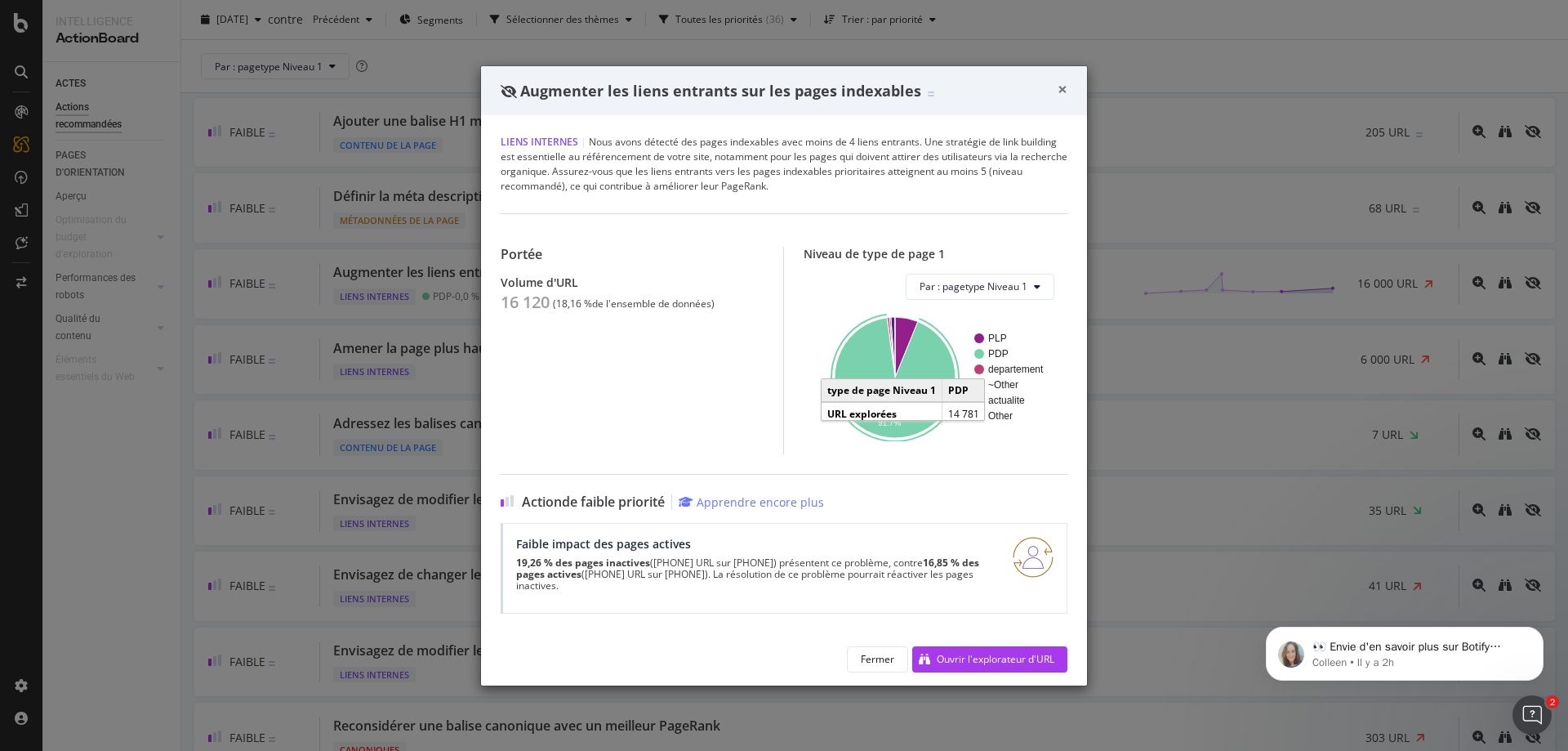 click on "×" at bounding box center [1062, 89] 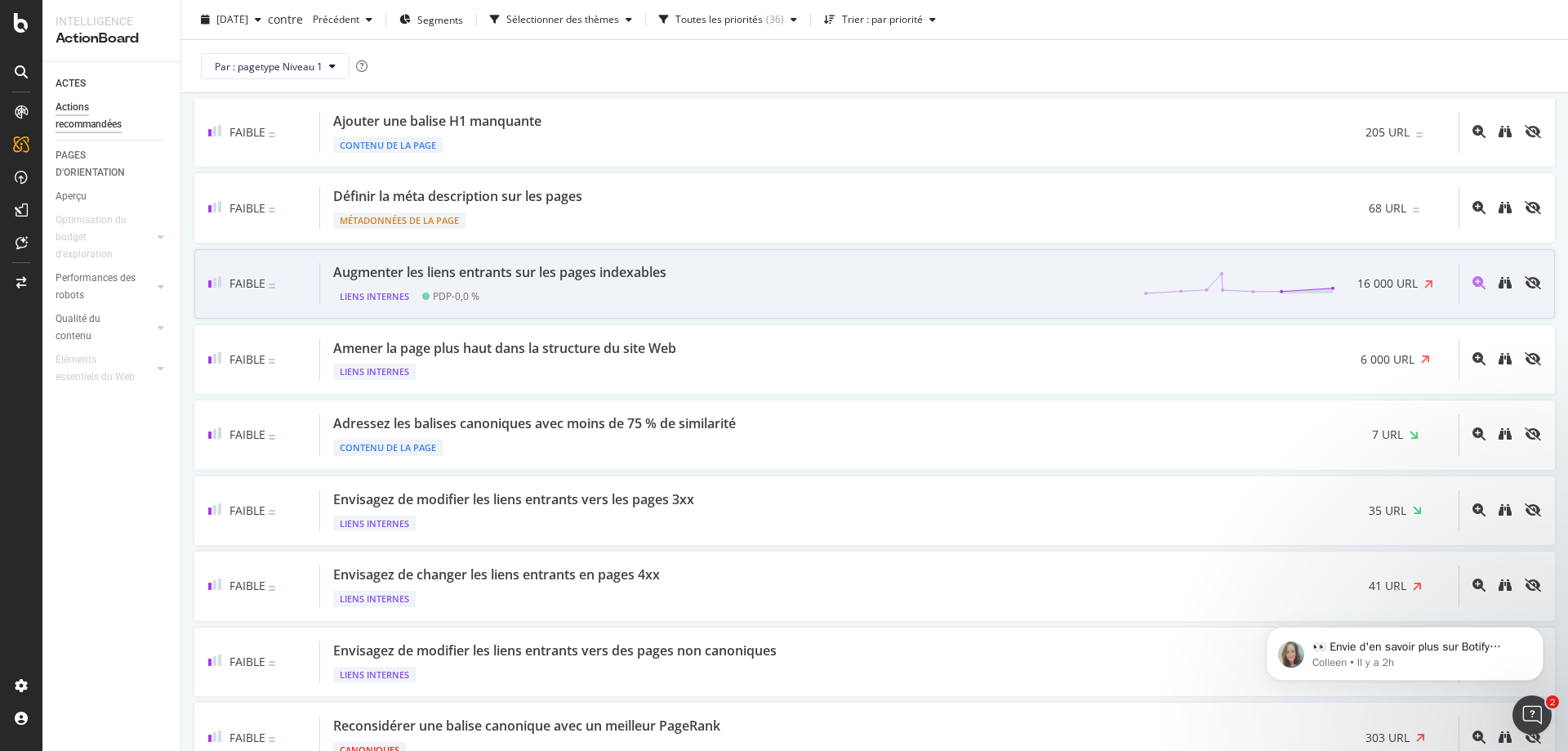 click on "Augmenter les liens entrants sur les pages indexables" at bounding box center [500, 272] 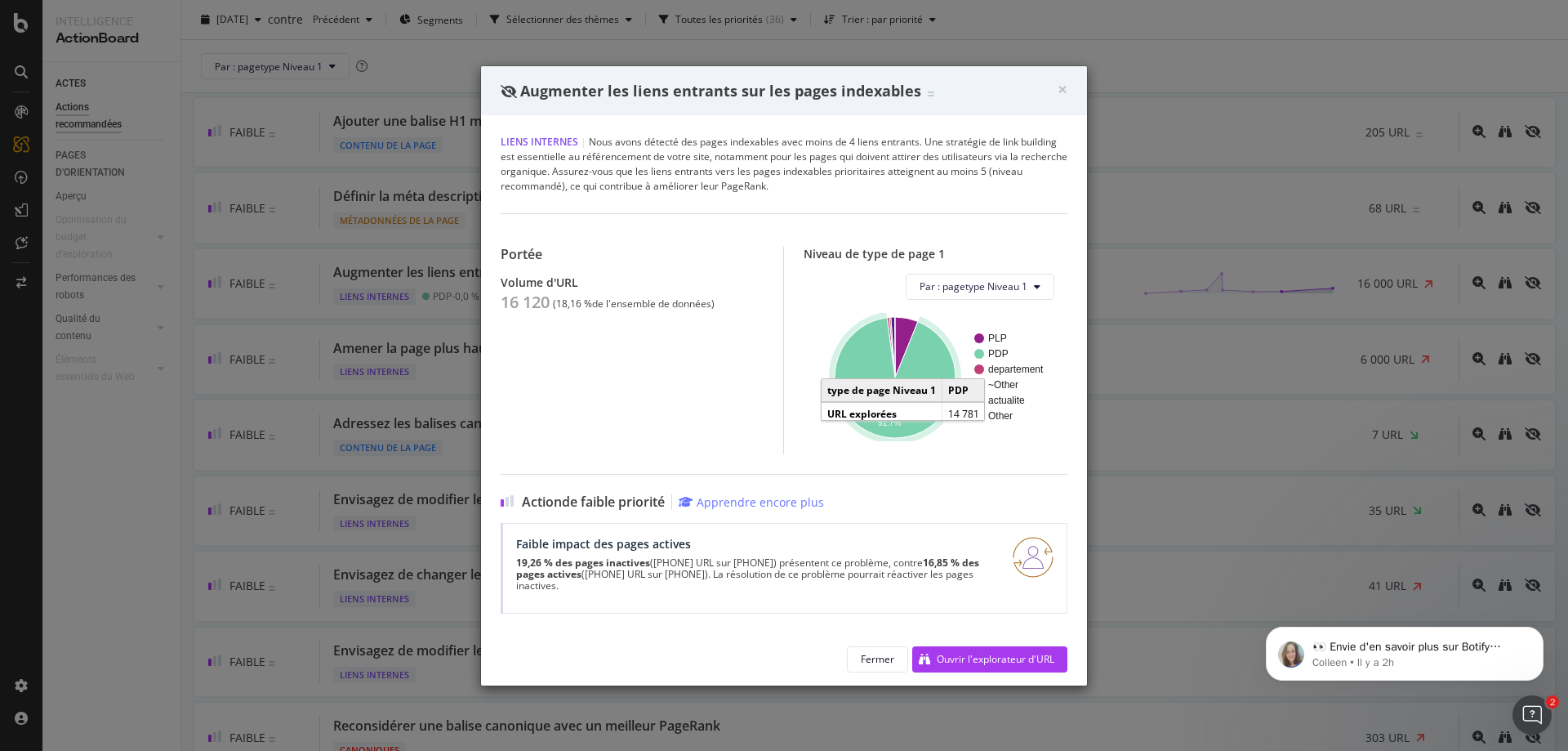 click 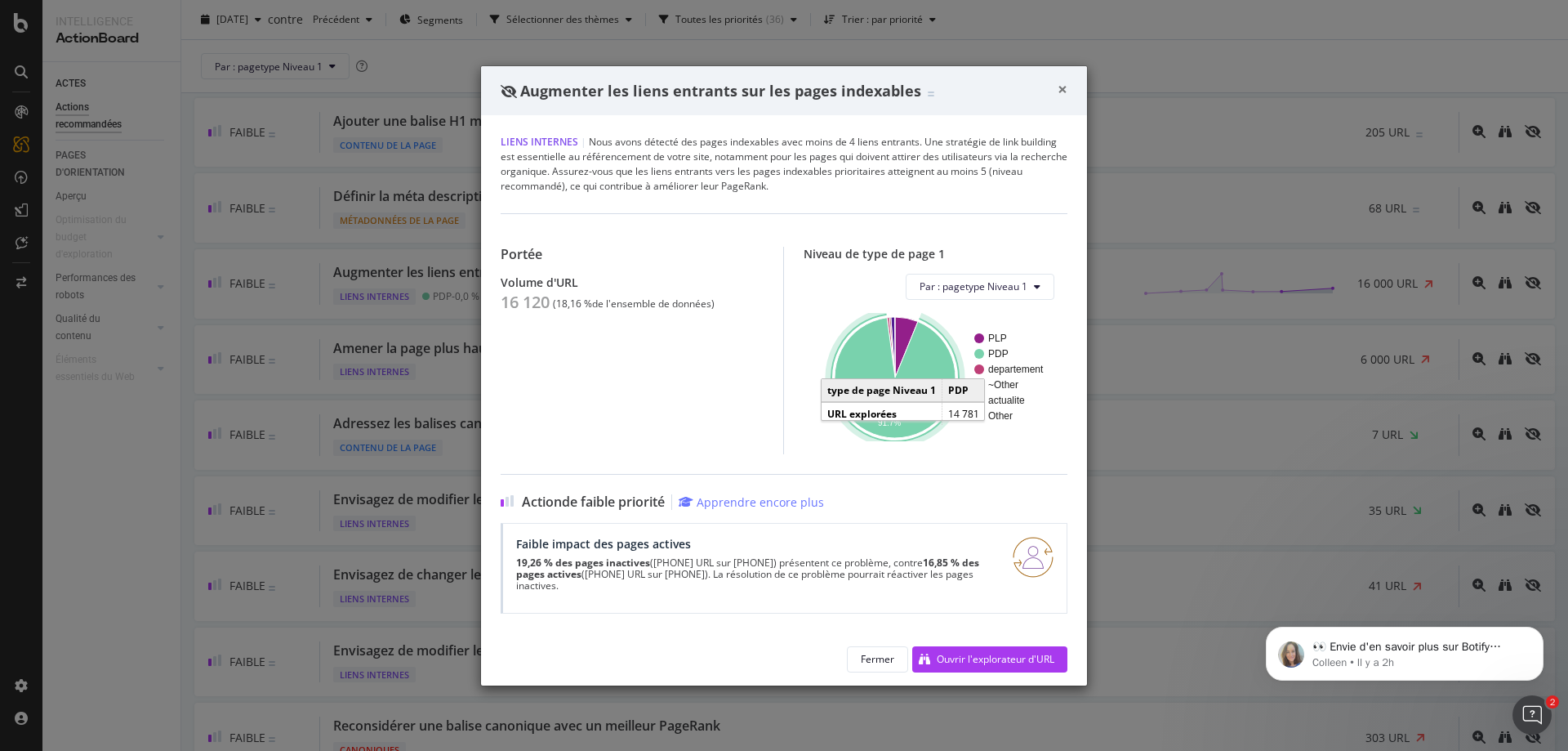 click on "×" at bounding box center (1062, 89) 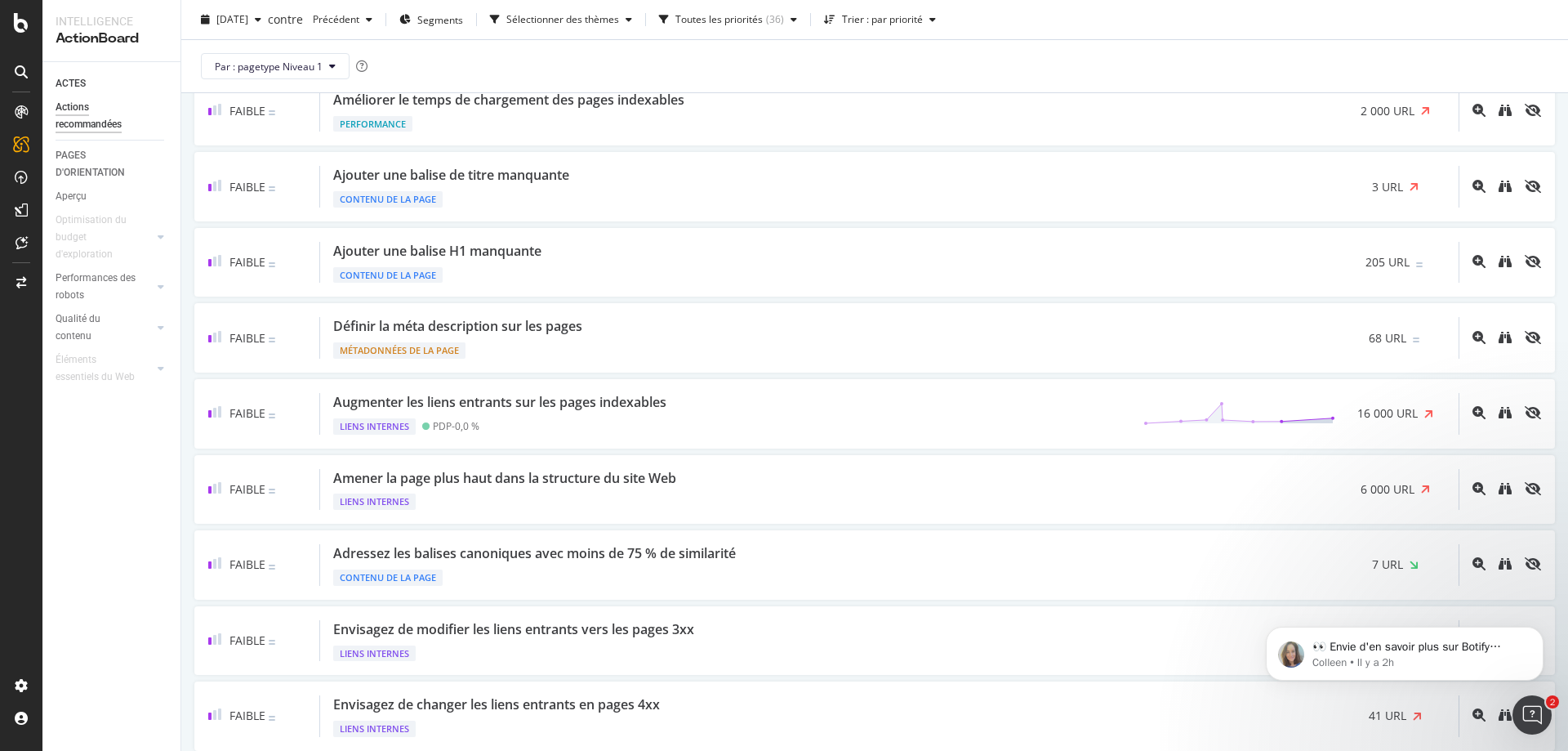 scroll, scrollTop: 1062, scrollLeft: 0, axis: vertical 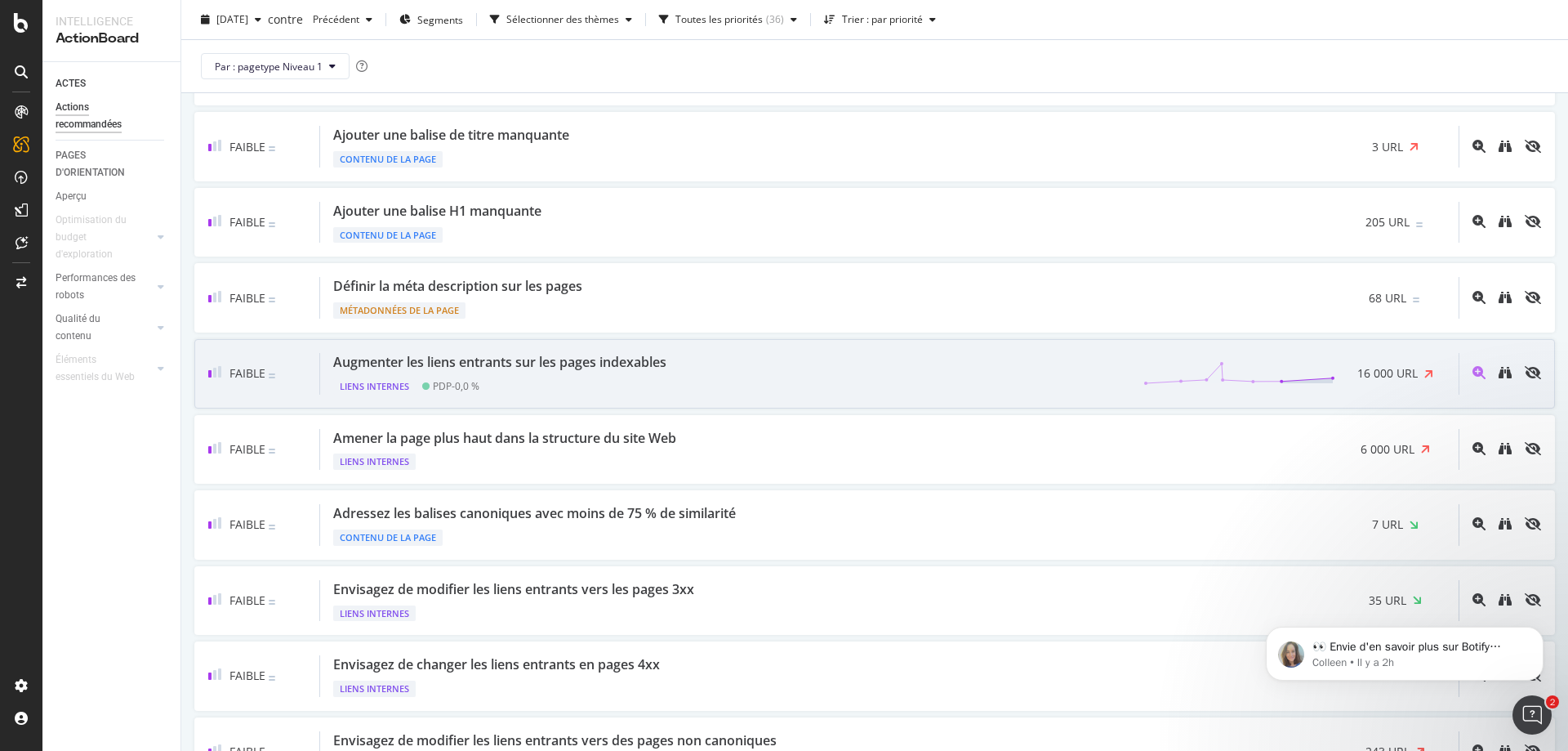 click on "Augmenter les liens entrants sur les pages indexables Liens internes PDP  -  0,0 % 16 000 URL" at bounding box center (889, 373) 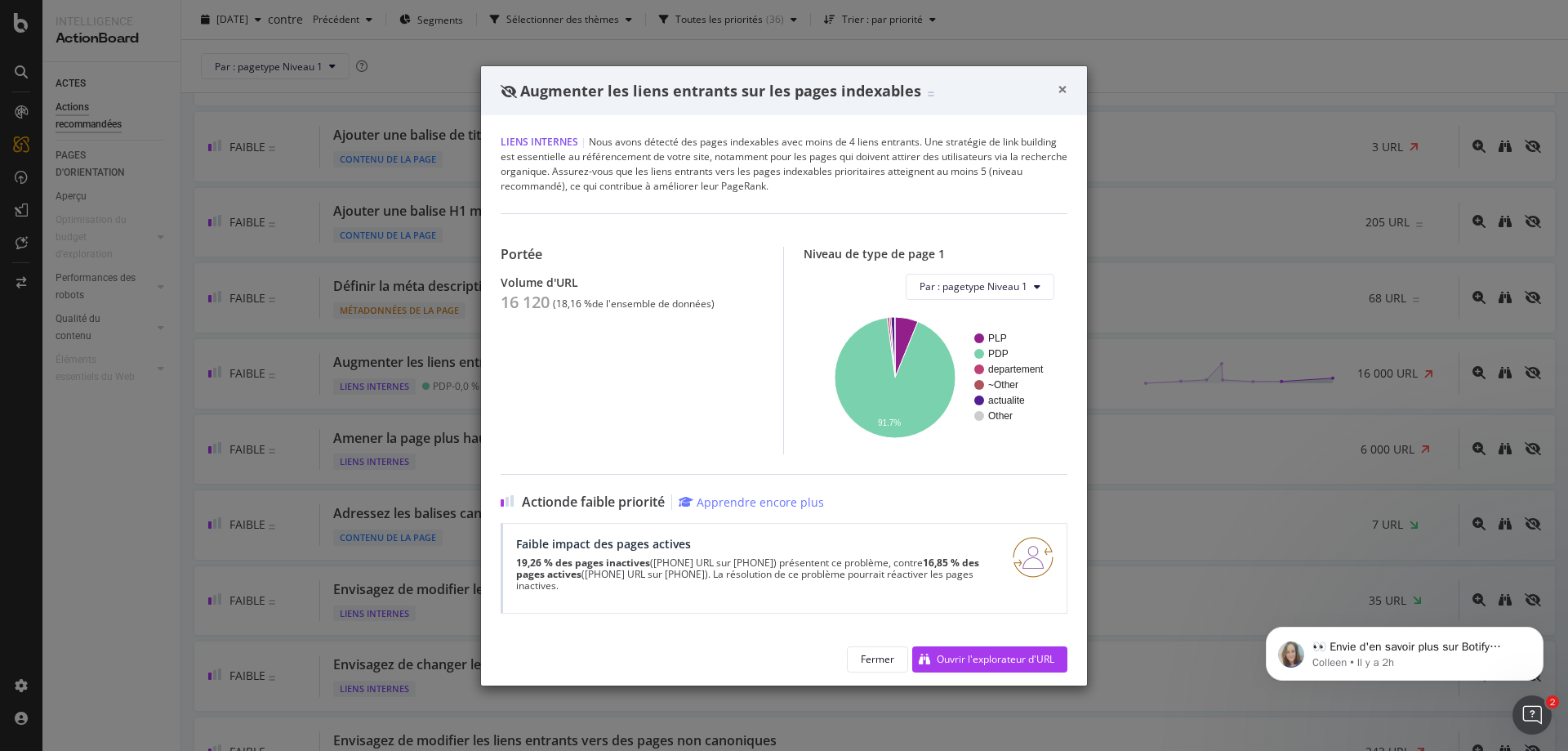 click on "×" at bounding box center (1062, 89) 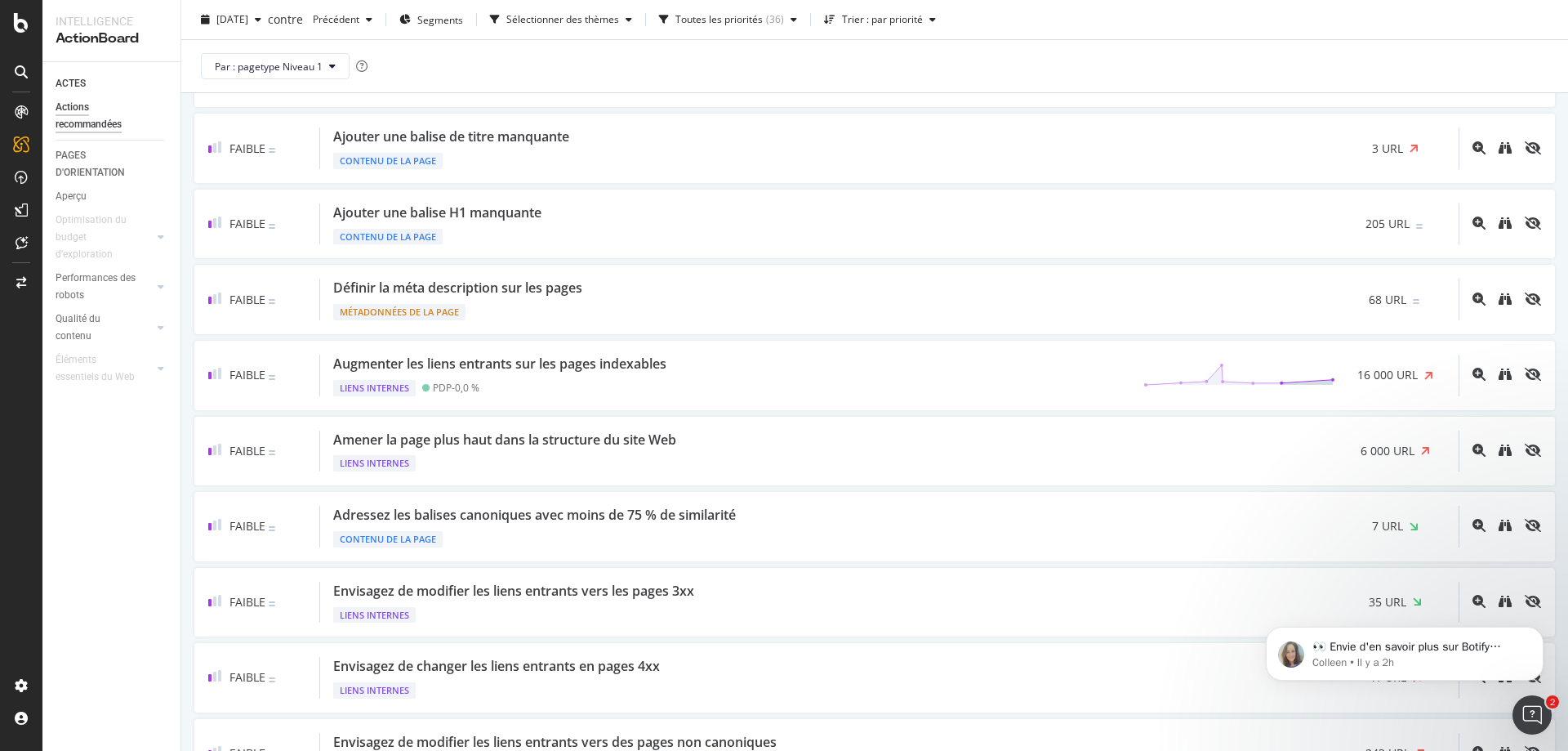 scroll, scrollTop: 1308, scrollLeft: 0, axis: vertical 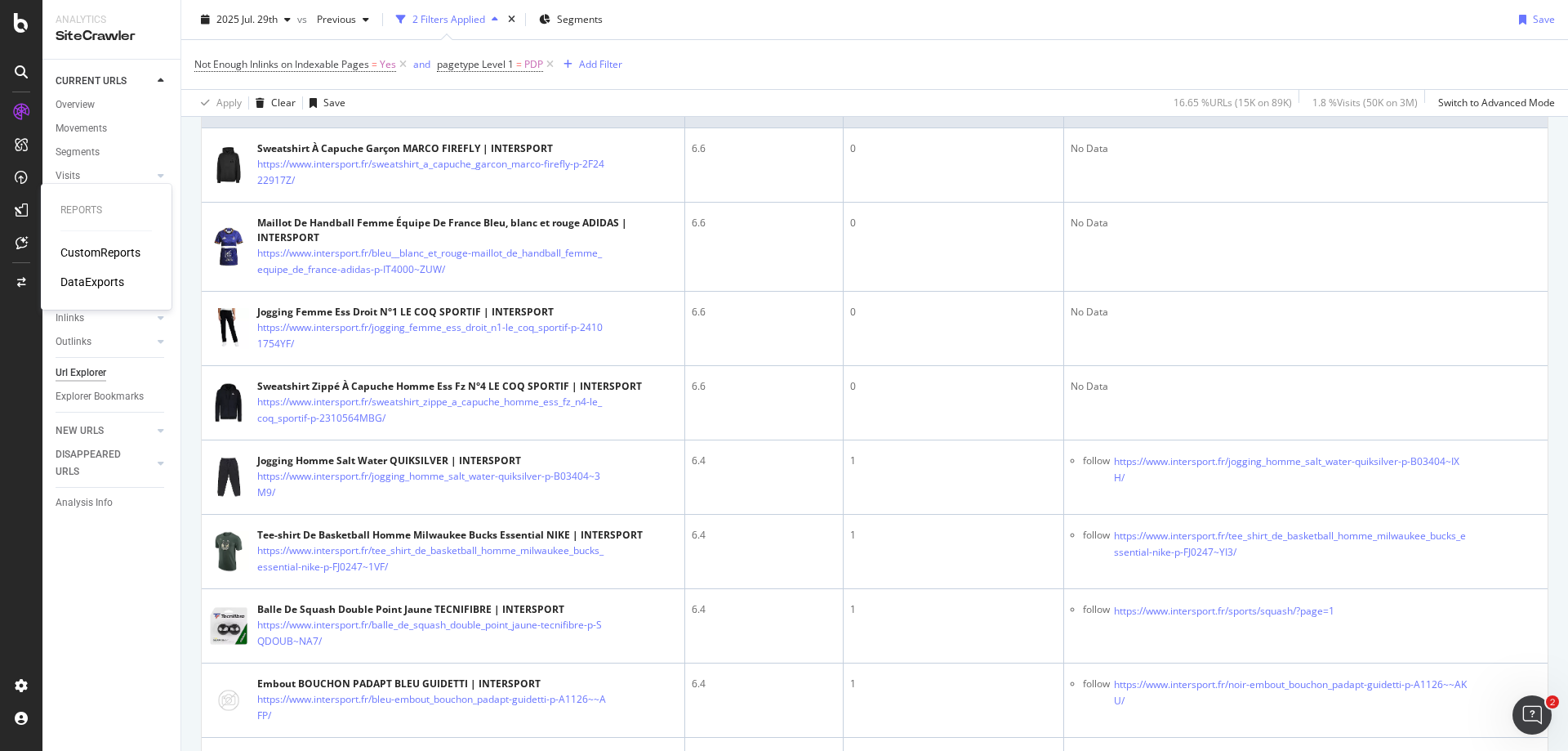 click on "DataExports" at bounding box center (92, 282) 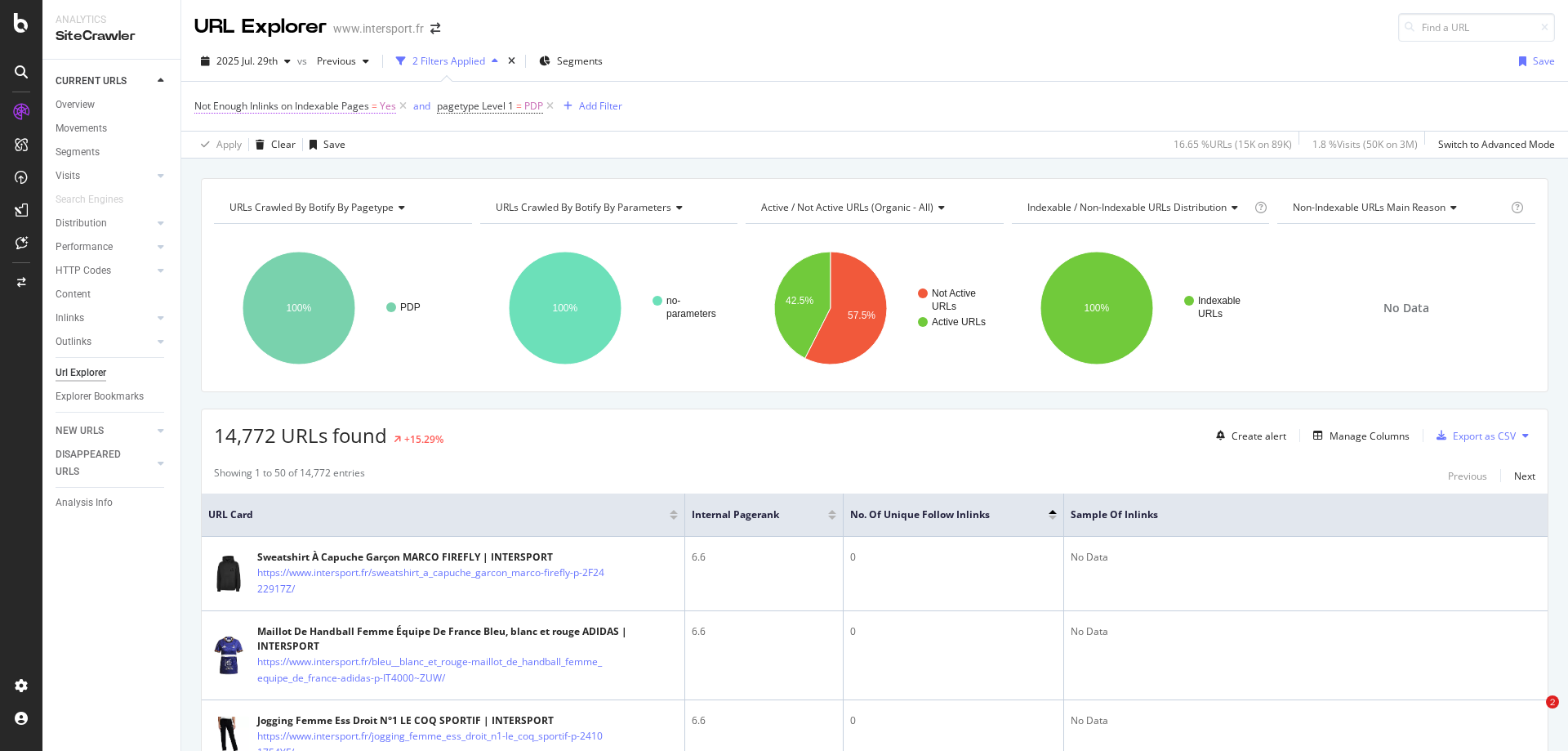 scroll, scrollTop: 0, scrollLeft: 0, axis: both 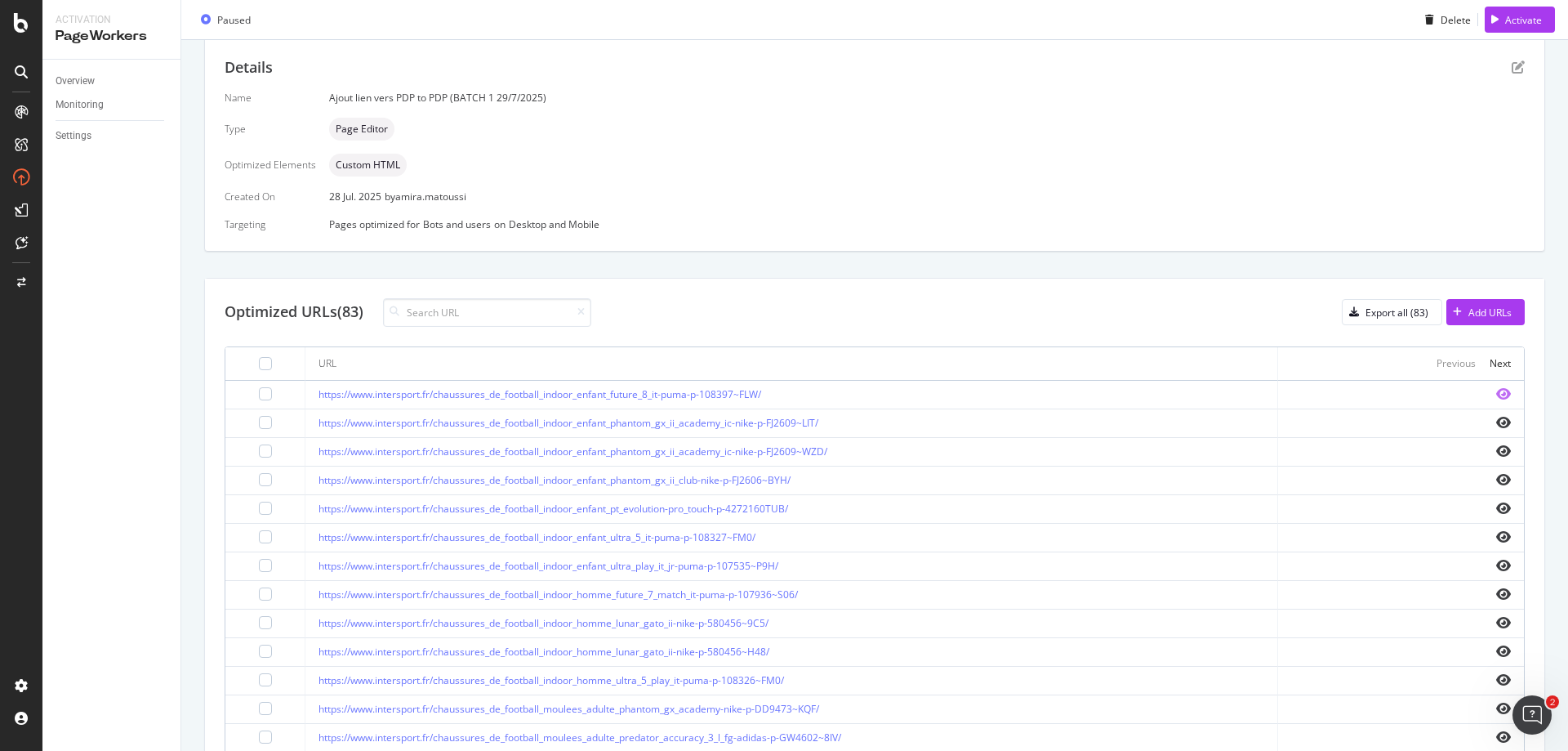 click at bounding box center (1503, 394) 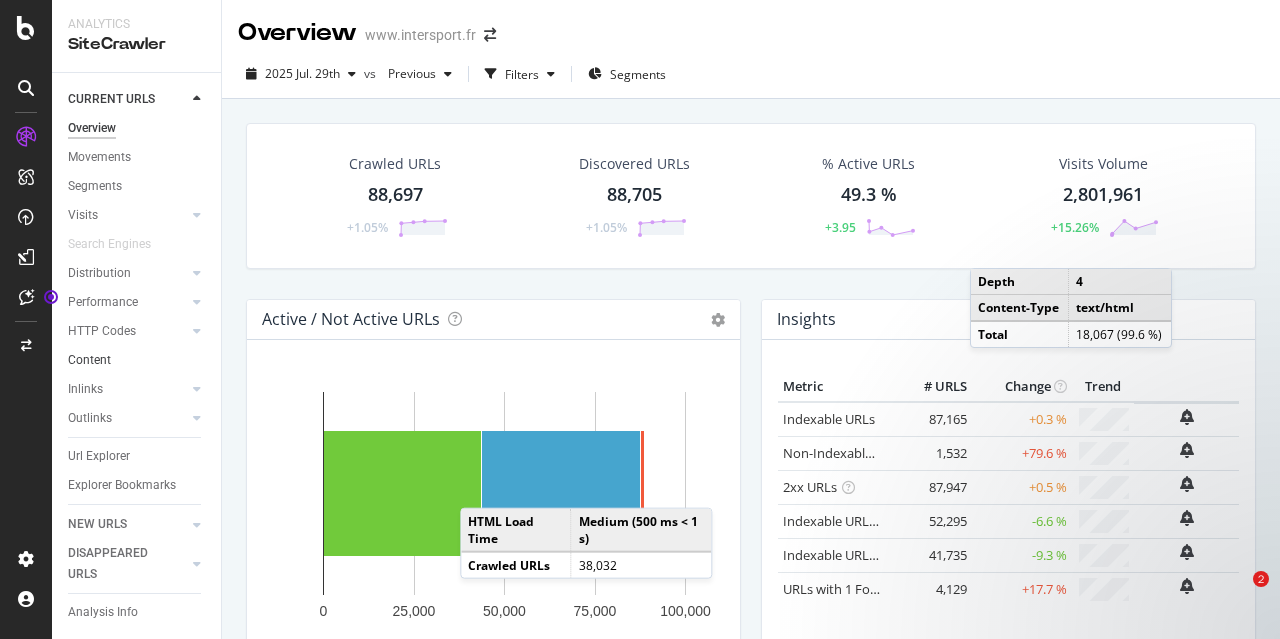 scroll, scrollTop: 0, scrollLeft: 0, axis: both 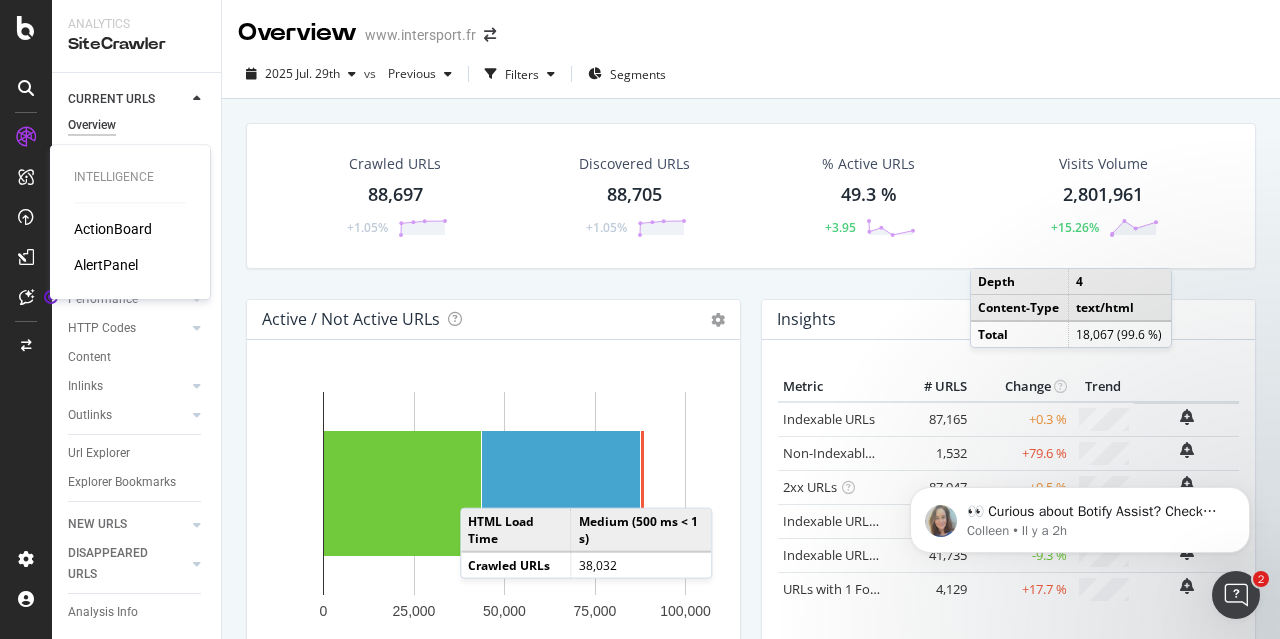 click on "ActionBoard" at bounding box center (113, 229) 